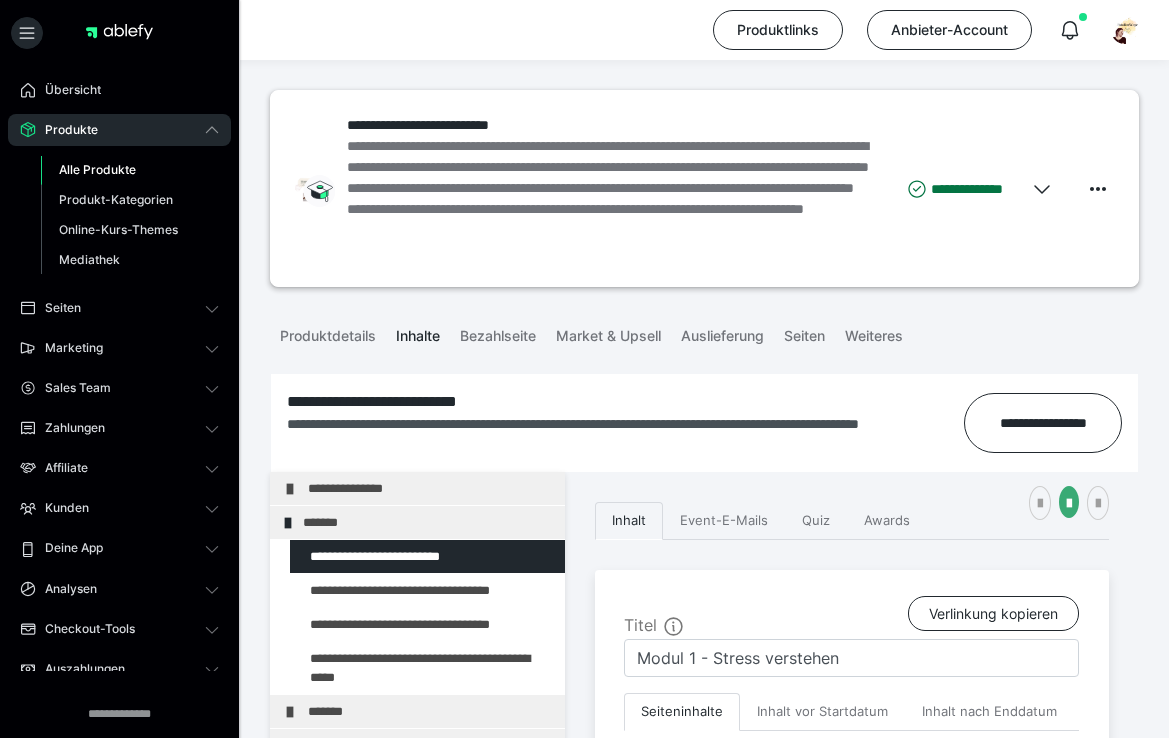 scroll, scrollTop: 340, scrollLeft: 0, axis: vertical 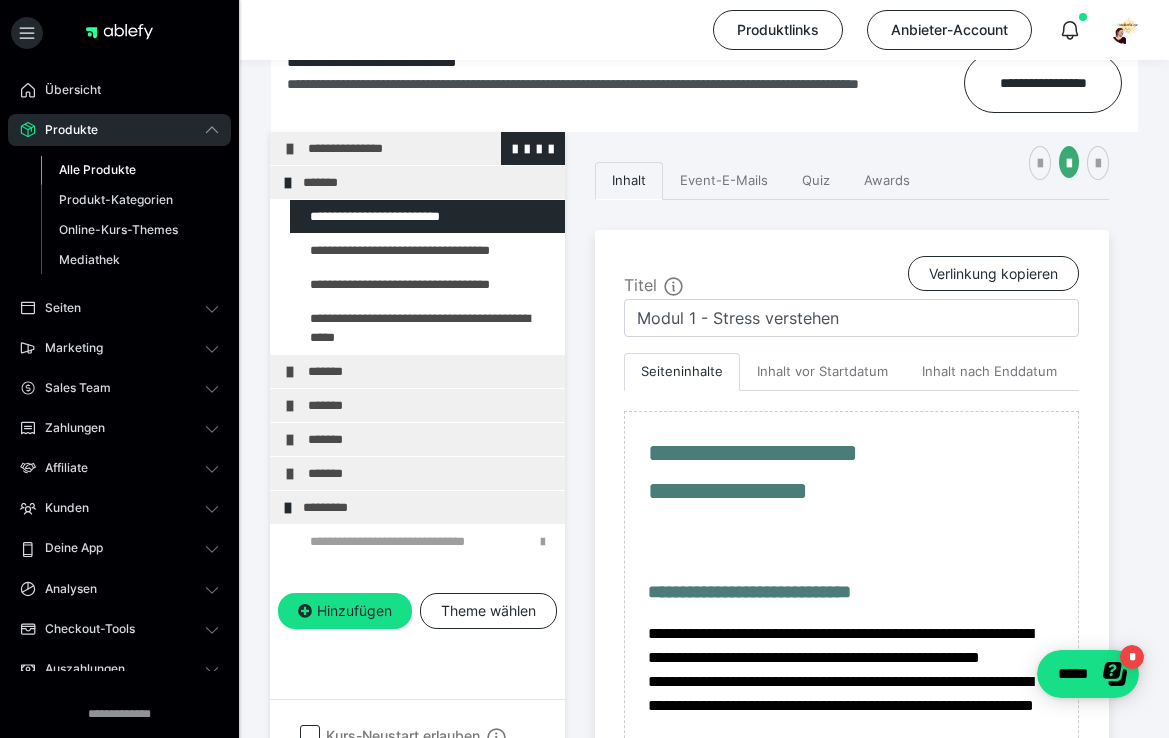 click at bounding box center [290, 149] 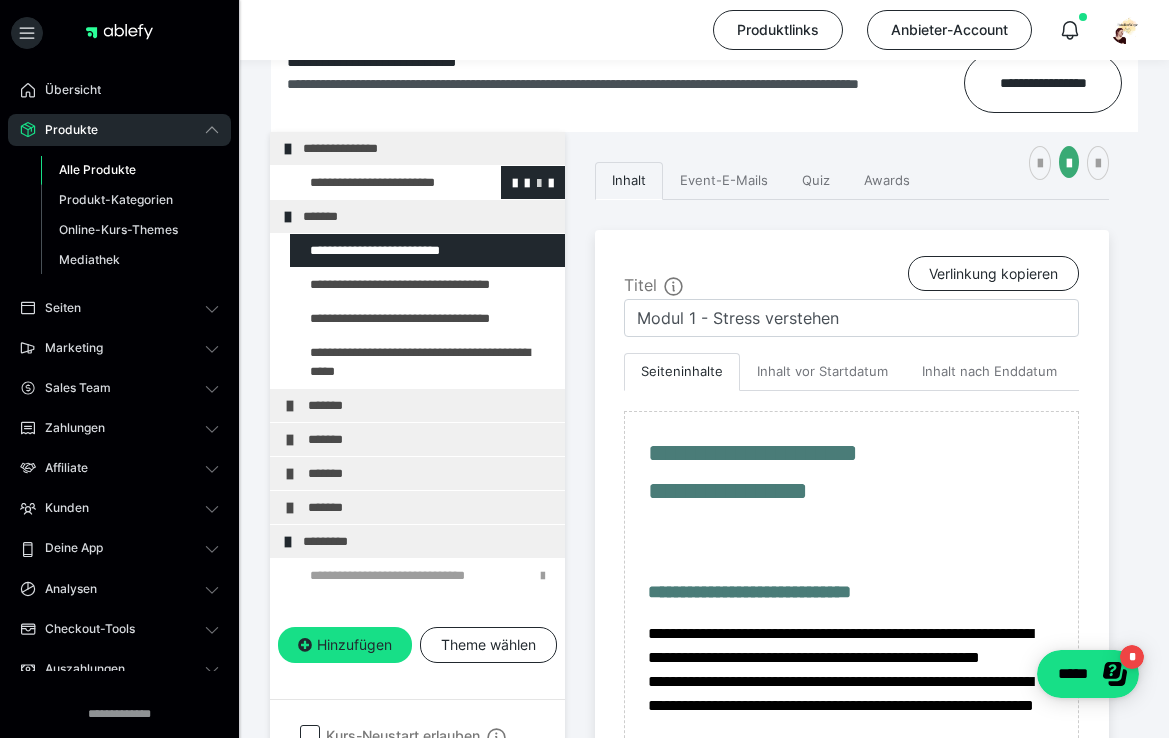 click at bounding box center (539, 182) 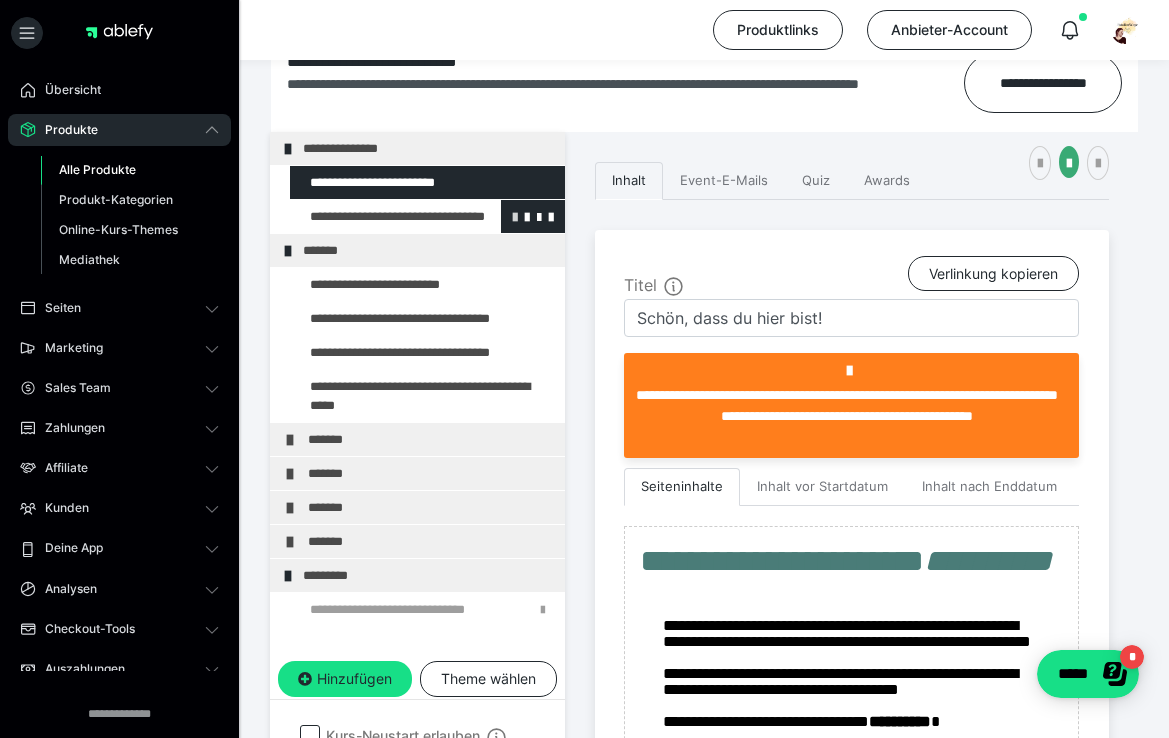 click at bounding box center (515, 216) 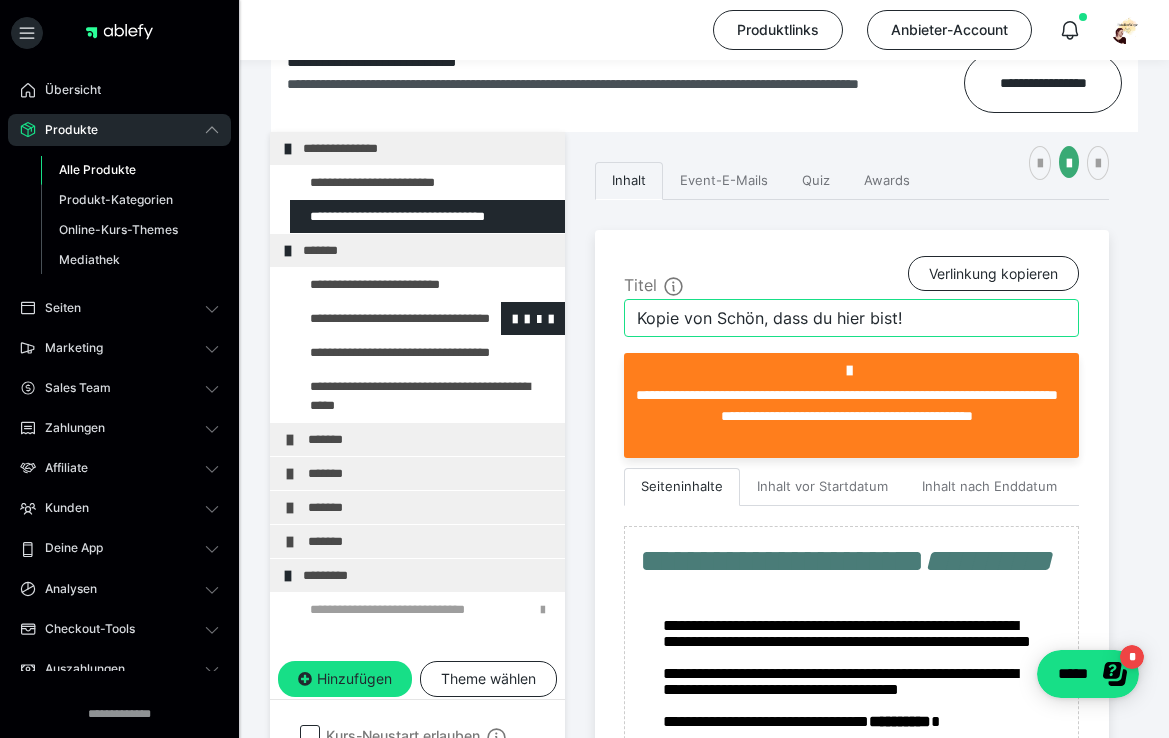 drag, startPoint x: 910, startPoint y: 320, endPoint x: 554, endPoint y: 320, distance: 356 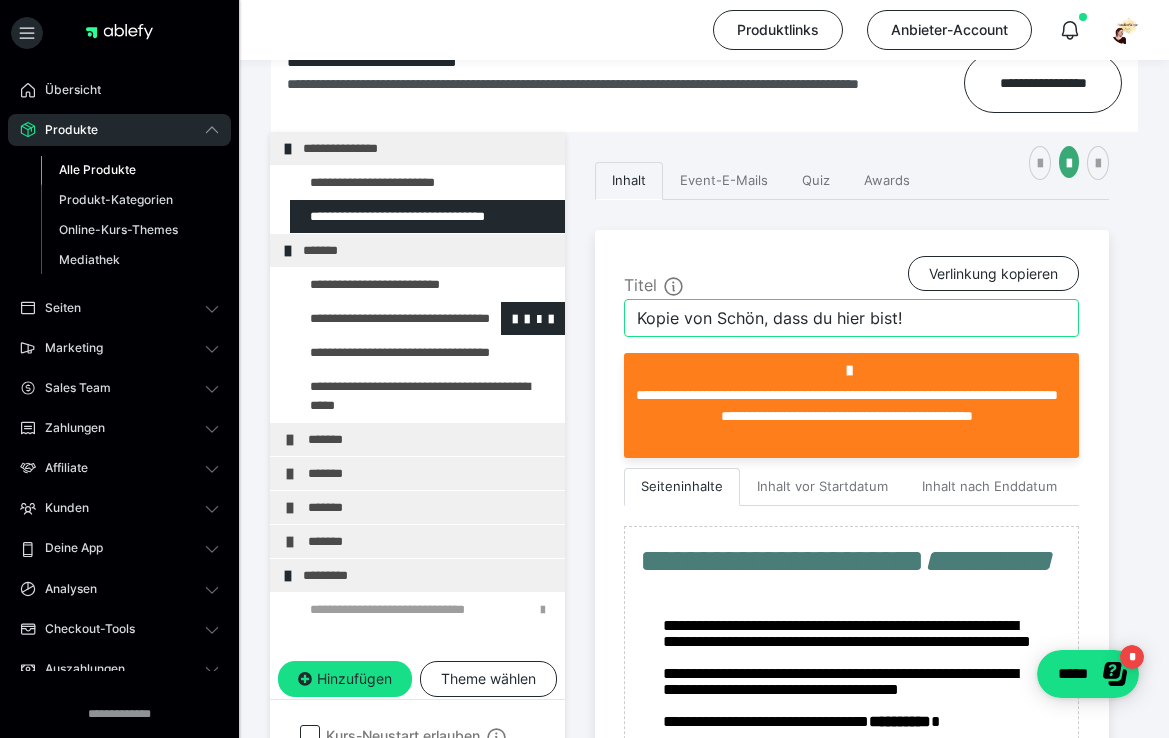 click on "**********" at bounding box center [704, 1250] 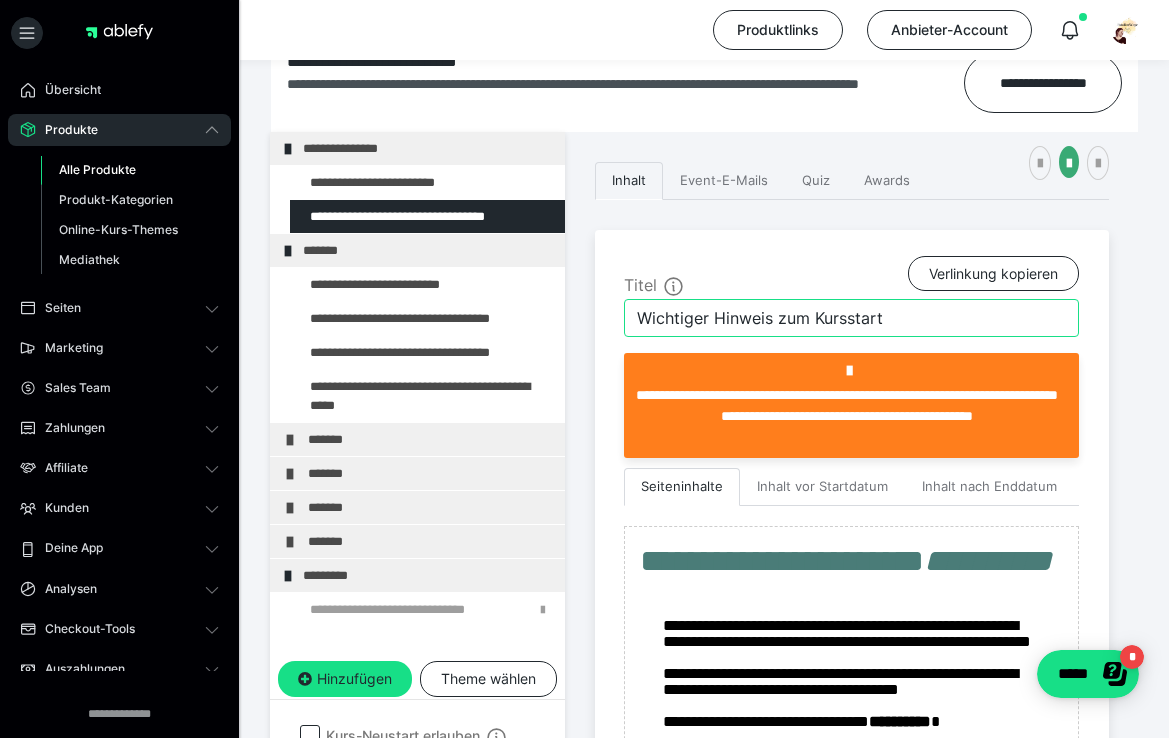 type on "Wichtiger Hinweis zum Kursstart" 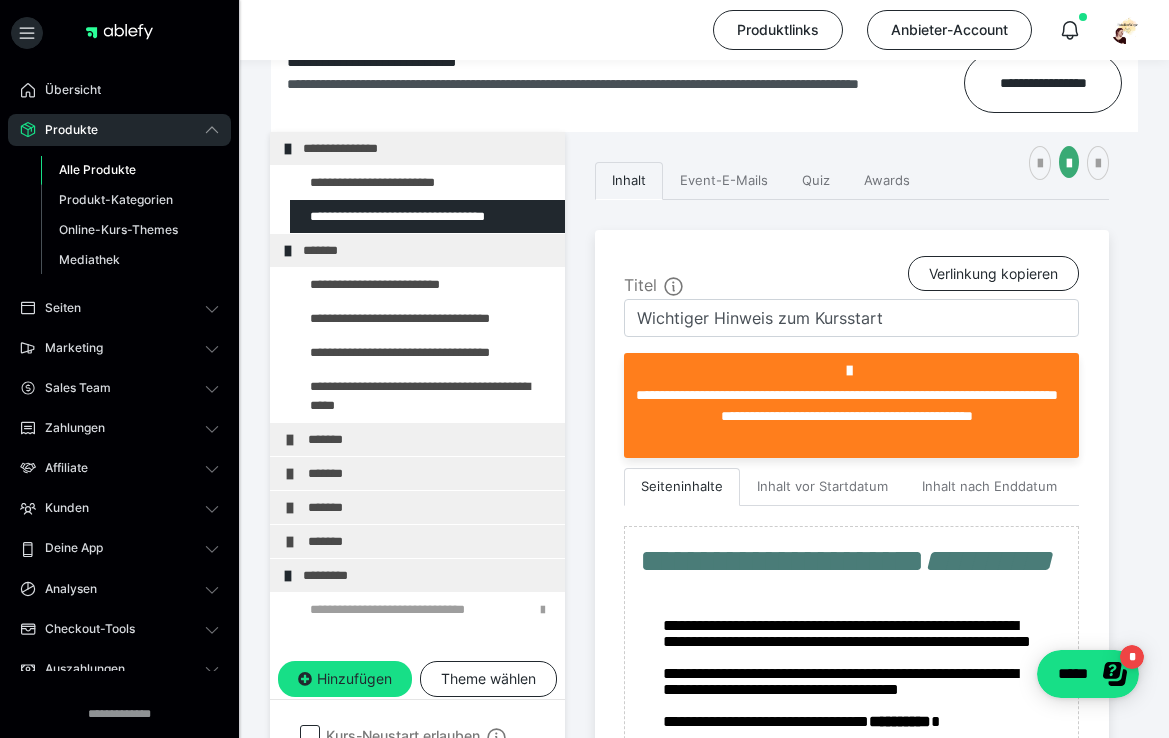 click on "**********" at bounding box center [704, 1250] 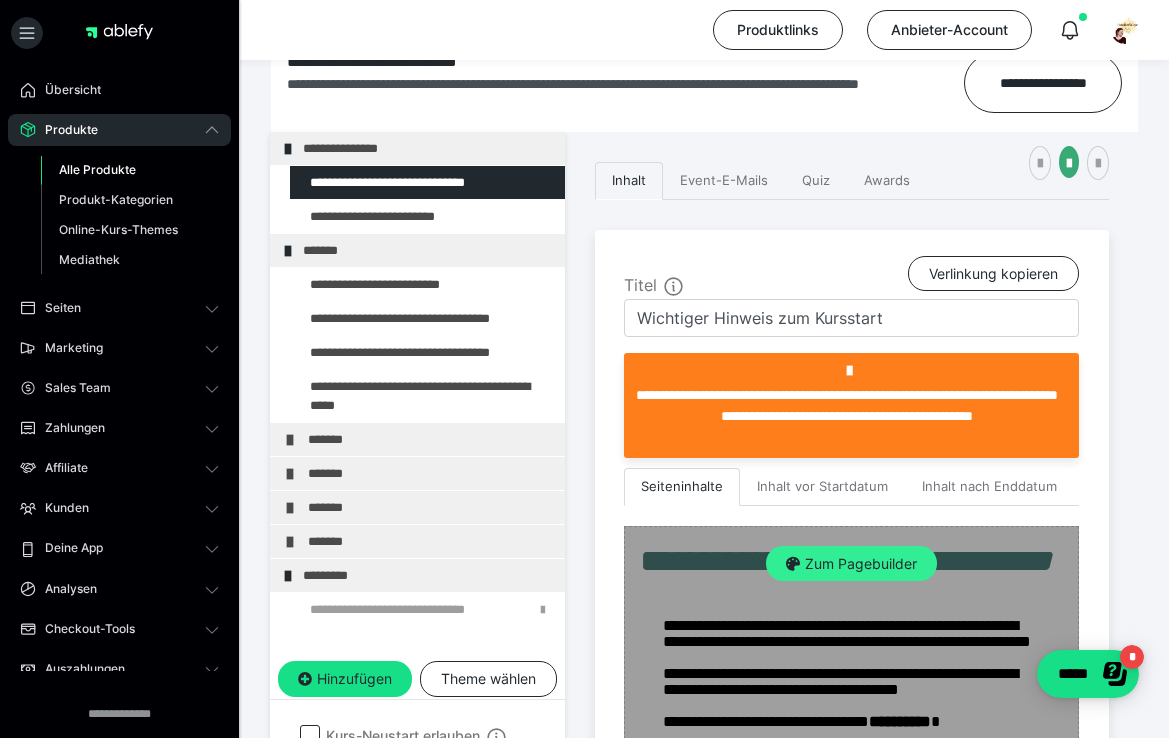 click on "Zum Pagebuilder" at bounding box center (851, 564) 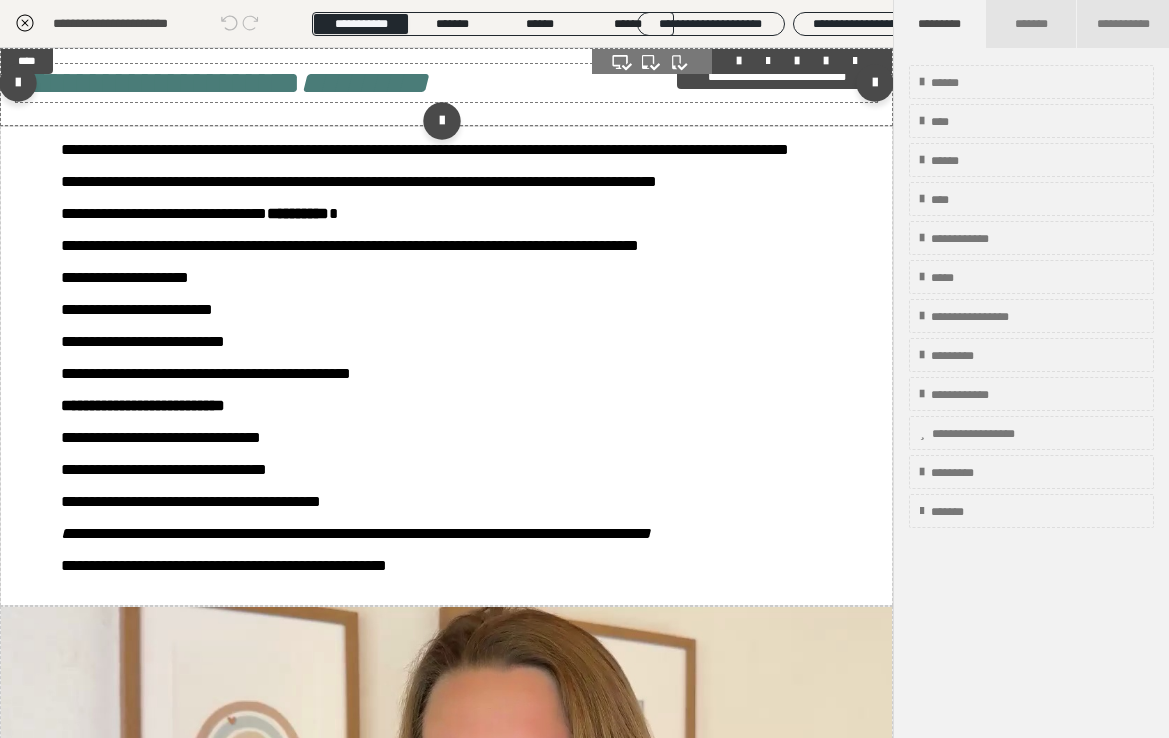 click on "**********" at bounding box center [364, 83] 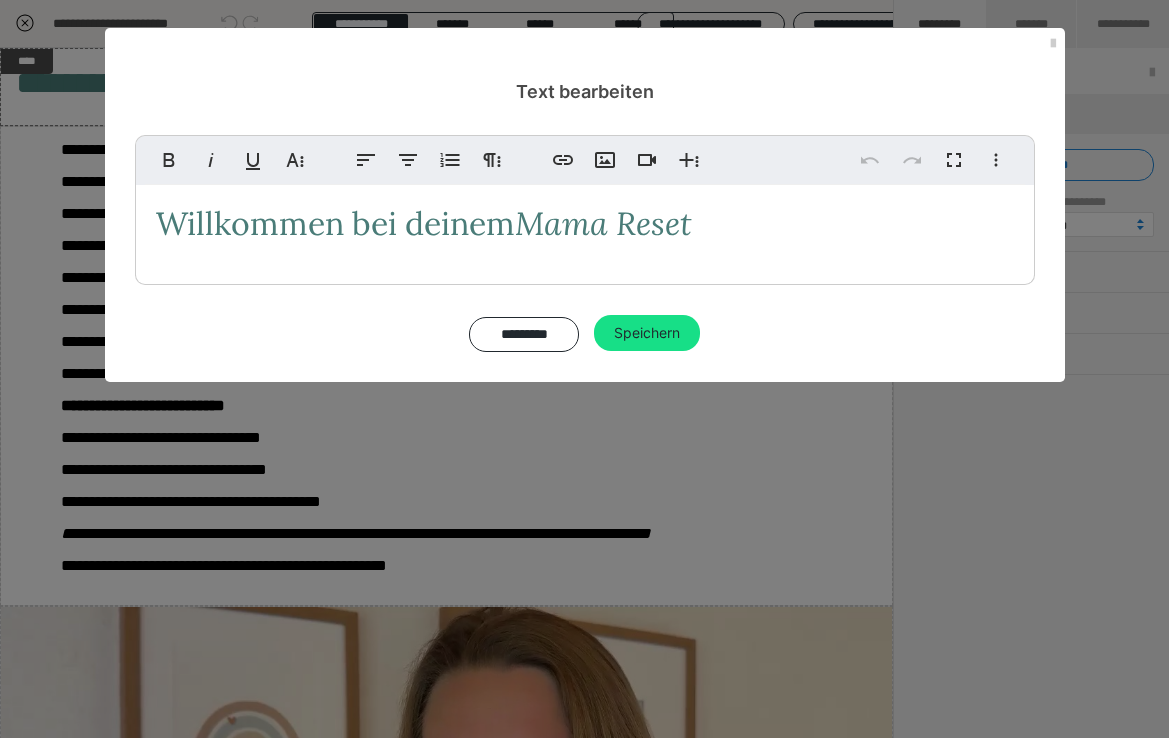 click on "Willkommen bei deinem Mama Reset" at bounding box center [585, 224] 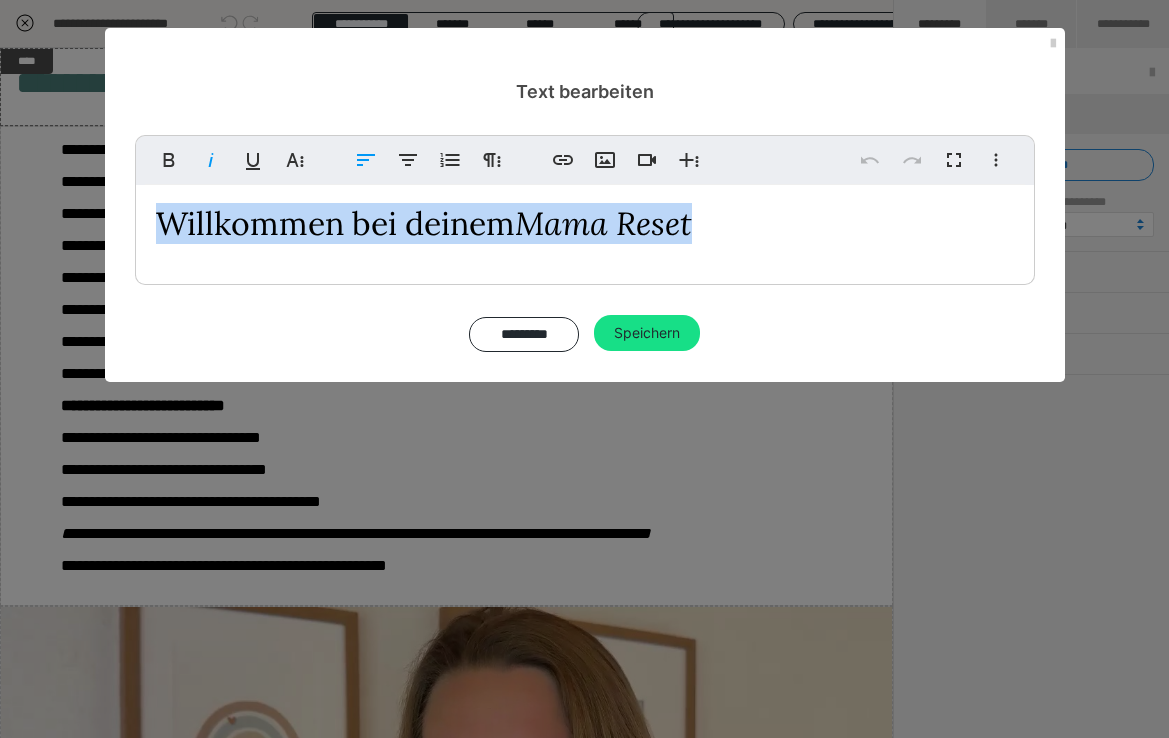 drag, startPoint x: 722, startPoint y: 223, endPoint x: 159, endPoint y: 230, distance: 563.0435 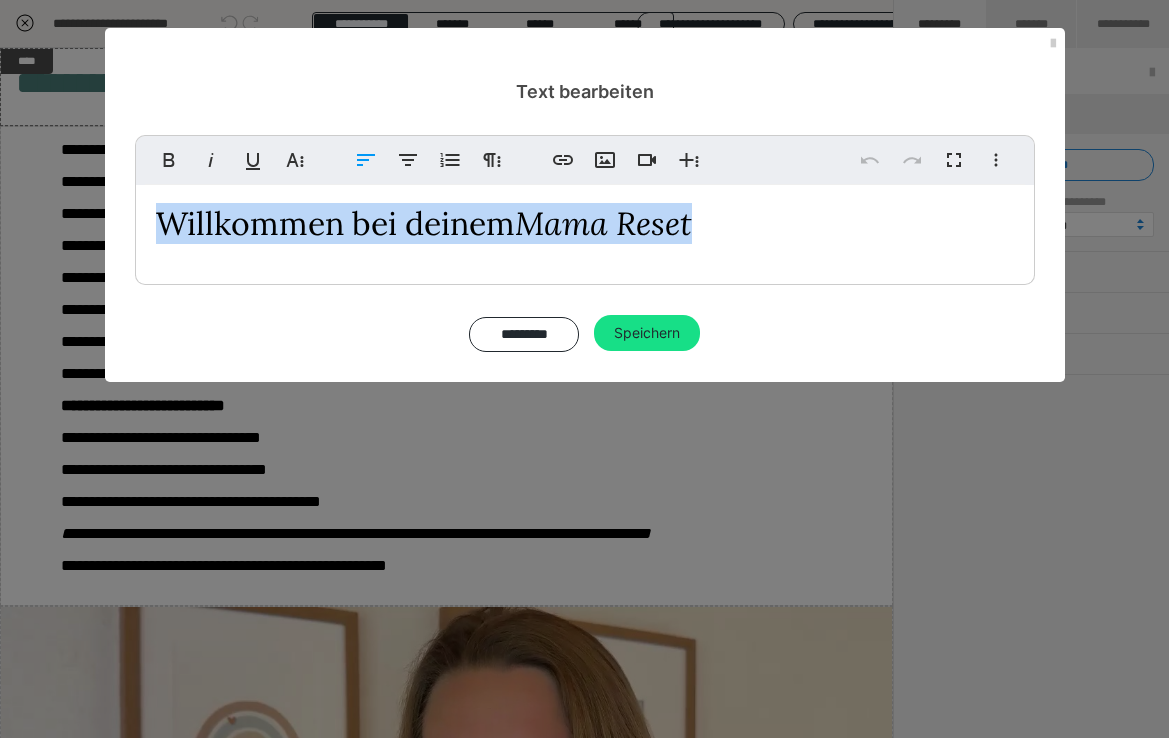 type 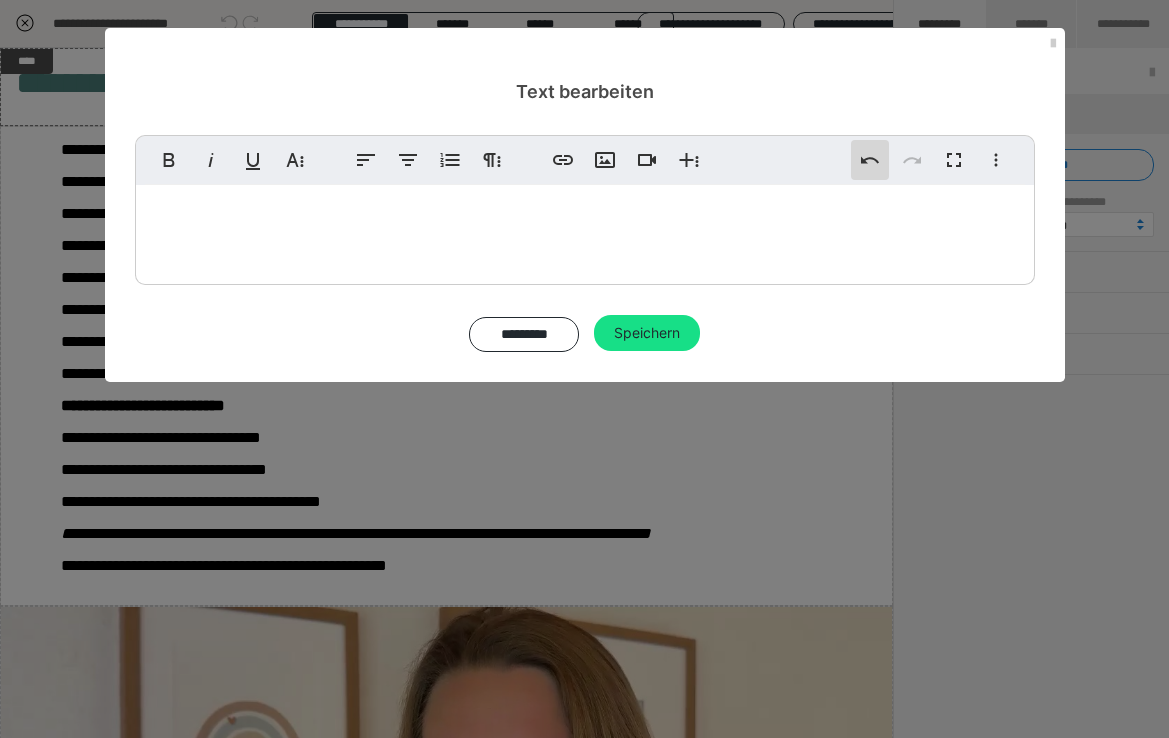 click 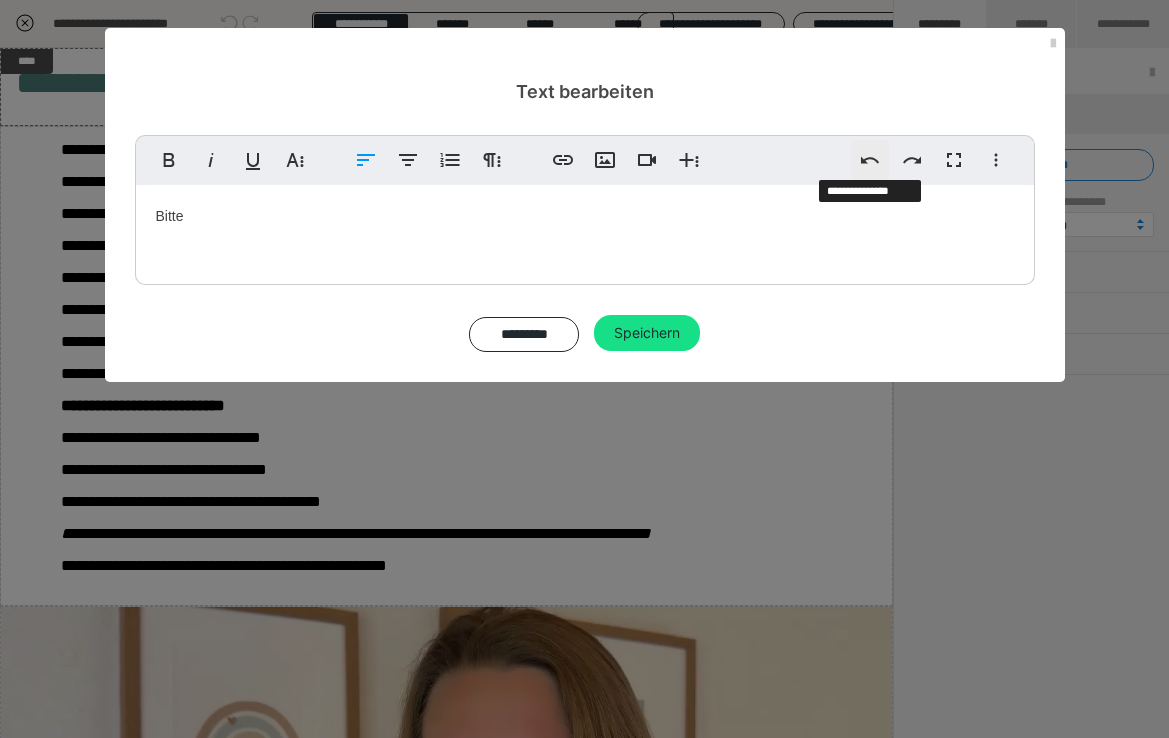 click 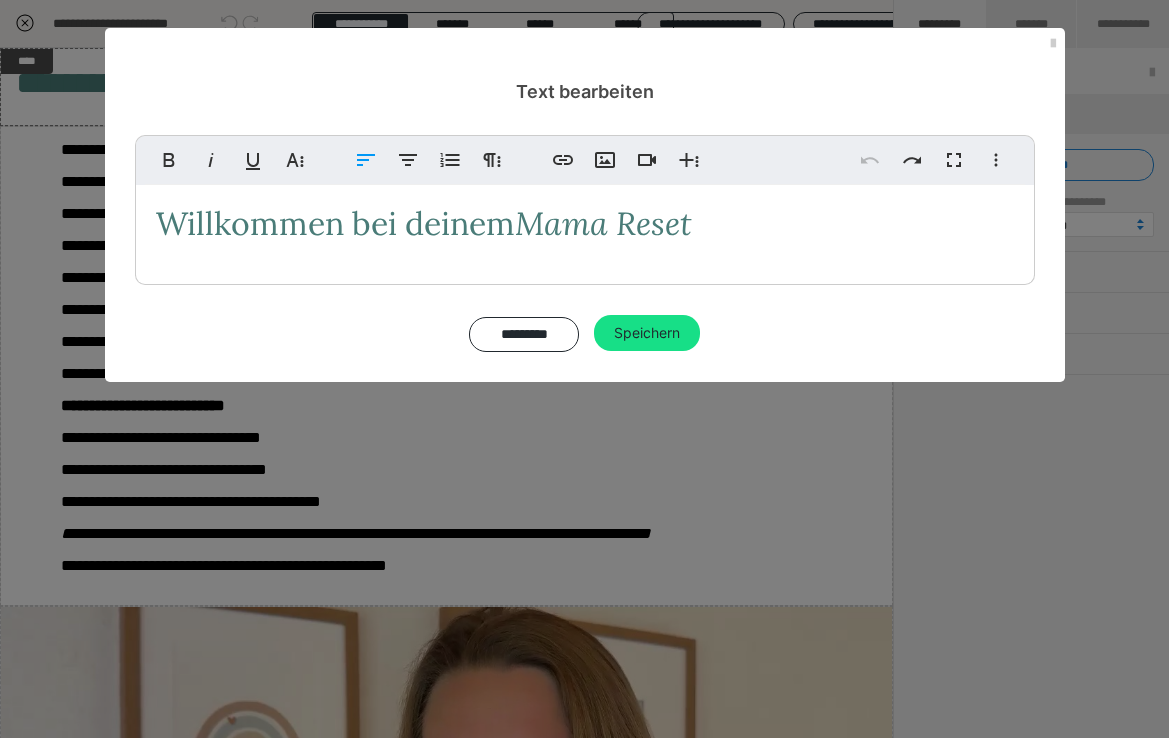 click on "Willkommen bei deinem Mama Reset" at bounding box center [585, 224] 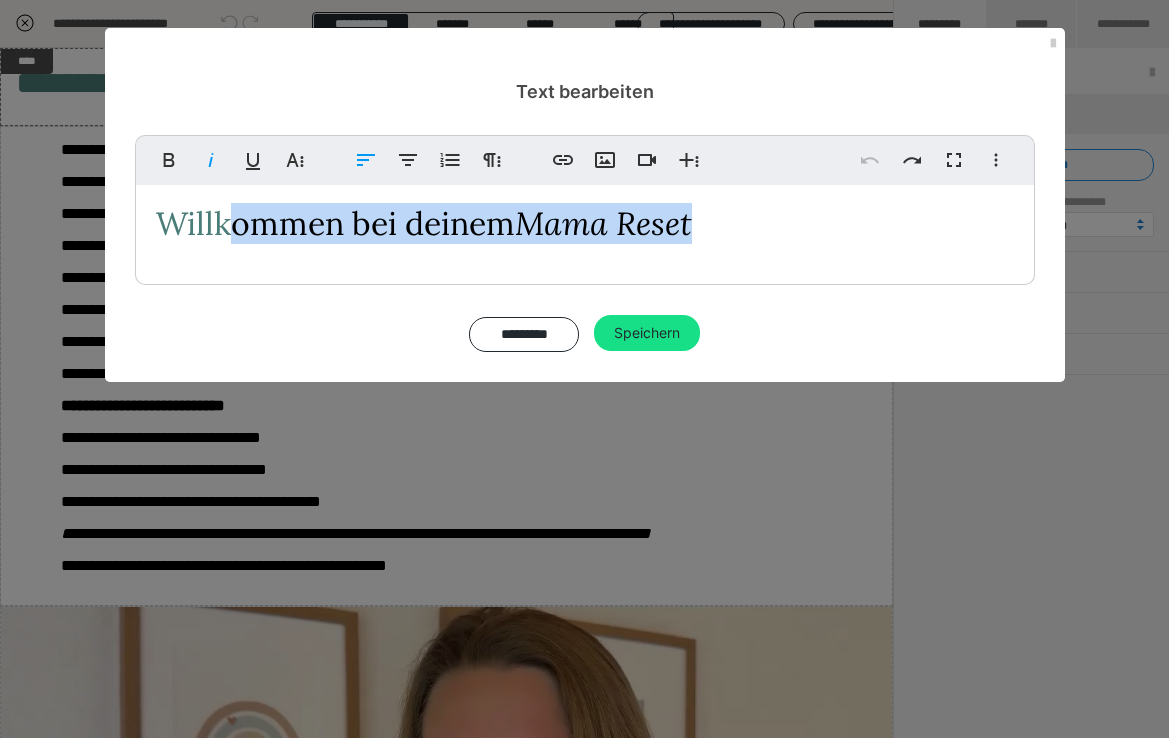 drag, startPoint x: 749, startPoint y: 223, endPoint x: 234, endPoint y: 227, distance: 515.01556 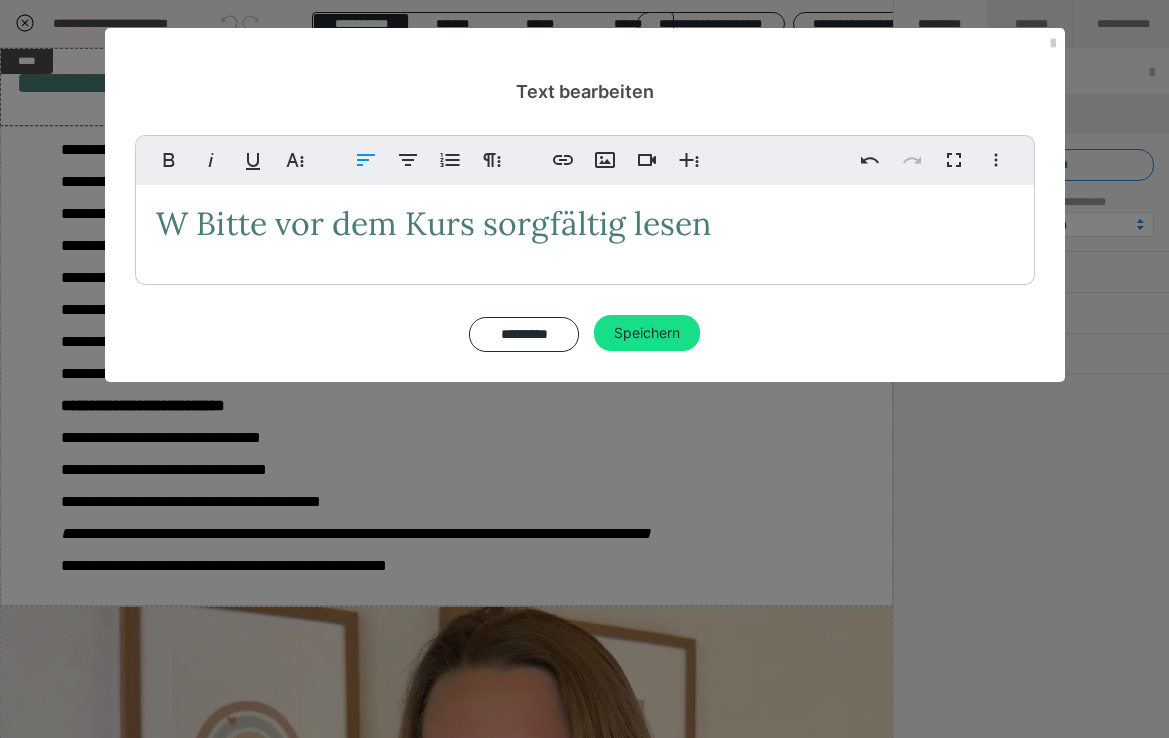 click on "W Bitte vor dem Kurs sorgfältig lesen" at bounding box center [433, 223] 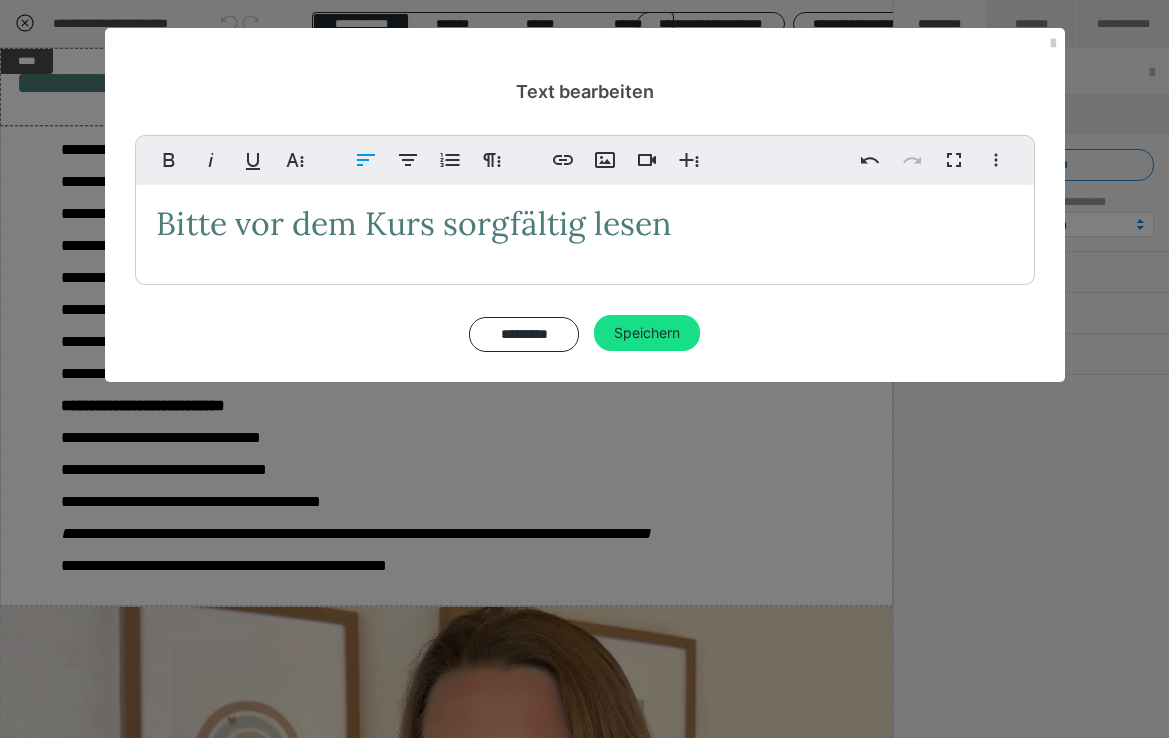 click on "Bitte vor dem Kurs sorgfältig lesen" at bounding box center [585, 224] 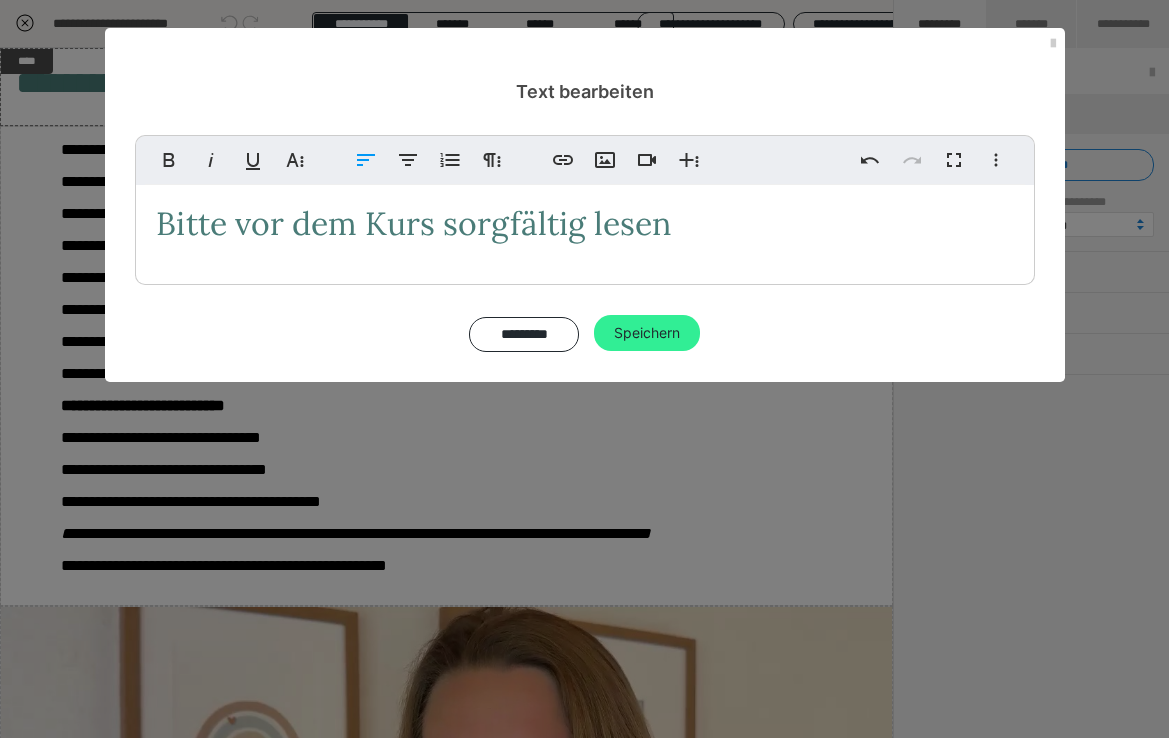 click on "Speichern" at bounding box center [647, 333] 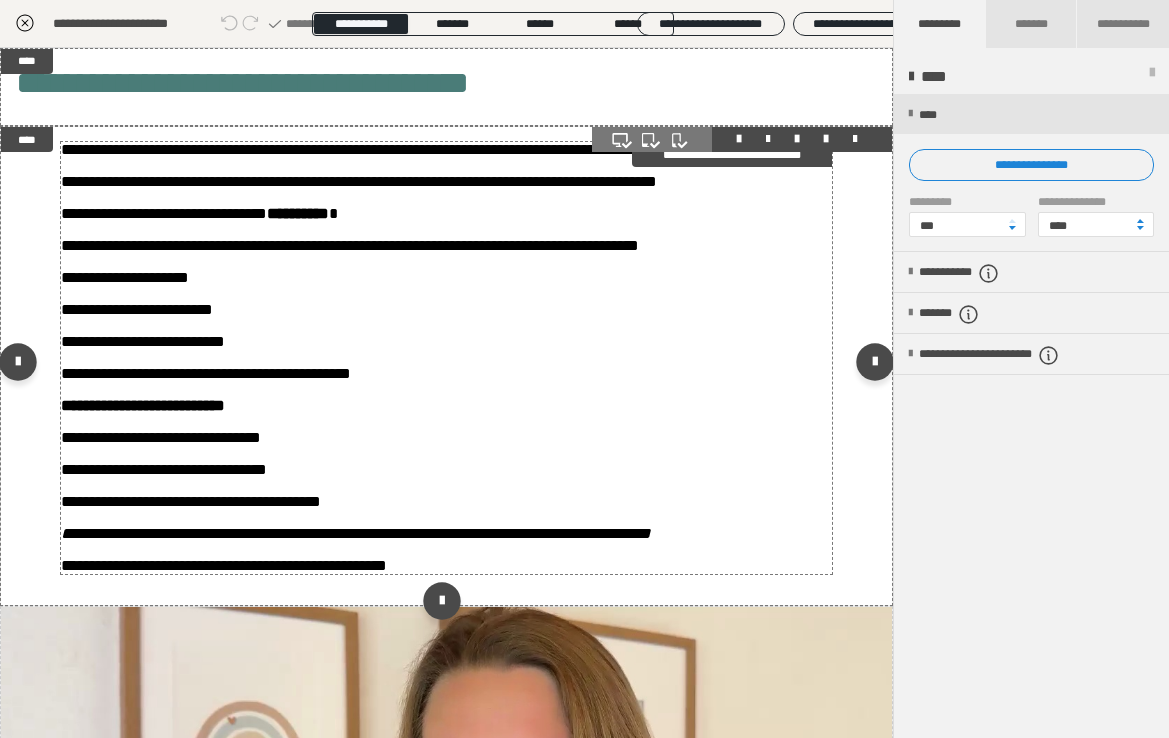 click on "**********" at bounding box center [447, 358] 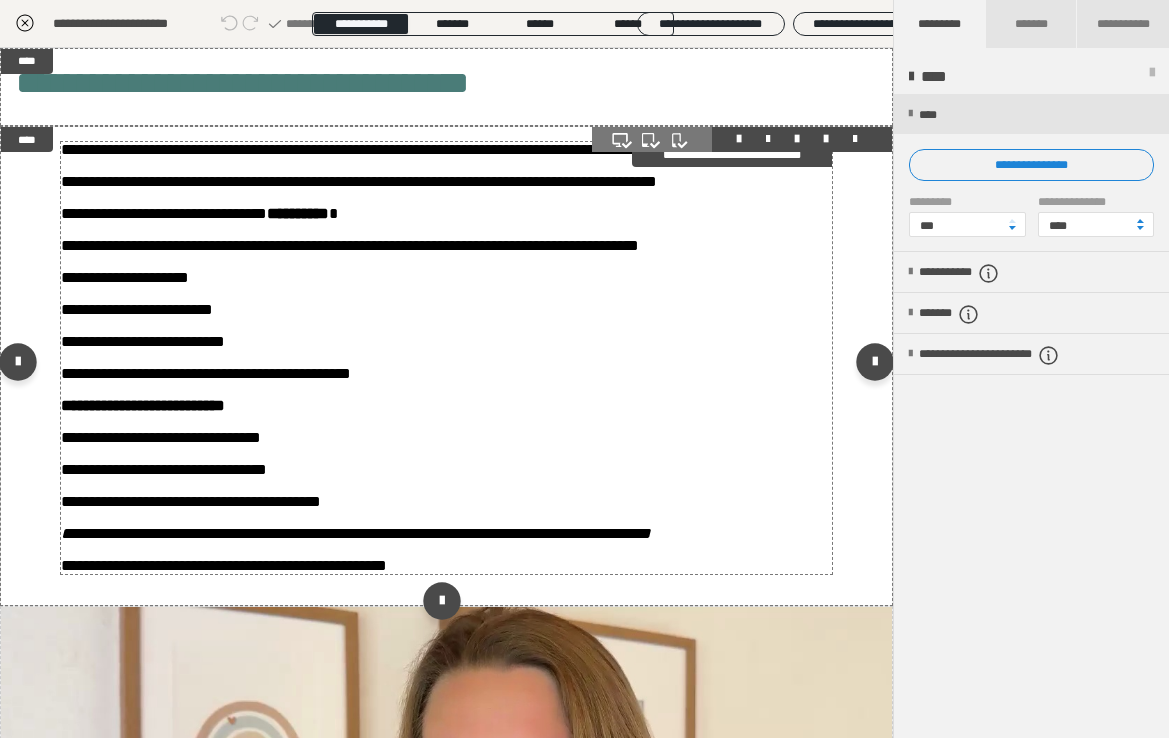 click on "**********" at bounding box center [447, 358] 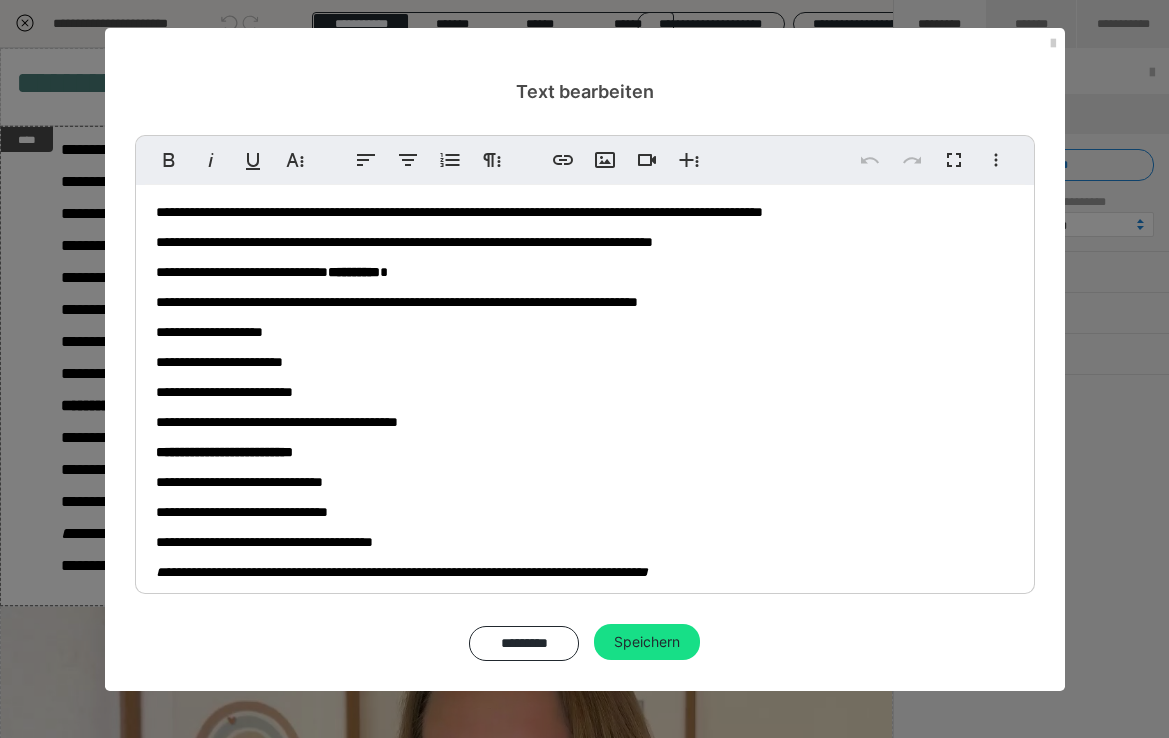 click on "**********" at bounding box center [585, 392] 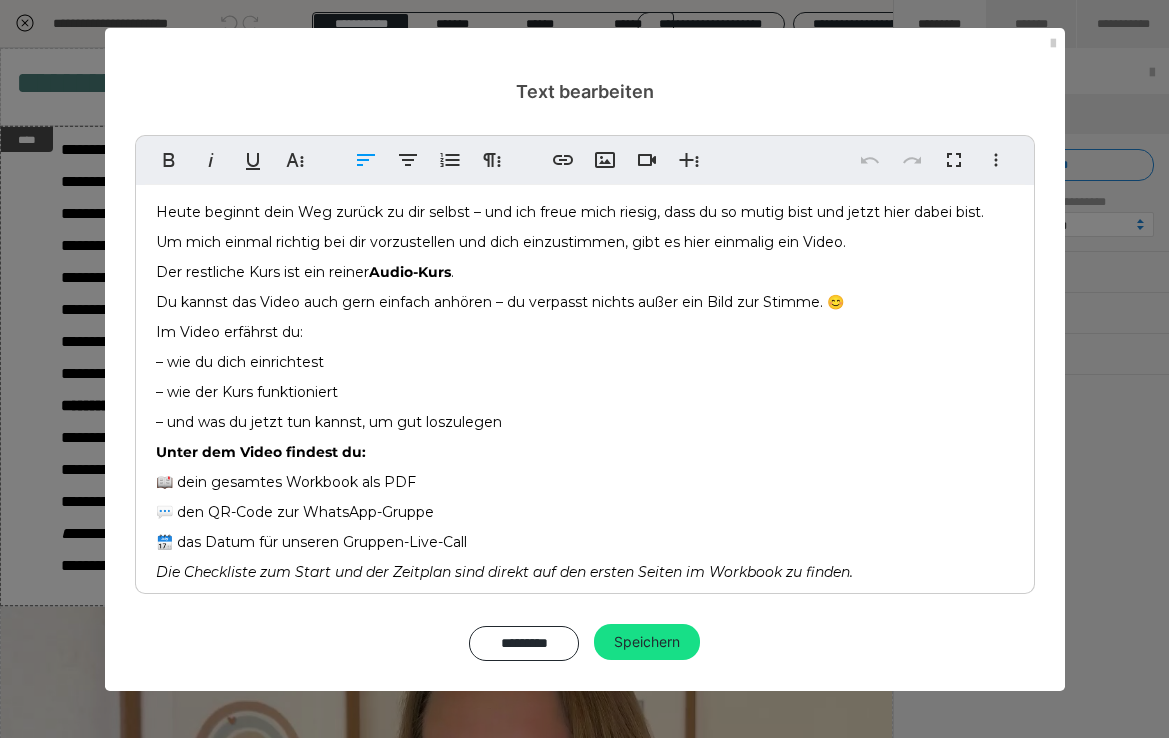 click on "– wie der Kurs funktioniert" at bounding box center (585, 392) 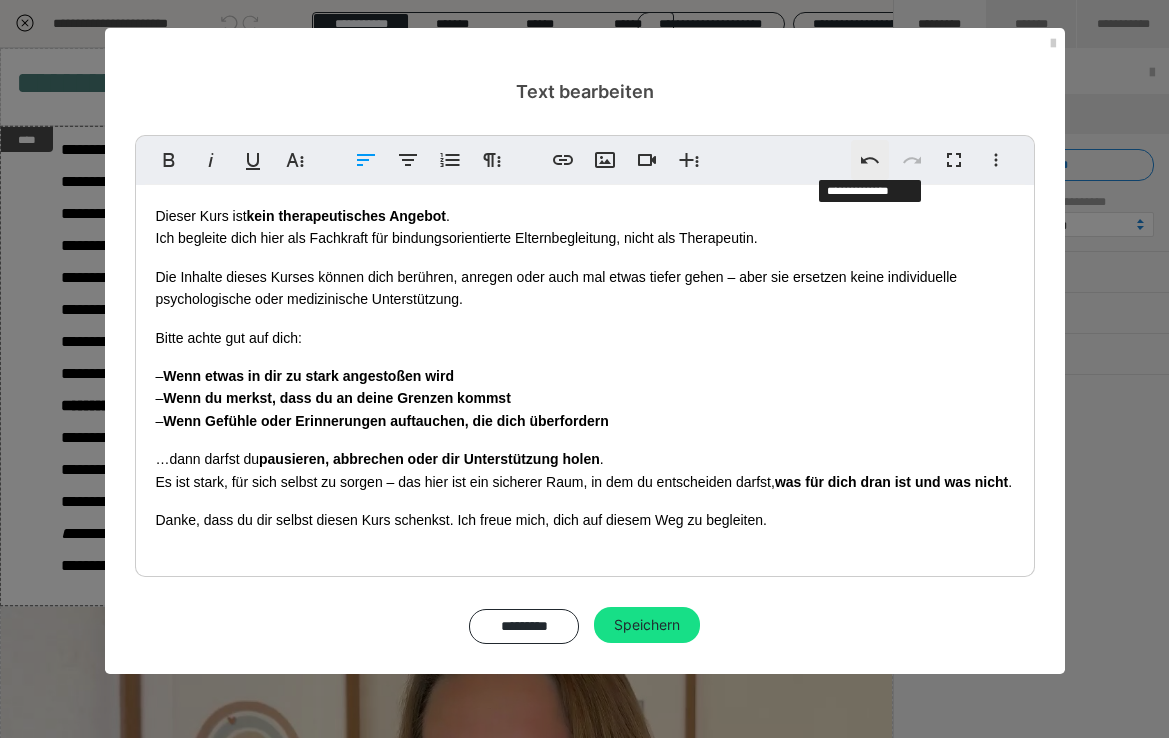 click 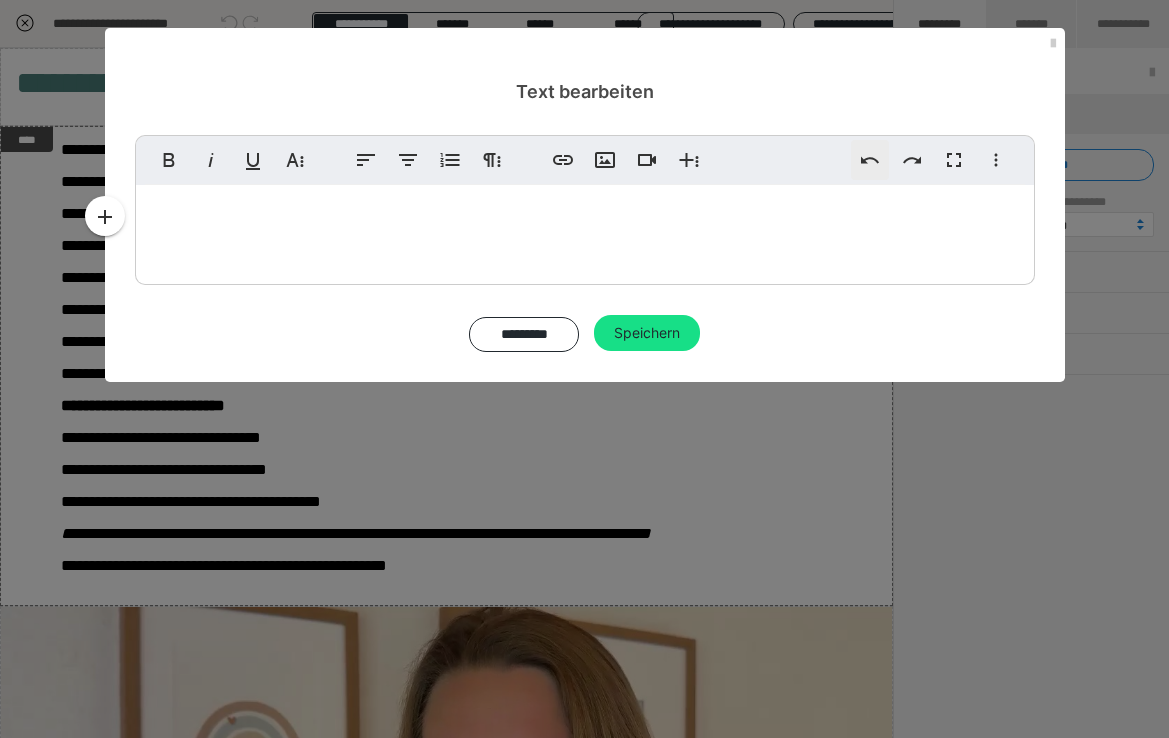 click 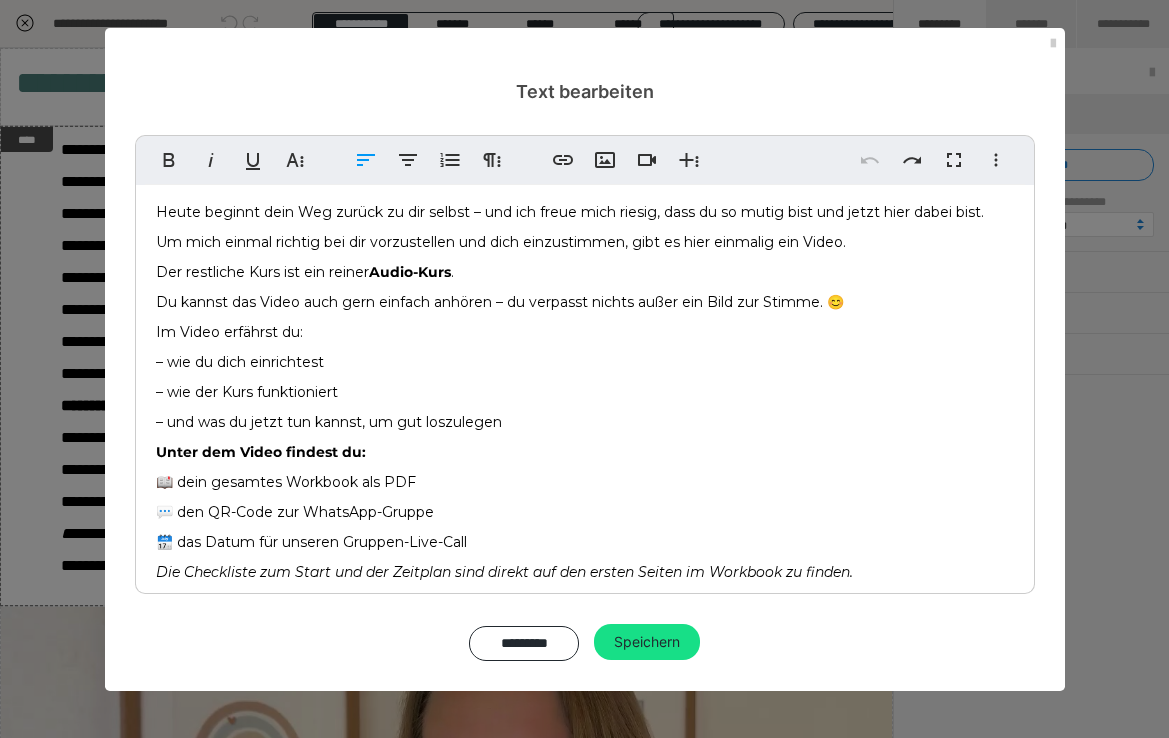 click on "Heute beginnt dein Weg zurück zu dir selbst – und ich freue mich riesig, dass du so mutig bist und jetzt hier dabei bist. Um mich einmal richtig bei dir vorzustellen und dich einzustimmen, gibt es hier einmalig ein Video. Der restliche Kurs ist ein reiner  Audio-Kurs . Du kannst das Video auch gern einfach anhören – du verpasst nichts außer ein Bild zur Stimme. 😊 Im Video erfährst du: – wie du dich einrichtest – wie der Kurs funktioniert – und was du jetzt tun kannst, um gut loszulegen Unter dem Video findest du: 📖 dein gesamtes Workbook als PDF 💬 den QR-Code zur WhatsApp-Gruppe 🗓️ das Datum für unseren Gruppen-Live-Call Die Checkliste zum Start und der Zeitplan sind direkt auf den ersten Seiten im Workbook zu finden. Schön, dass du da bist. Der erste Schritt ist gemacht." at bounding box center (585, 415) 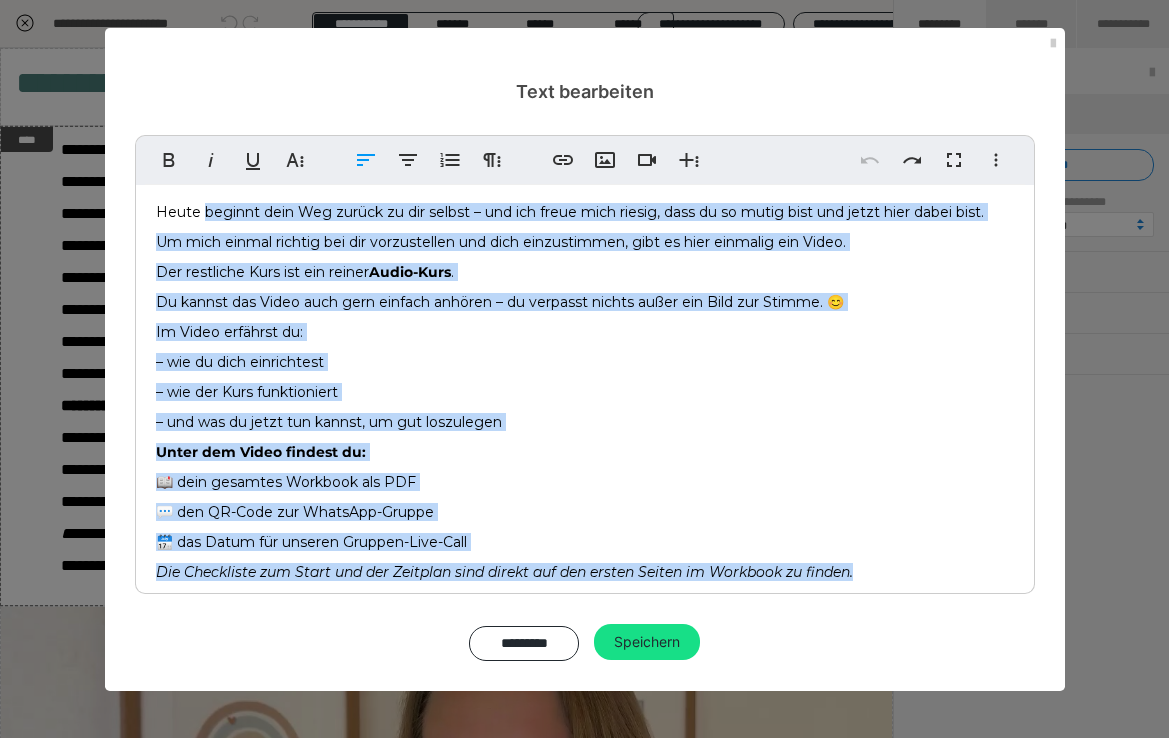 drag, startPoint x: 880, startPoint y: 574, endPoint x: 208, endPoint y: 206, distance: 766.1645 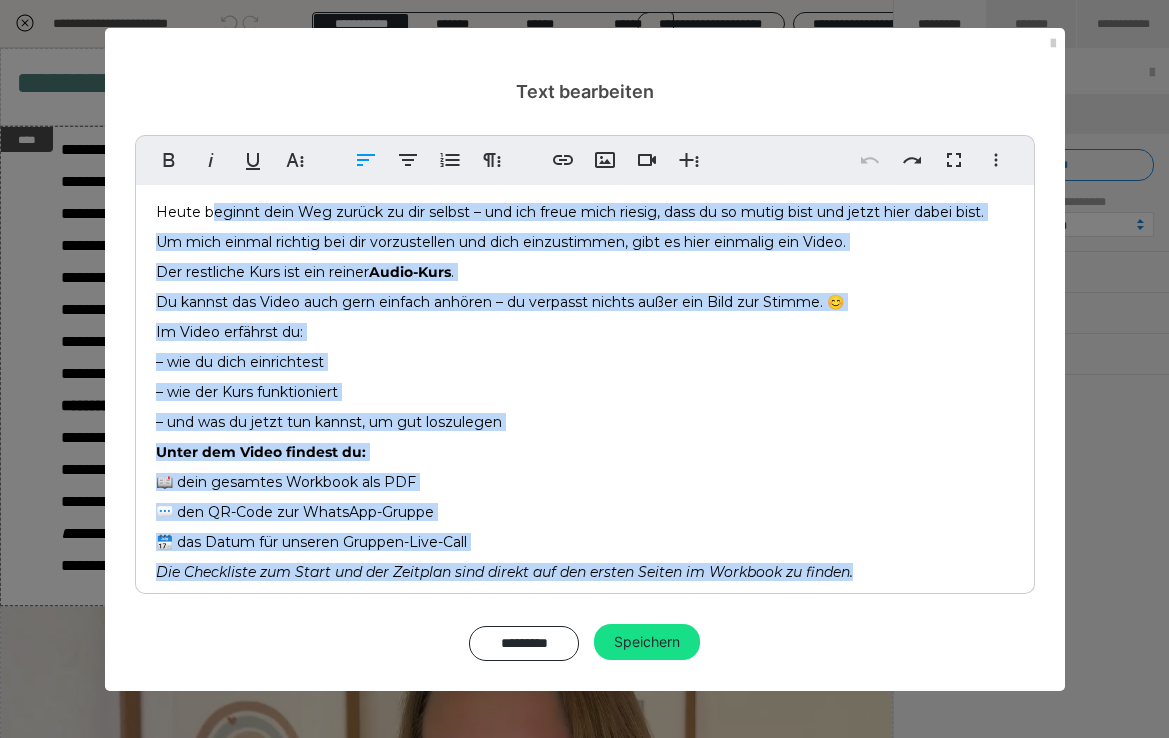 type 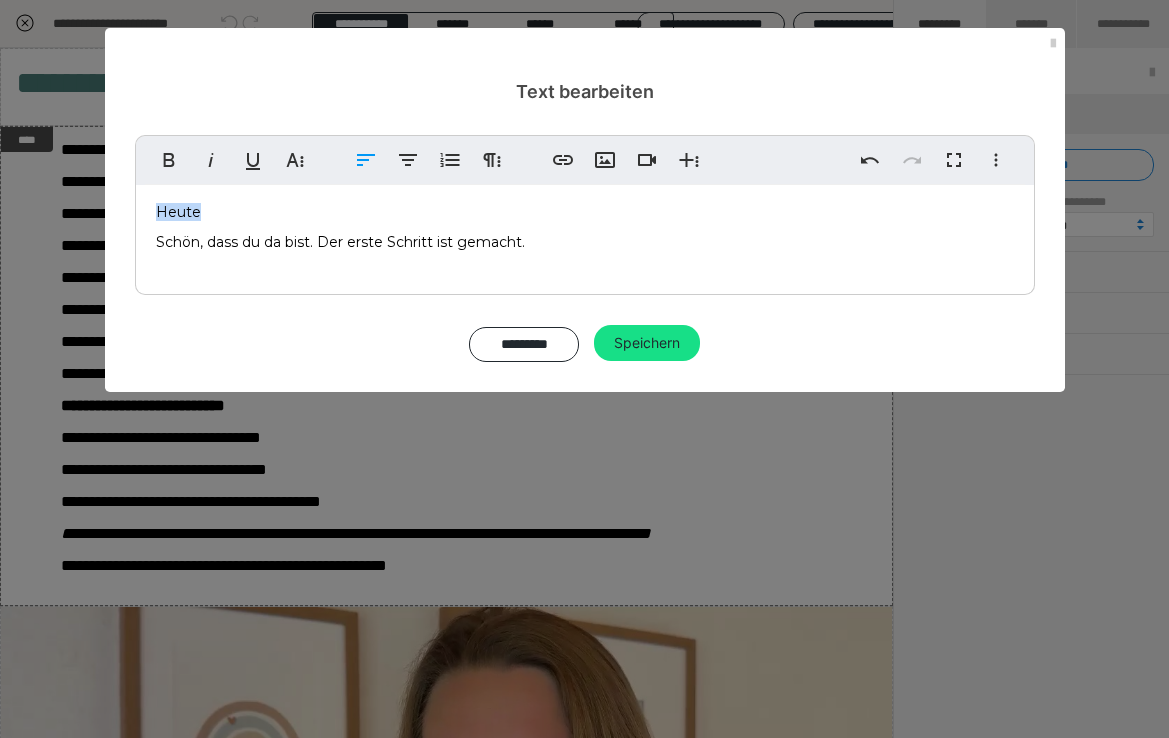 drag, startPoint x: 544, startPoint y: 245, endPoint x: 136, endPoint y: 228, distance: 408.354 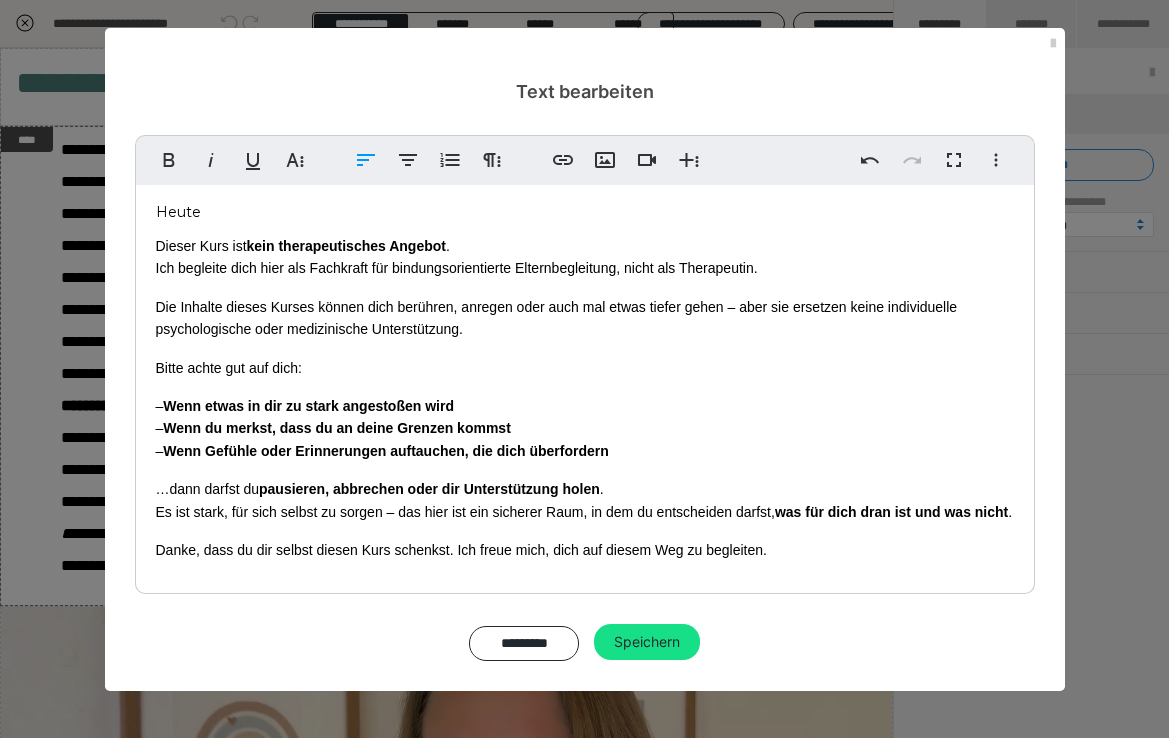 click on "Heute Dieser Kurs ist kein therapeutisches Angebot . Ich begleite dich hier als Fachkraft für bindungsorientierte Elternbegleitung, nicht als Therapeutin. Die Inhalte dieses Kurses können dich berühren, anregen oder auch mal etwas tiefer gehen – aber sie ersetzen keine individuelle psychologische oder medizinische Unterstützung. Bitte achte gut auf dich: – Wenn etwas in dir zu stark angestoßen wird – Wenn du merkst, dass du an deine Grenzen kommst – Wenn Gefühle oder Erinnerungen auftauchen, die dich überfordern …dann darfst du pausieren, abbrechen oder dir Unterstützung holen . Es ist stark, für sich selbst zu sorgen – das hier ist ein sicherer Raum, in dem du entscheiden darfst, was für dich dran ist und was nicht . Danke, dass du dir selbst diesen Kurs schenkst. Ich freue mich, dich auf diesem Weg zu begleiten." at bounding box center (585, 391) 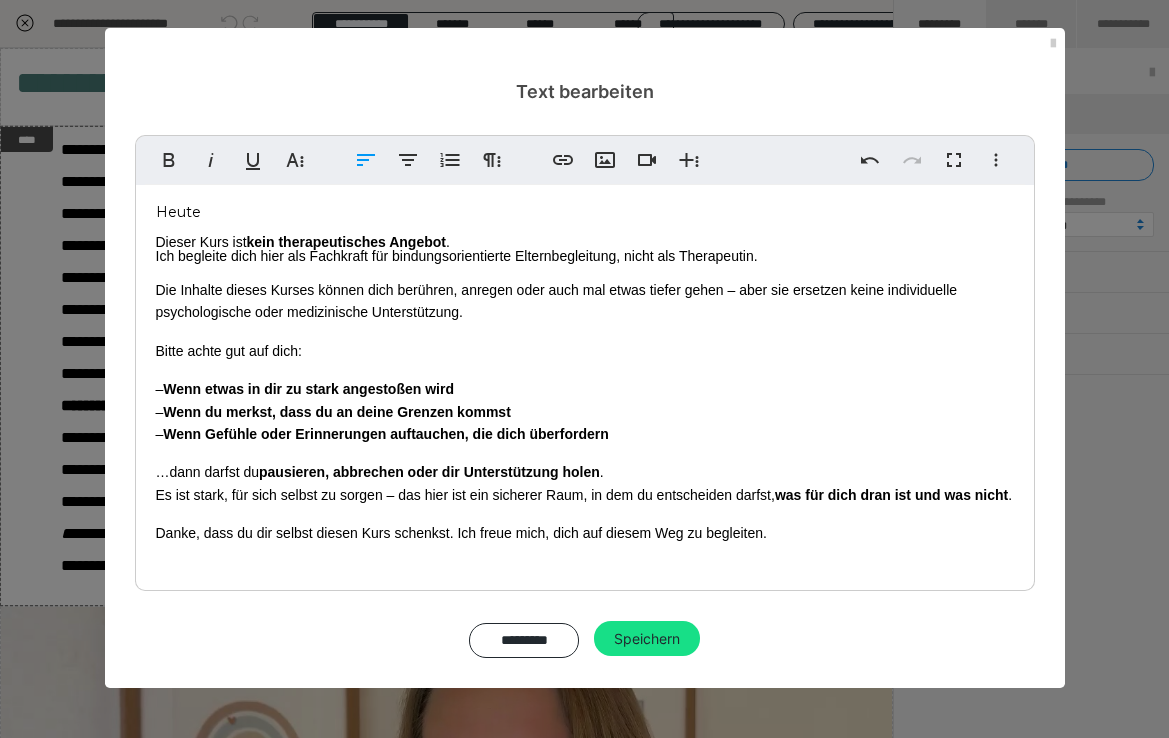 drag, startPoint x: 208, startPoint y: 213, endPoint x: 108, endPoint y: 208, distance: 100.12492 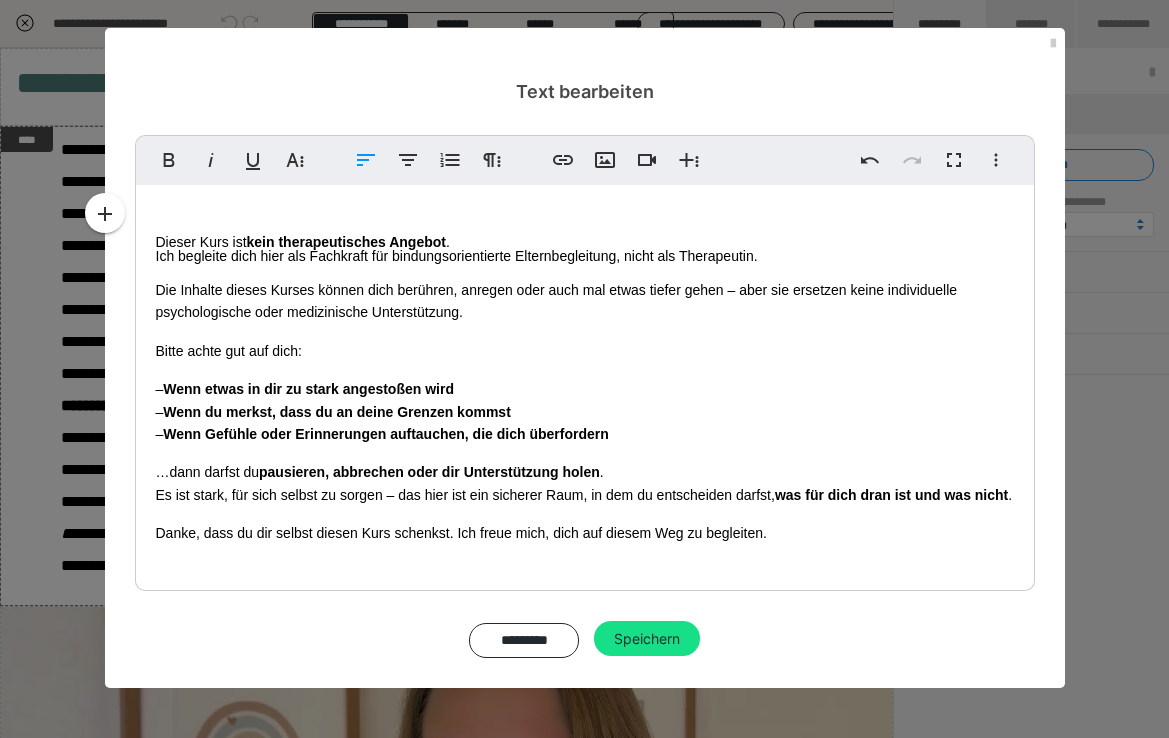click on "Dieser Kurs ist  kein therapeutisches Angebot . Ich begleite dich hier als Fachkraft für bindungsorientierte Elternbegleitung, nicht als Therapeutin." at bounding box center [585, 249] 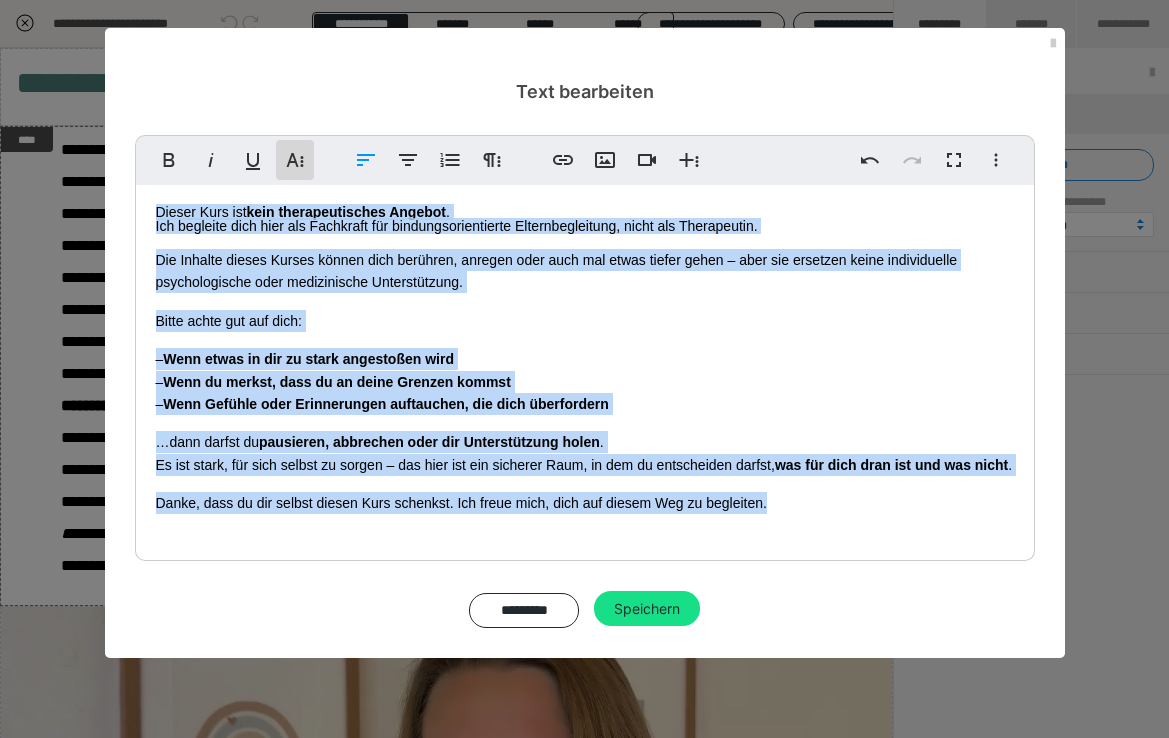 click on "Weitere Textformate" at bounding box center (295, 160) 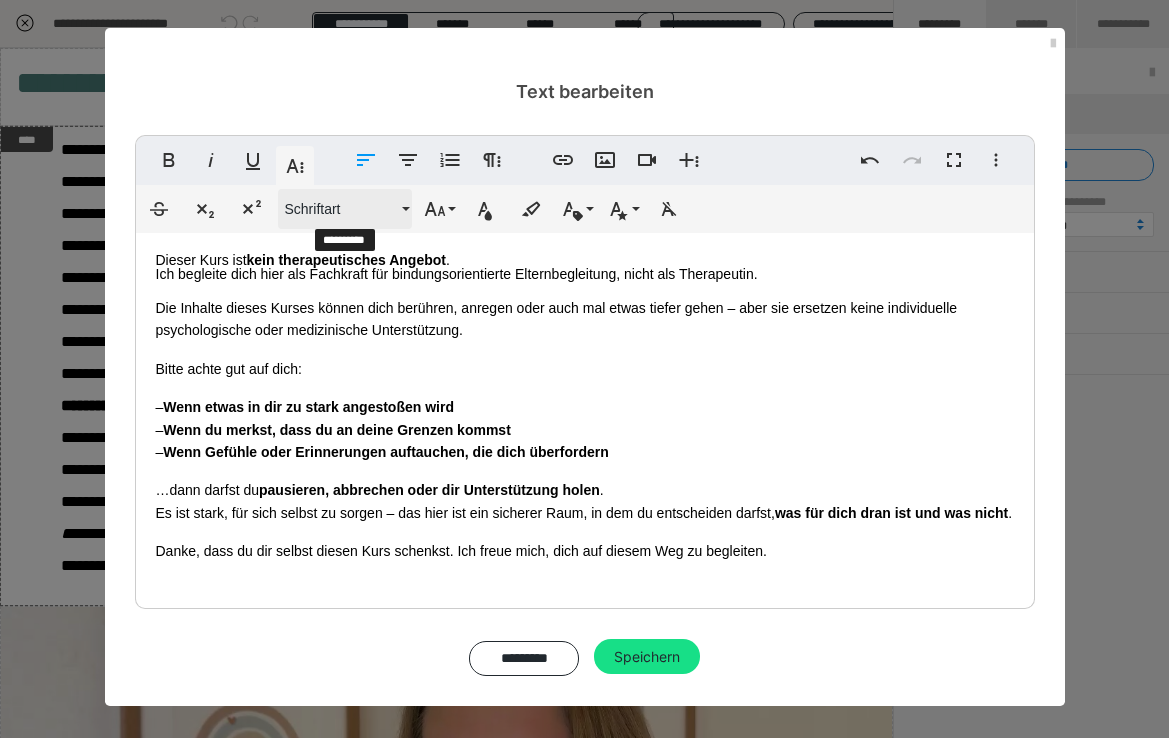 click on "Schriftart" at bounding box center (341, 209) 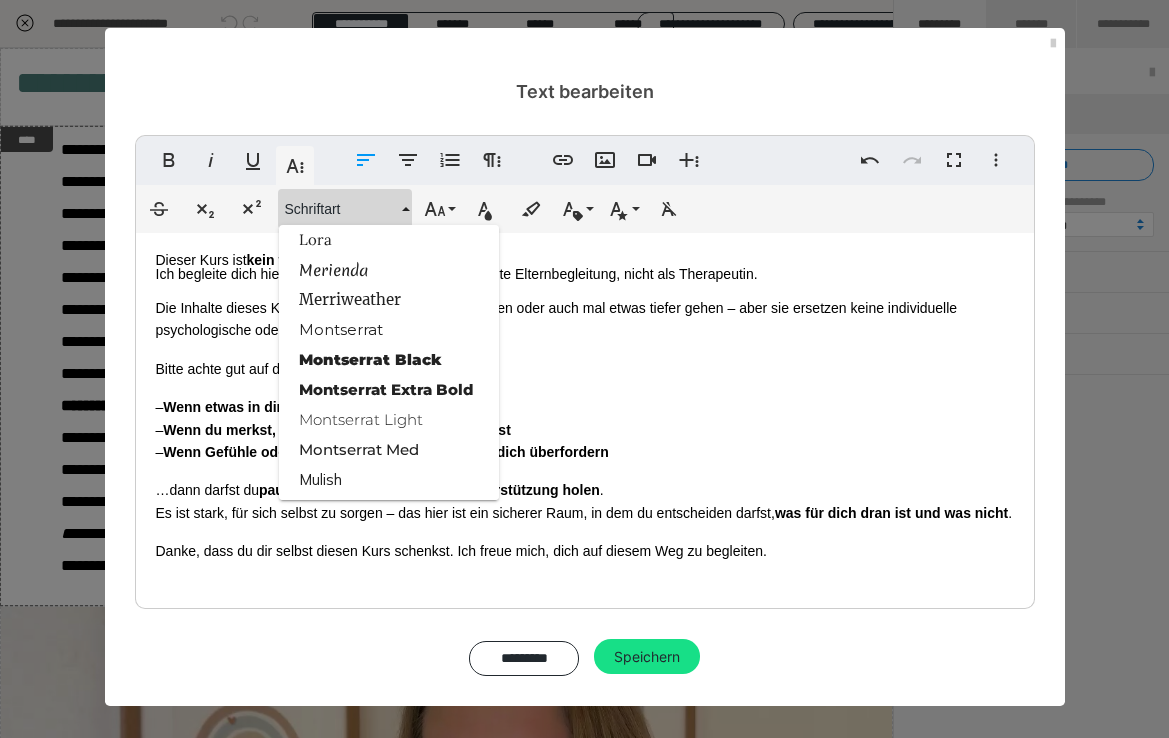 scroll, scrollTop: 1824, scrollLeft: 0, axis: vertical 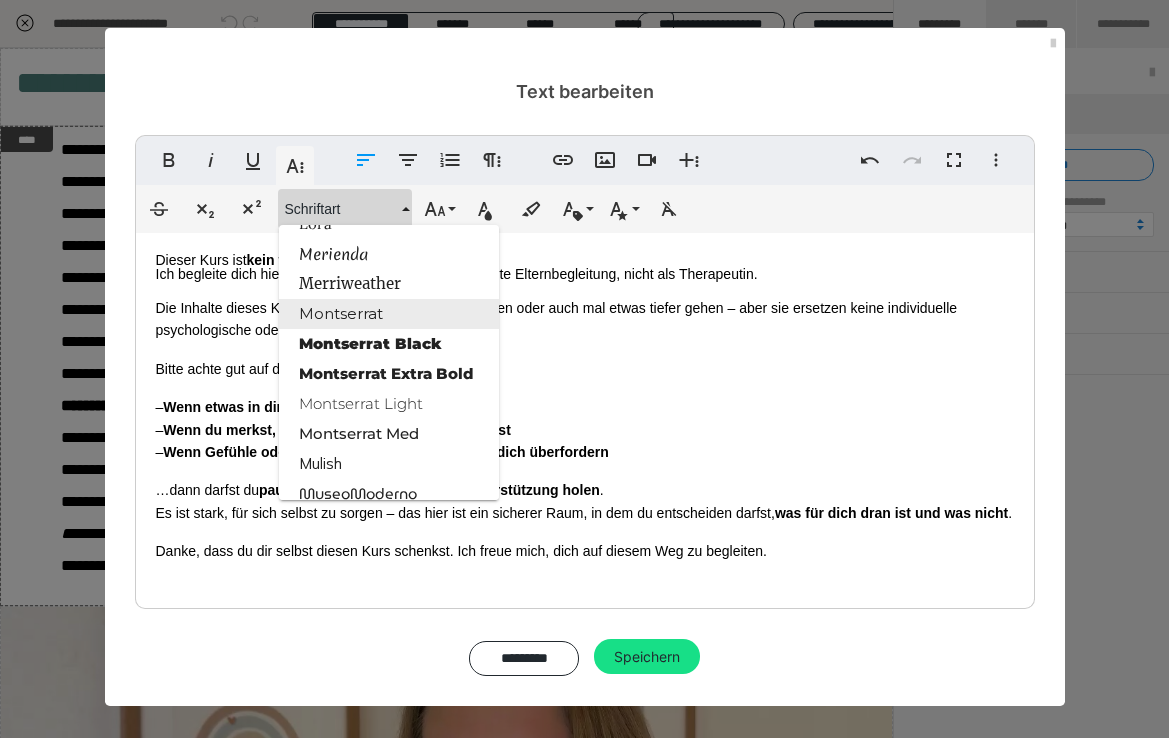 click on "Montserrat" at bounding box center [389, 314] 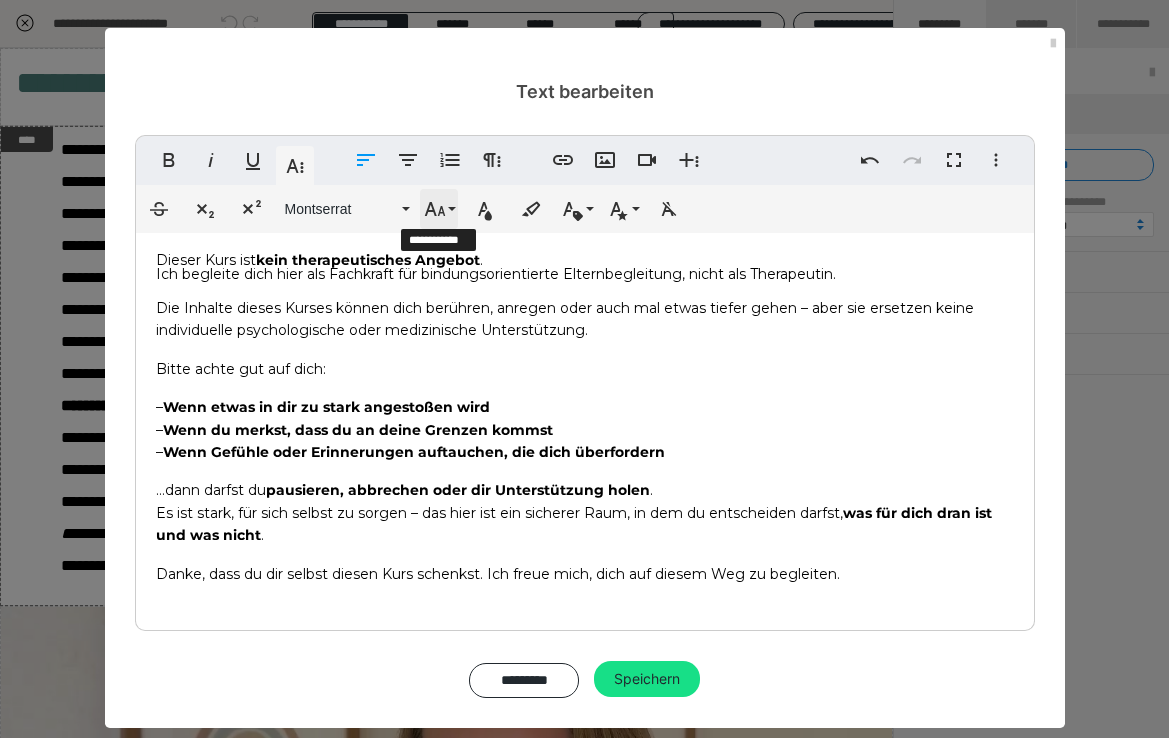click on "Schriftgröße" at bounding box center [439, 209] 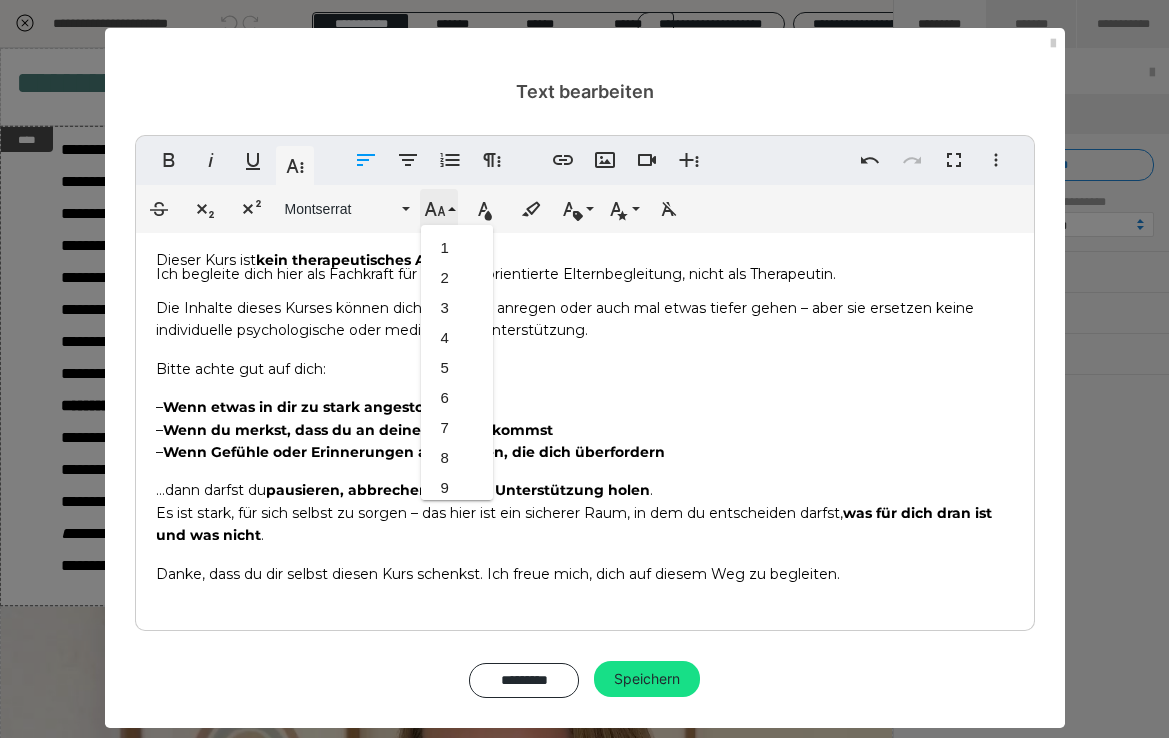 scroll, scrollTop: 413, scrollLeft: 0, axis: vertical 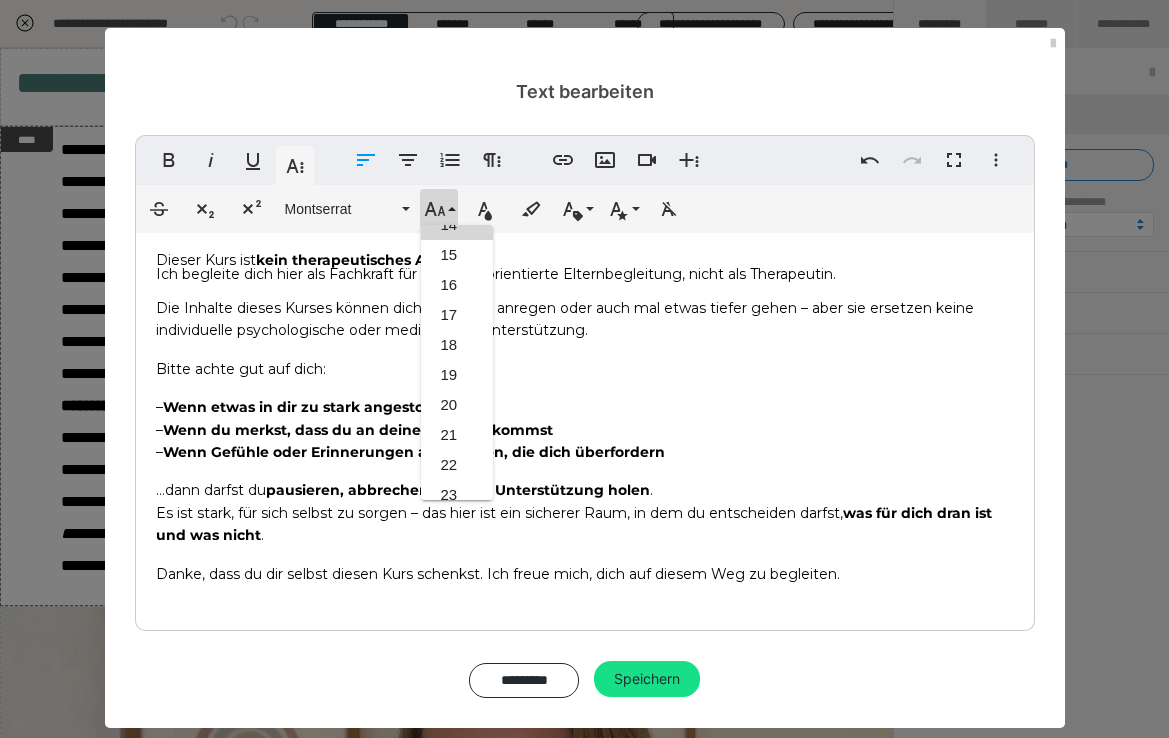 click on "14" at bounding box center [457, 225] 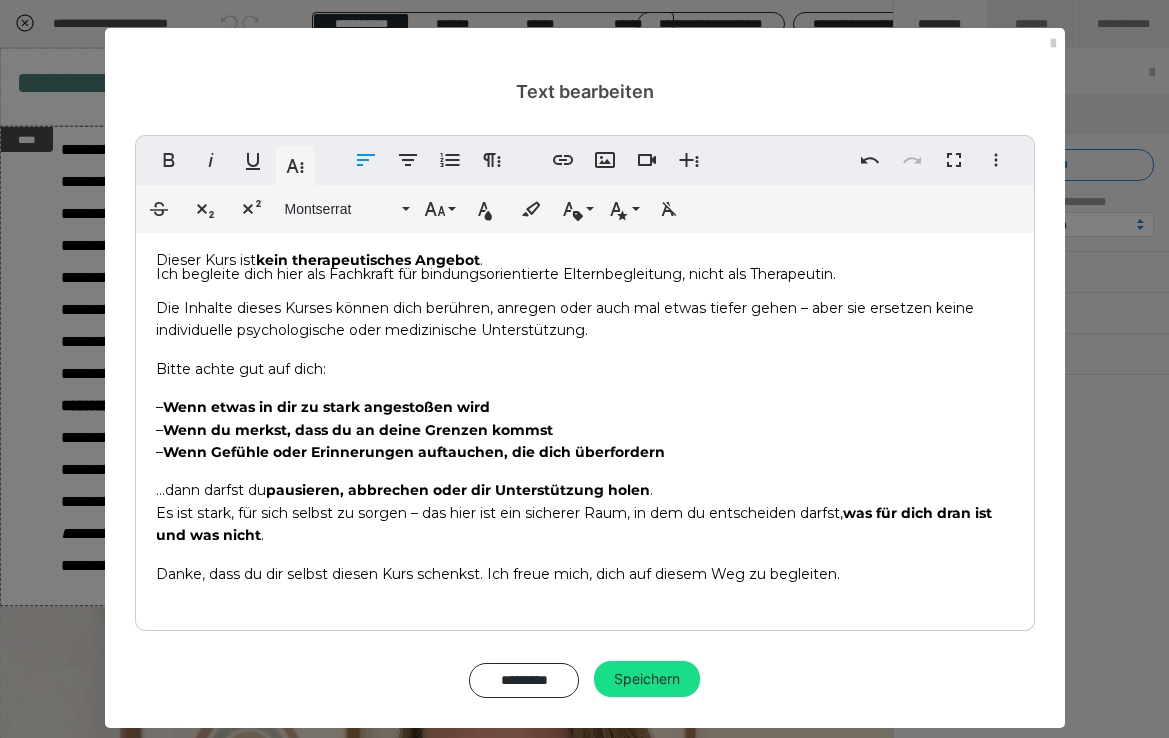 click on "–  Wenn etwas in dir zu stark angestoßen wird –  Wenn du merkst, dass du an deine Grenzen kommst –  Wenn Gefühle oder Erinnerungen auftauchen, die dich überfordern" at bounding box center [585, 429] 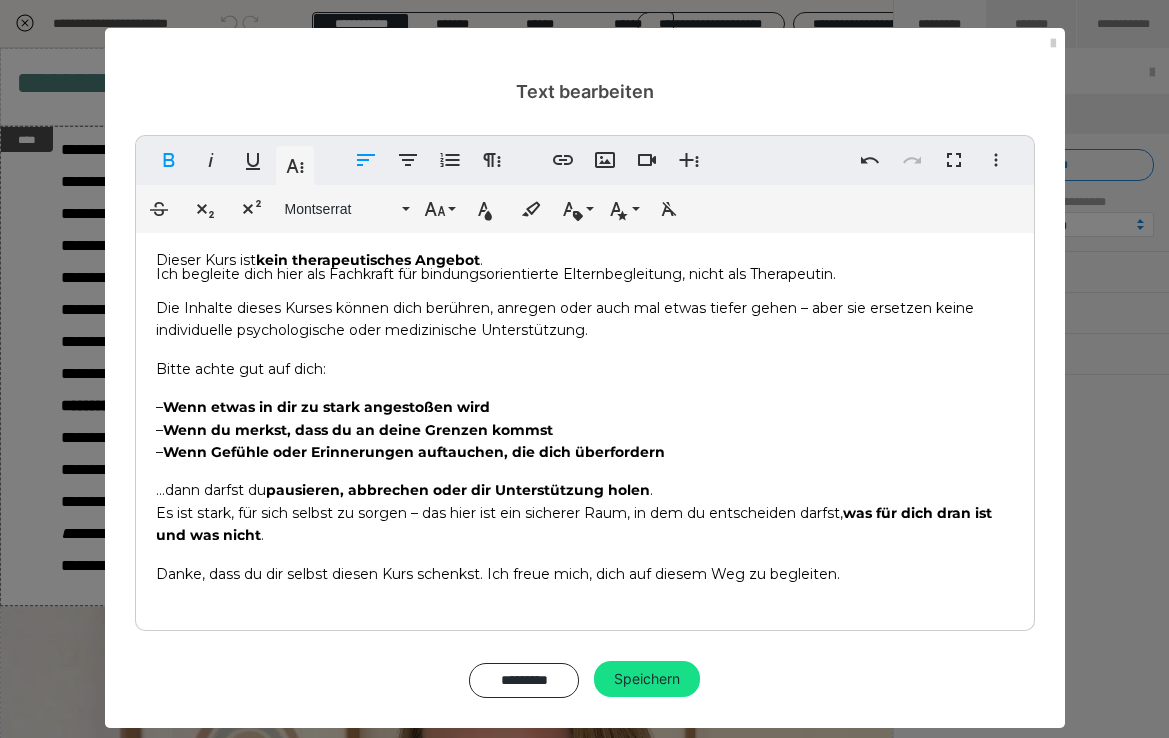 click on "Dieser Kurs ist  kein therapeutisches Angebot . Ich begleite dich hier als Fachkraft für bindungsorientierte Elternbegleitung, nicht als Therapeutin." at bounding box center [496, 267] 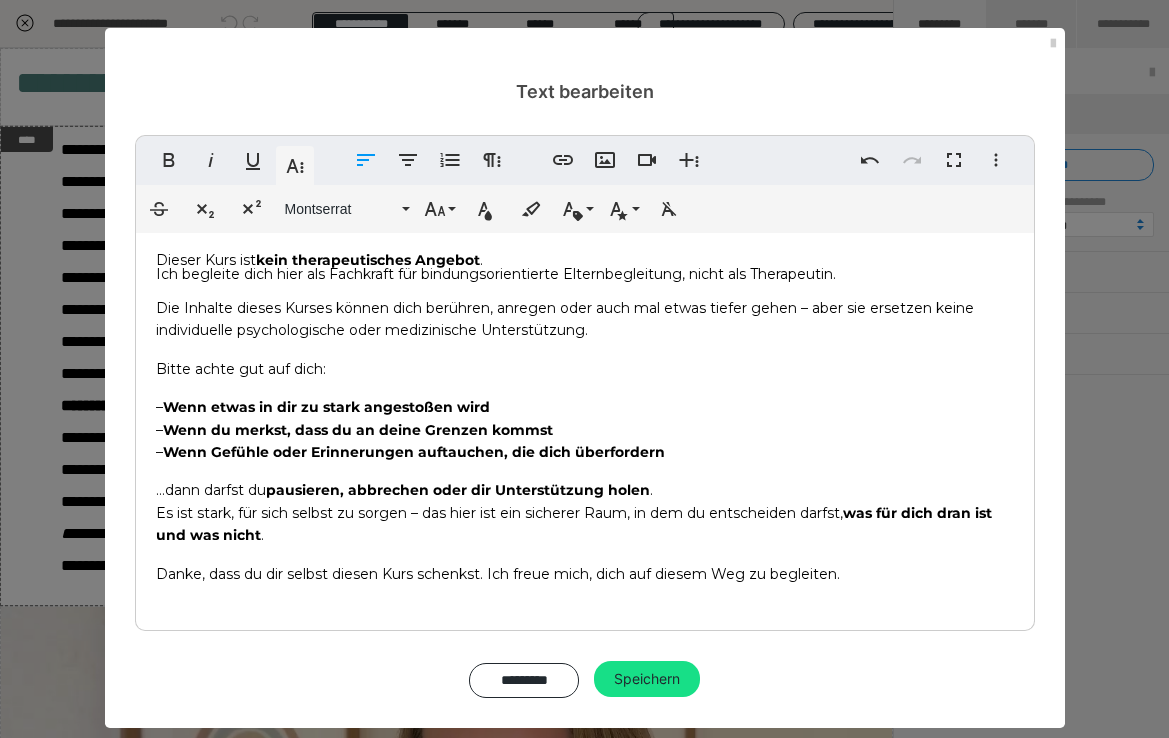 click on "Dieser Kurs ist  kein therapeutisches Angebot . Ich begleite dich hier als Fachkraft für bindungsorientierte Elternbegleitung, nicht als Therapeutin." at bounding box center [496, 267] 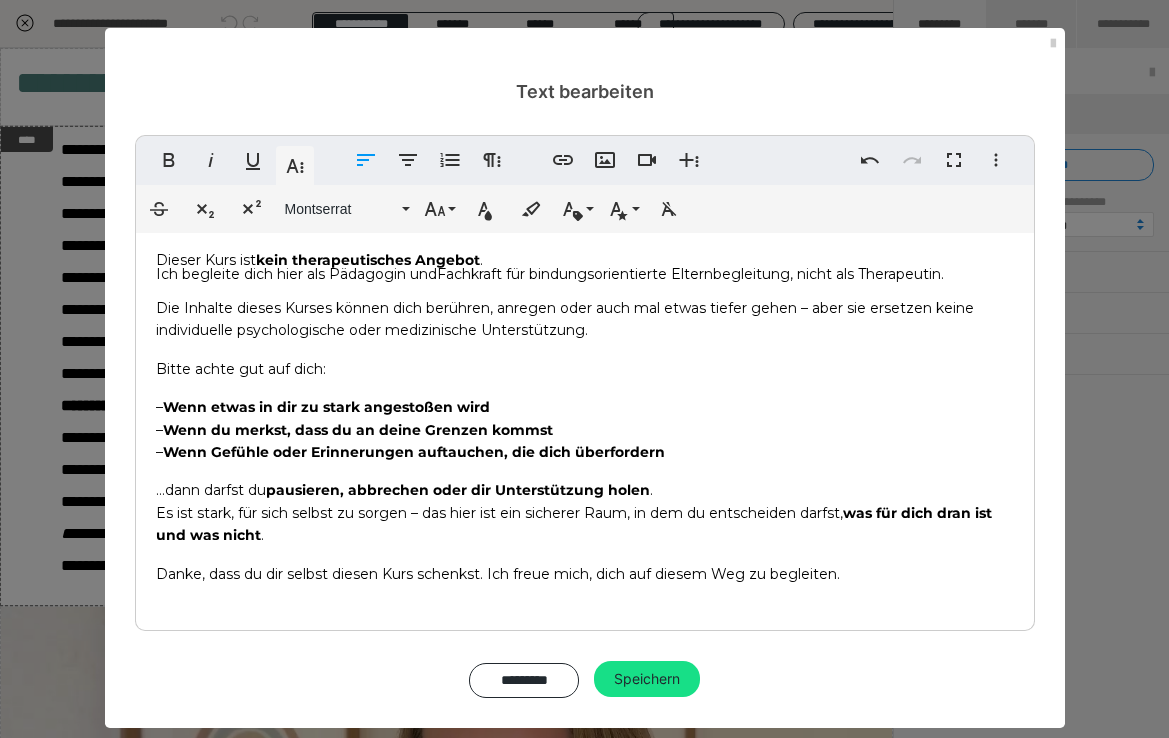 click on "–  Wenn etwas in dir zu stark angestoßen wird –  Wenn du merkst, dass du an deine Grenzen kommst –  Wenn Gefühle oder Erinnerungen auftauchen, die dich überfordern" at bounding box center (585, 429) 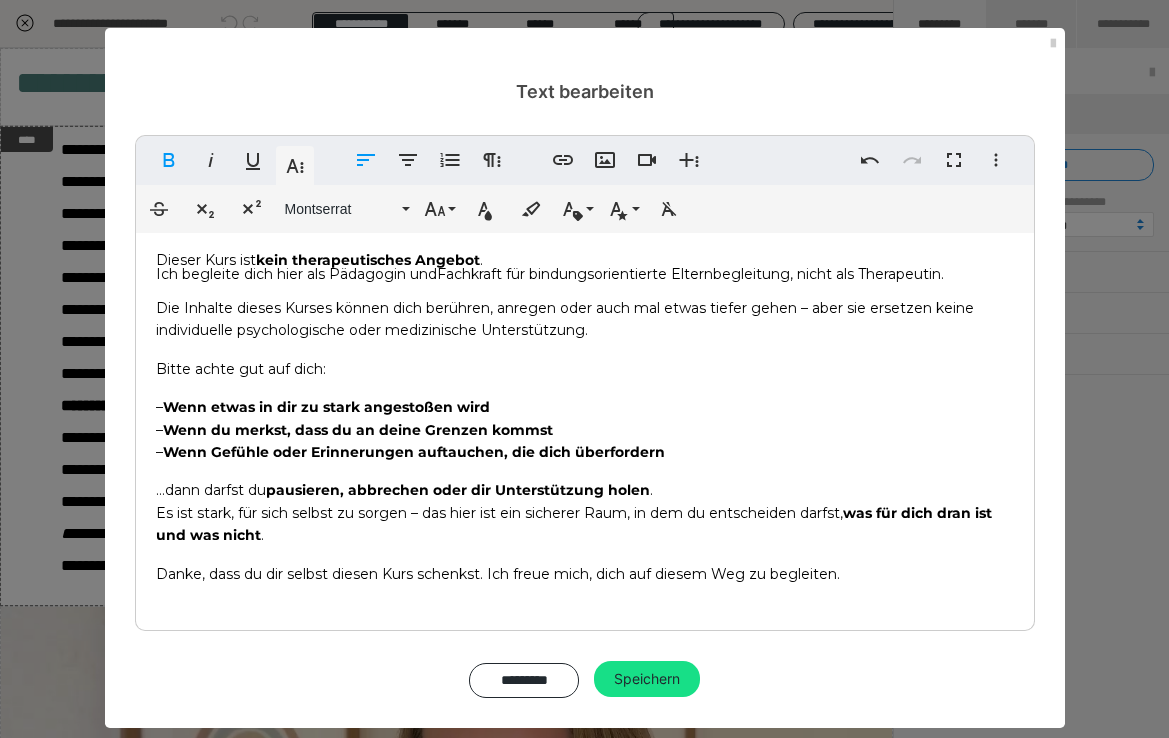 click on "Dieser Kurs ist kein therapeutisches Angebot . Ich begleite dich hier als Pädagogin und Fachkraft für bindungsorientierte Elternbegleitung, nicht als Therapeutin. Die Inhalte dieses Kurses können dich berühren, anregen oder auch mal etwas tiefer gehen – aber sie ersetzen keine individuelle psychologische oder medizinische Unterstützung. Bitte achte gut auf dich: – Wenn etwas in dir zu stark angestoßen wird – Wenn du merkst, dass du an deine Grenzen kommst – Wenn Gefühle oder Erinnerungen auftauchen, die dich überfordern …dann darfst du pausieren, abbrechen oder dir Unterstützung holen . Es ist stark, für sich selbst zu sorgen – das hier ist ein sicherer Raum, in dem du entscheiden darfst, was für dich dran ist und was nicht . Danke, dass du dir selbst diesen Kurs schenkst. Ich freue mich, dich auf diesem Weg zu begleiten." at bounding box center [585, 427] 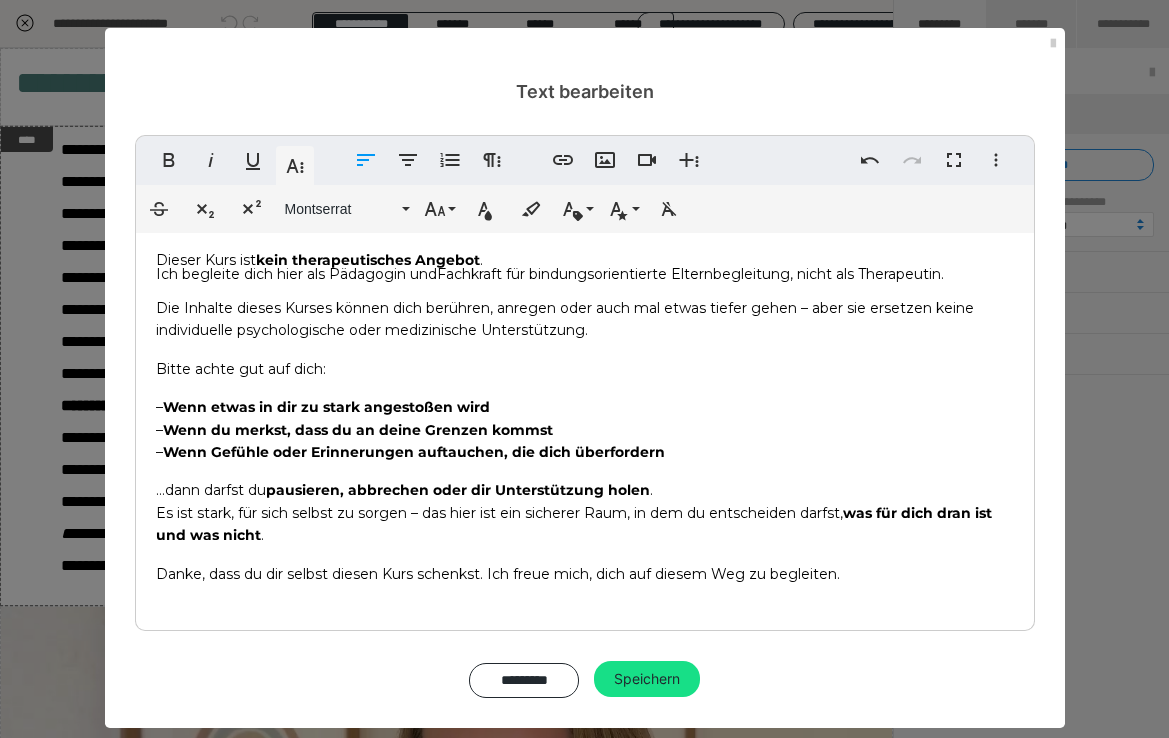 click on "Dieser Kurs ist kein therapeutisches Angebot . Ich begleite dich hier als Pädagogin und Fachkraft für bindungsorientierte Elternbegleitung, nicht als Therapeutin. Die Inhalte dieses Kurses können dich berühren, anregen oder auch mal etwas tiefer gehen – aber sie ersetzen keine individuelle psychologische oder medizinische Unterstützung. Bitte achte gut auf dich: – Wenn etwas in dir zu stark angestoßen wird – Wenn du merkst, dass du an deine Grenzen kommst – Wenn Gefühle oder Erinnerungen auftauchen, die dich überfordern …dann darfst du pausieren, abbrechen oder dir Unterstützung holen . Es ist stark, für sich selbst zu sorgen – das hier ist ein sicherer Raum, in dem du entscheiden darfst, was für dich dran ist und was nicht . Danke, dass du dir selbst diesen Kurs schenkst. Ich freue mich, dich auf diesem Weg zu begleiten." at bounding box center (585, 427) 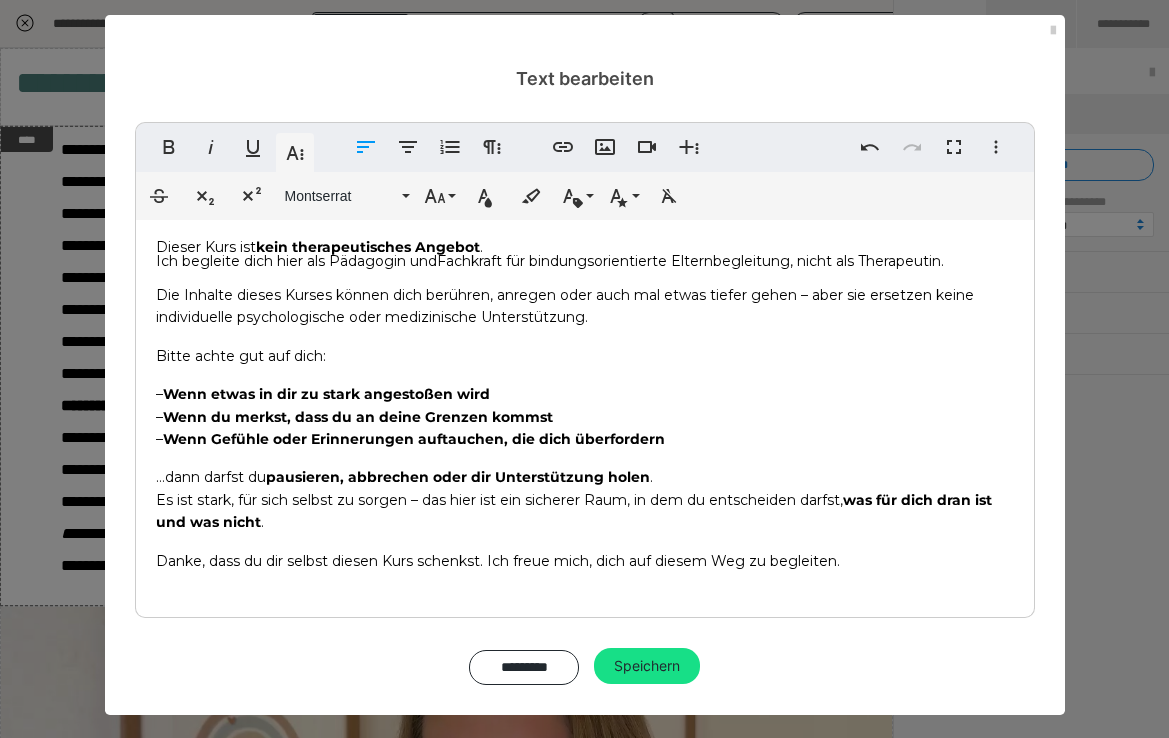 scroll, scrollTop: 12, scrollLeft: 0, axis: vertical 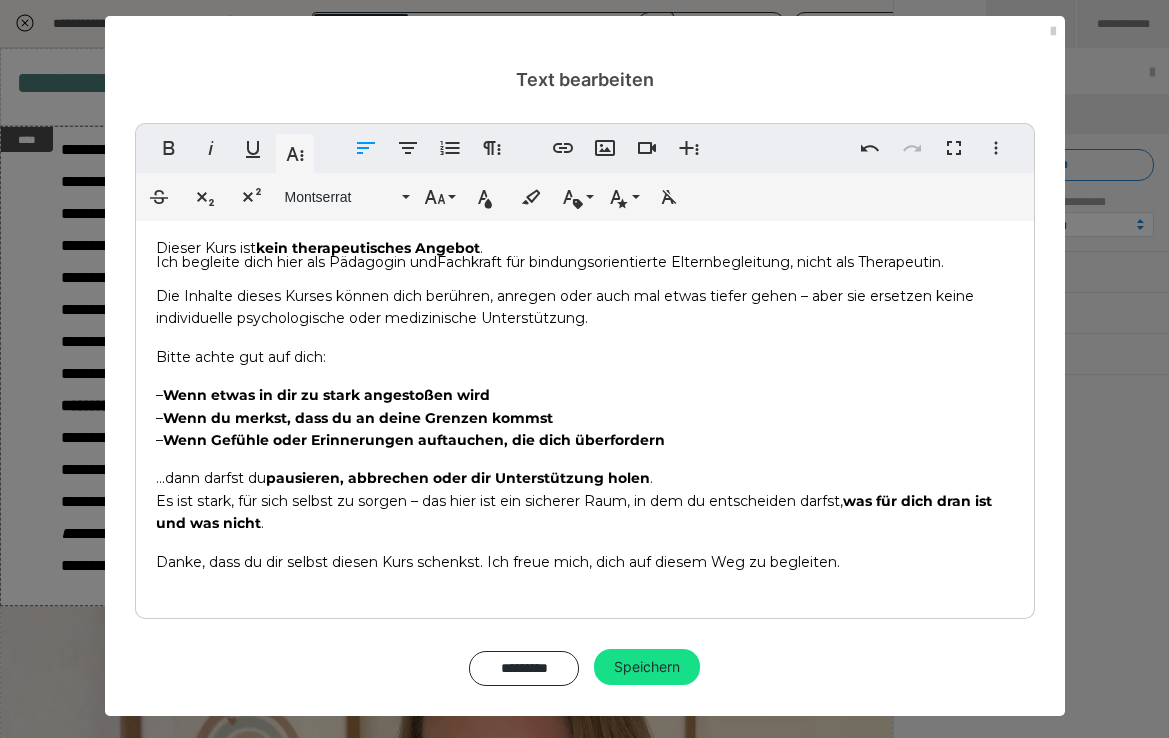 click on "Dieser Kurs ist kein therapeutisches Angebot . Ich begleite dich hier als Pädagogin und Fachkraft für bindungsorientierte Elternbegleitung, nicht als Therapeutin. Die Inhalte dieses Kurses können dich berühren, anregen oder auch mal etwas tiefer gehen – aber sie ersetzen keine individuelle psychologische oder medizinische Unterstützung. Bitte achte gut auf dich: – Wenn etwas in dir zu stark angestoßen wird – Wenn du merkst, dass du an deine Grenzen kommst – Wenn Gefühle oder Erinnerungen auftauchen, die dich überfordern …dann darfst du pausieren, abbrechen oder dir Unterstützung holen . Es ist stark, für sich selbst zu sorgen – das hier ist ein sicherer Raum, in dem du entscheiden darfst, was für dich dran ist und was nicht . Danke, dass du dir selbst diesen Kurs schenkst. Ich freue mich, dich auf diesem Weg zu begleiten." at bounding box center [585, 415] 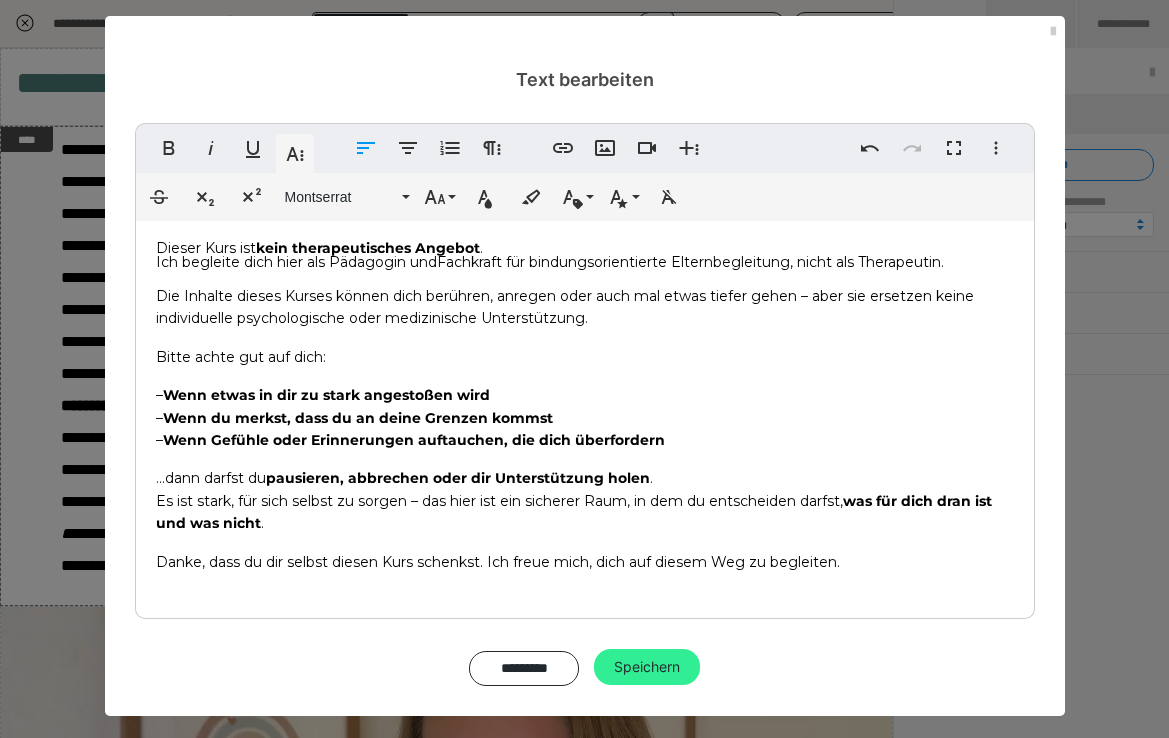 click on "Speichern" at bounding box center (647, 667) 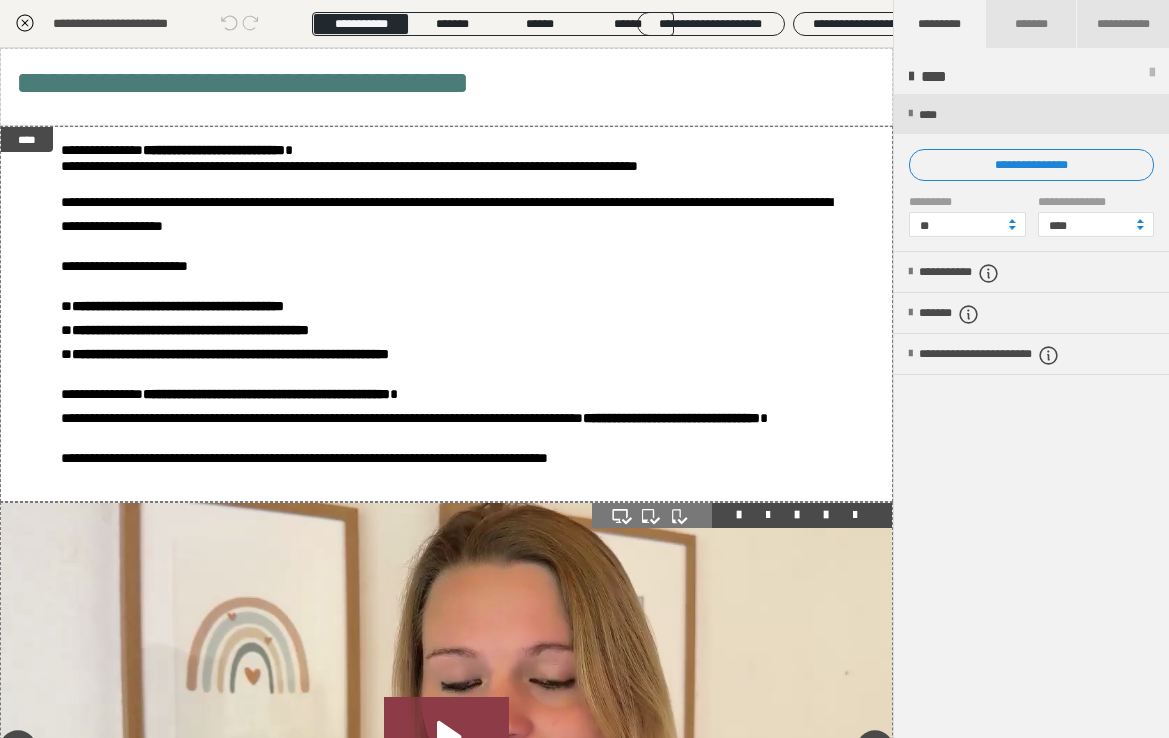 click at bounding box center [855, 515] 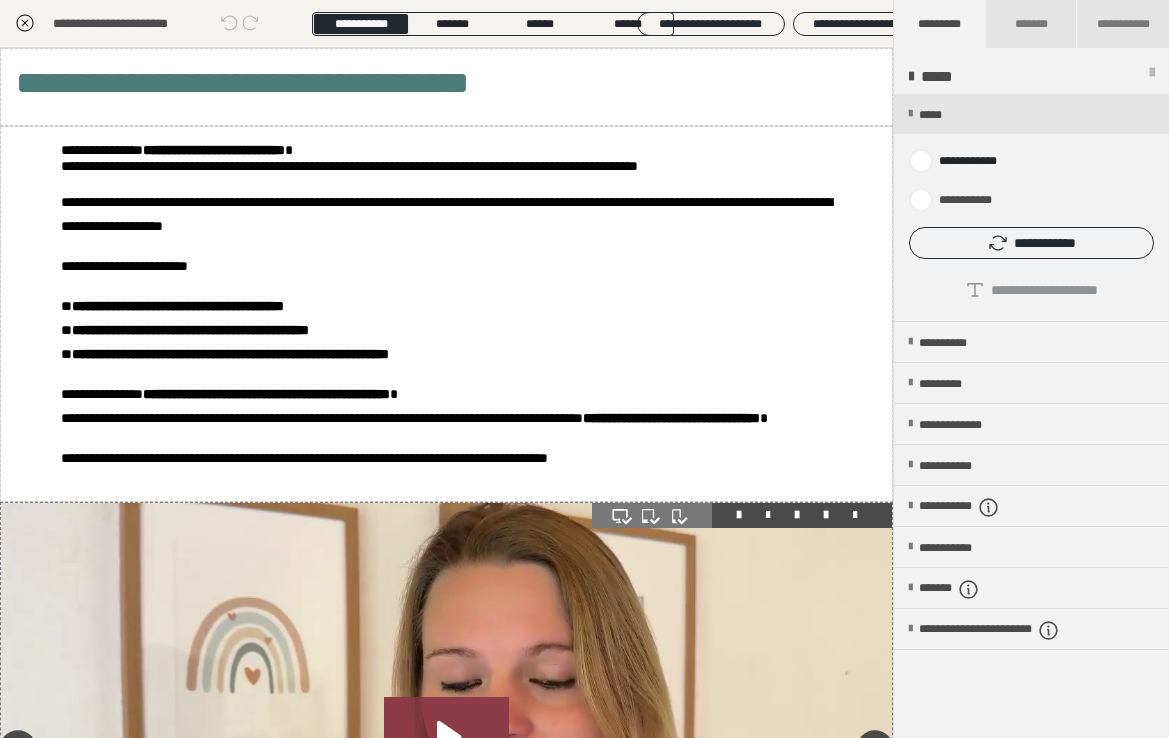 click at bounding box center (742, 515) 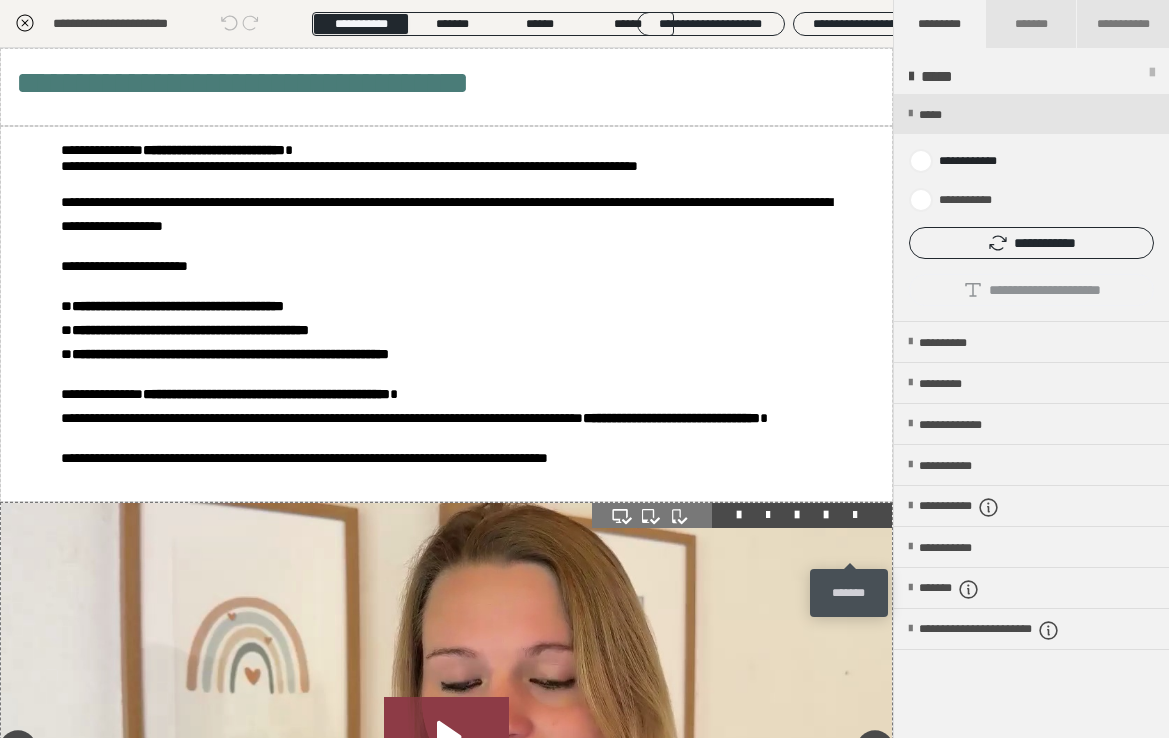 click at bounding box center (855, 515) 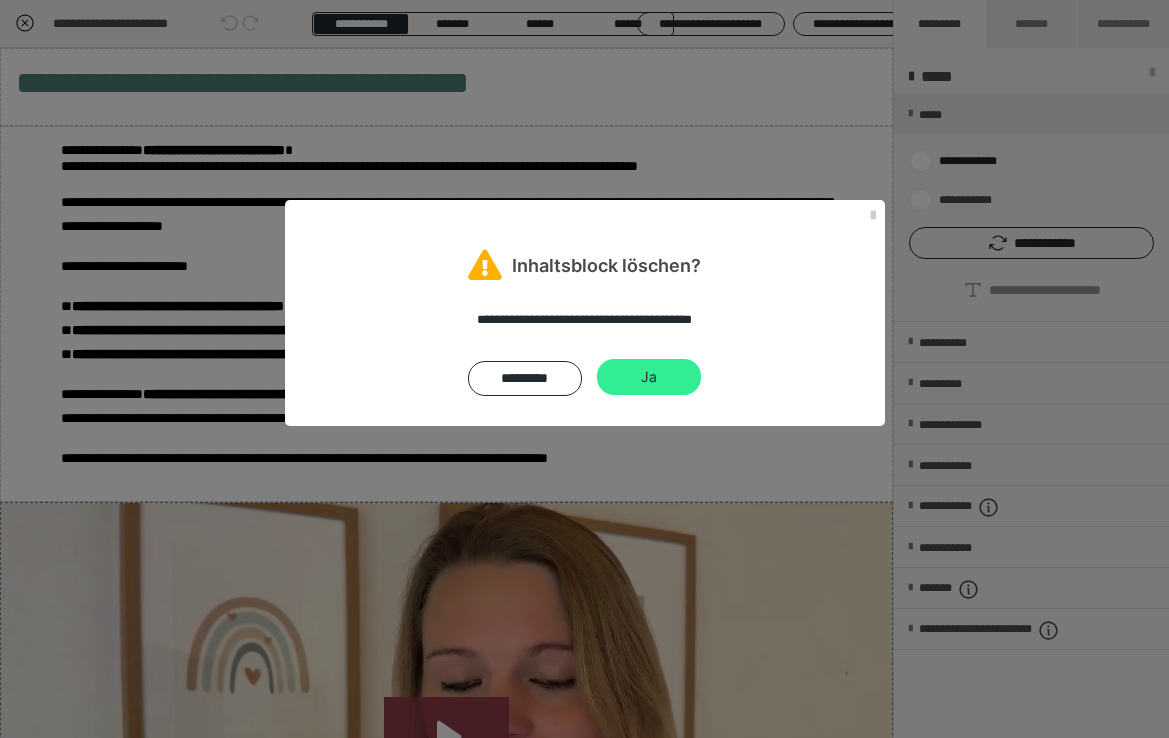 click on "Ja" at bounding box center [649, 377] 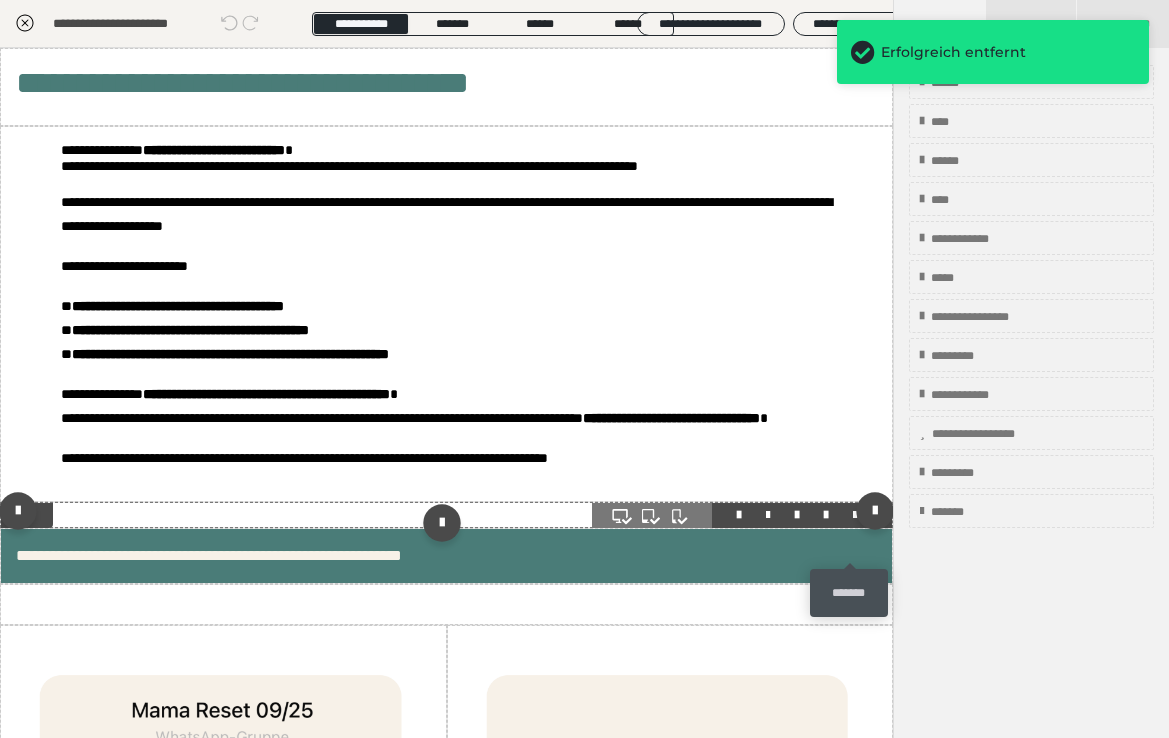 click at bounding box center [855, 515] 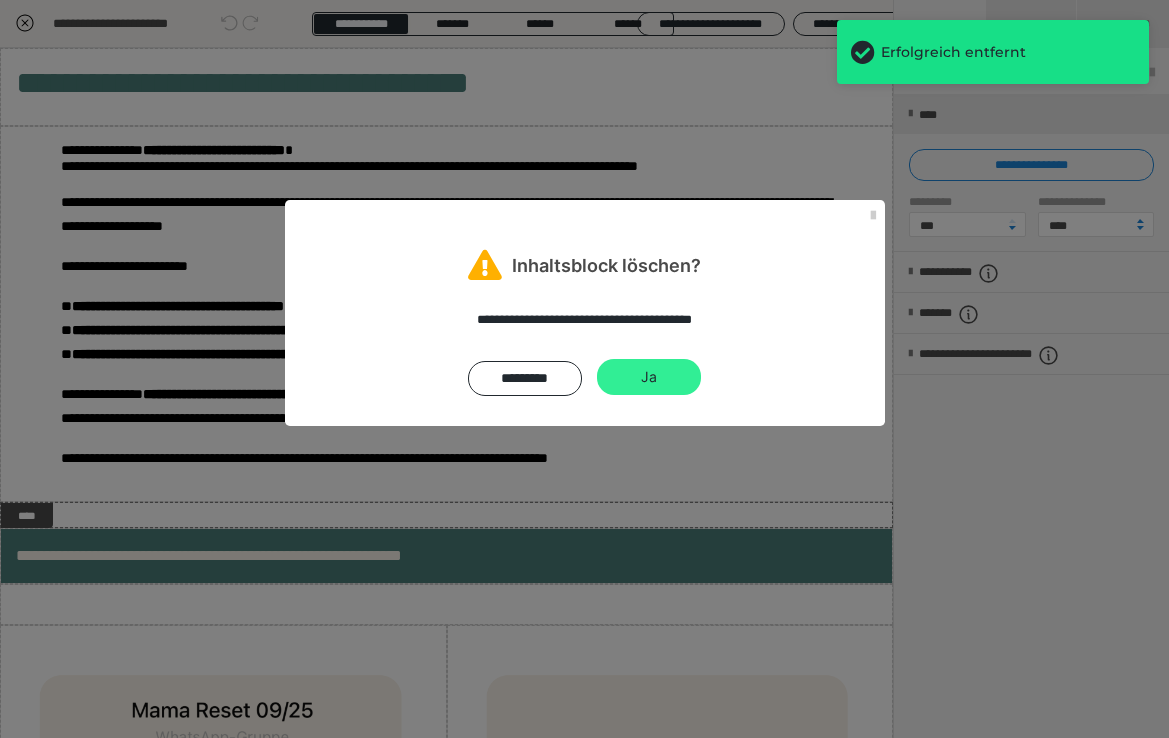 click on "Ja" at bounding box center [649, 377] 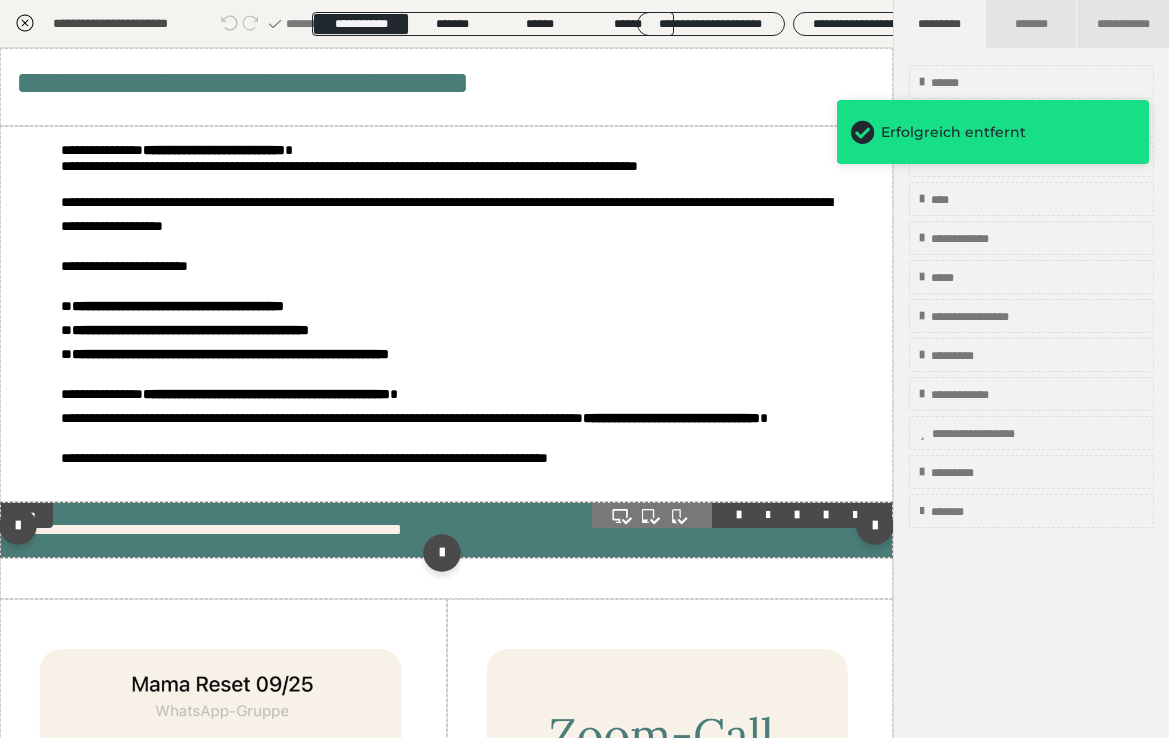 click at bounding box center (742, 515) 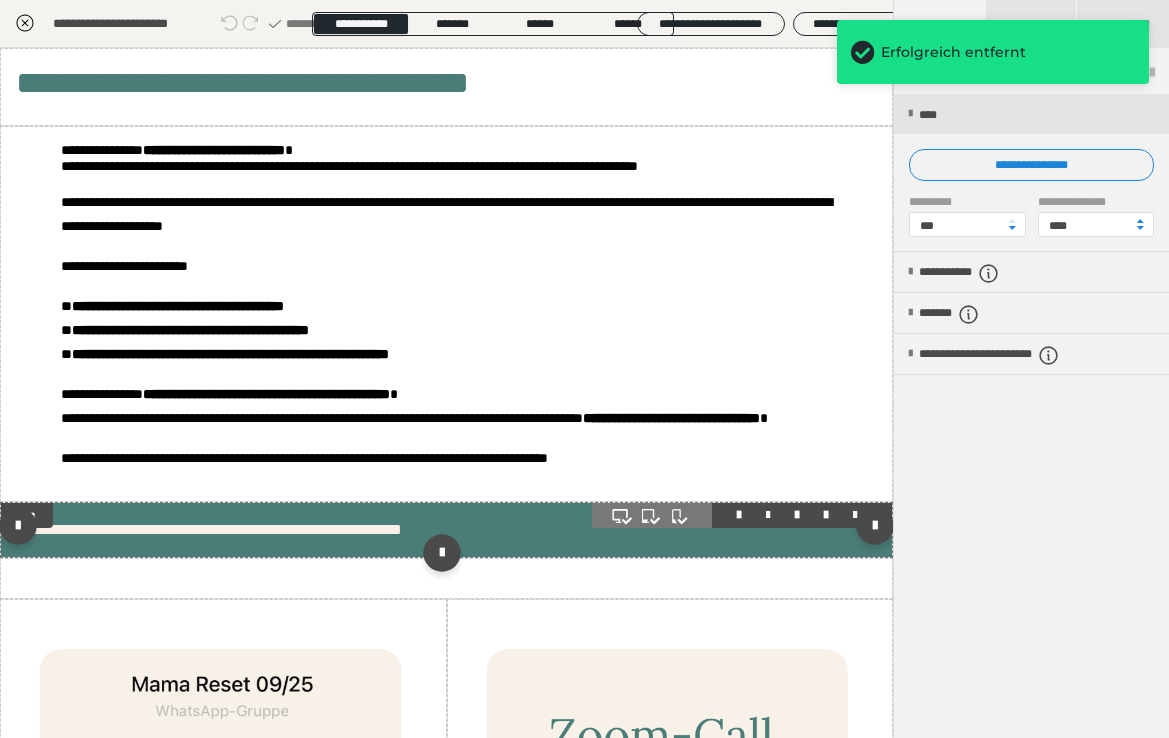 click at bounding box center (855, 515) 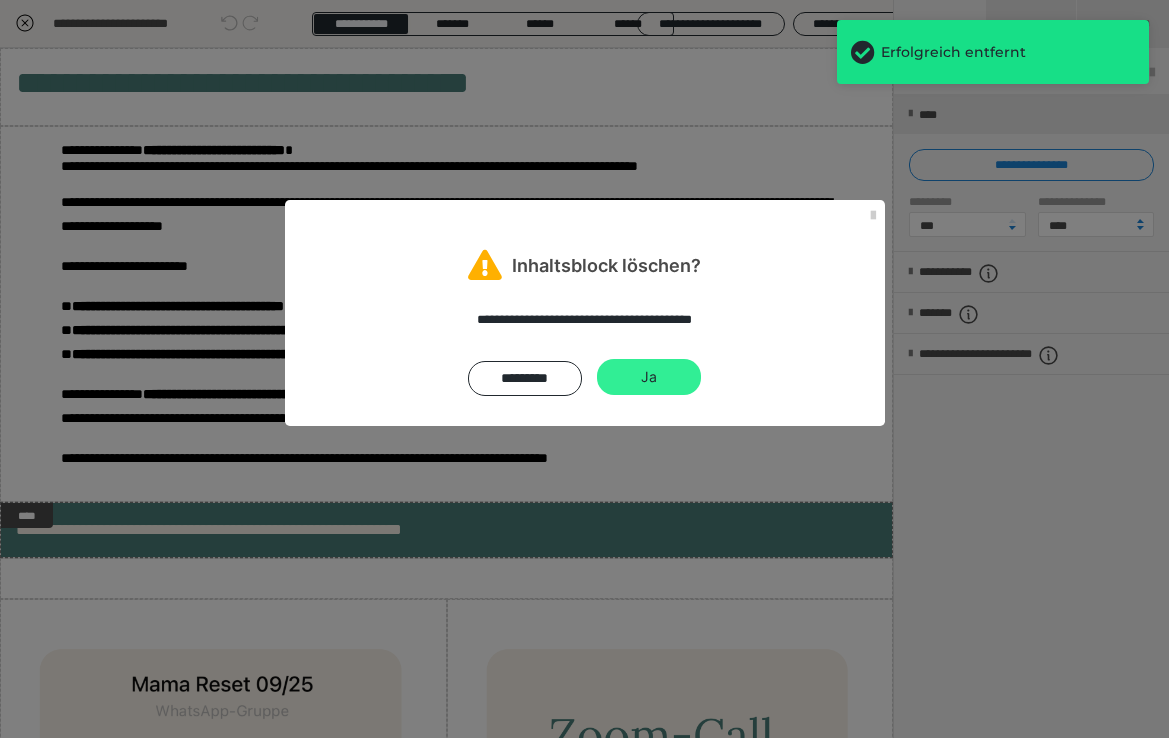 click on "Ja" at bounding box center [649, 377] 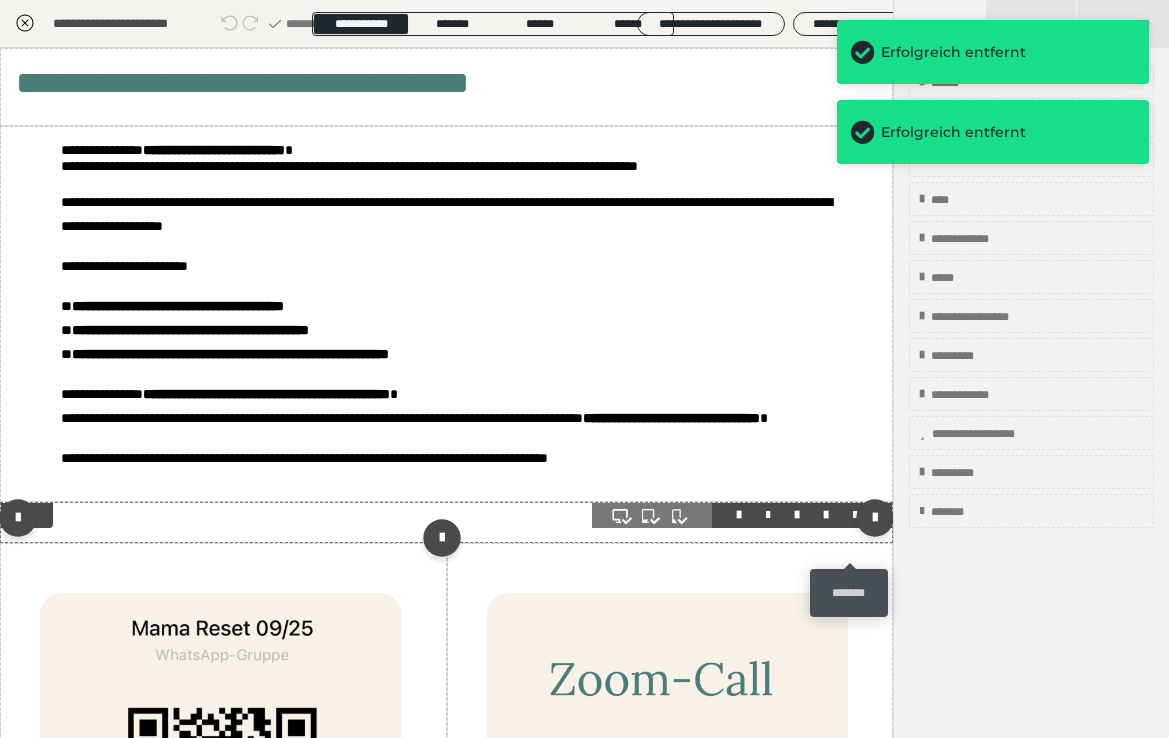click at bounding box center [855, 515] 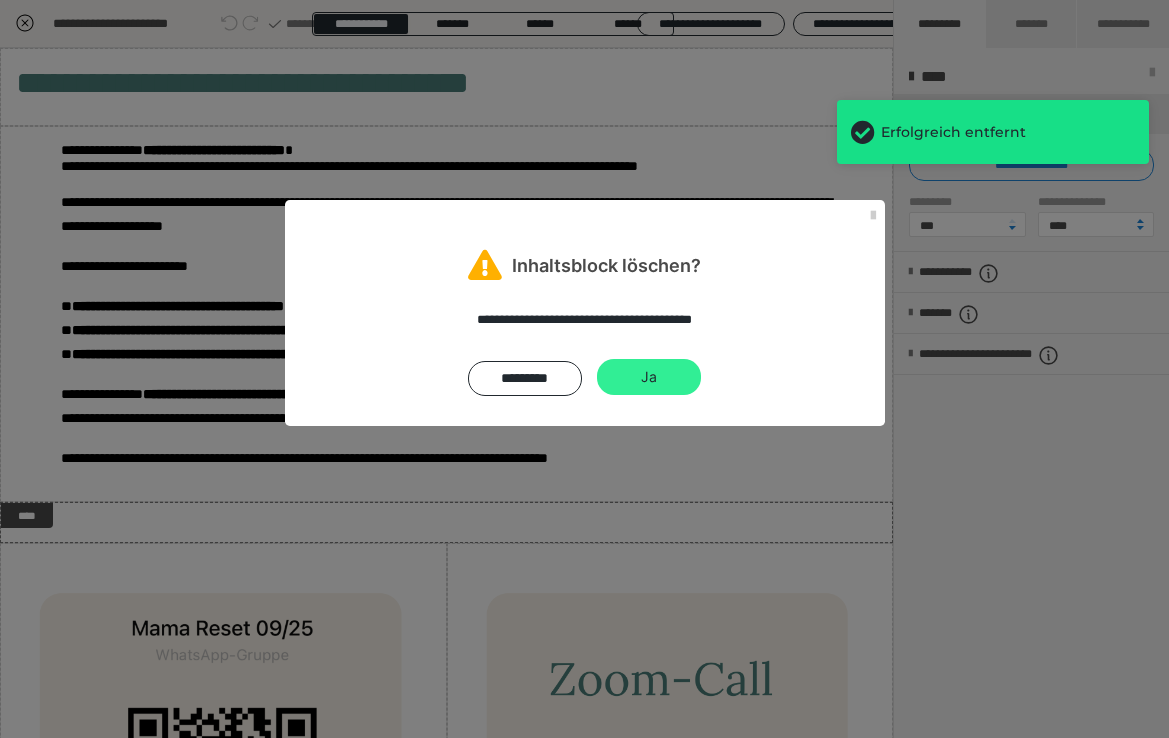 click on "Ja" at bounding box center (649, 377) 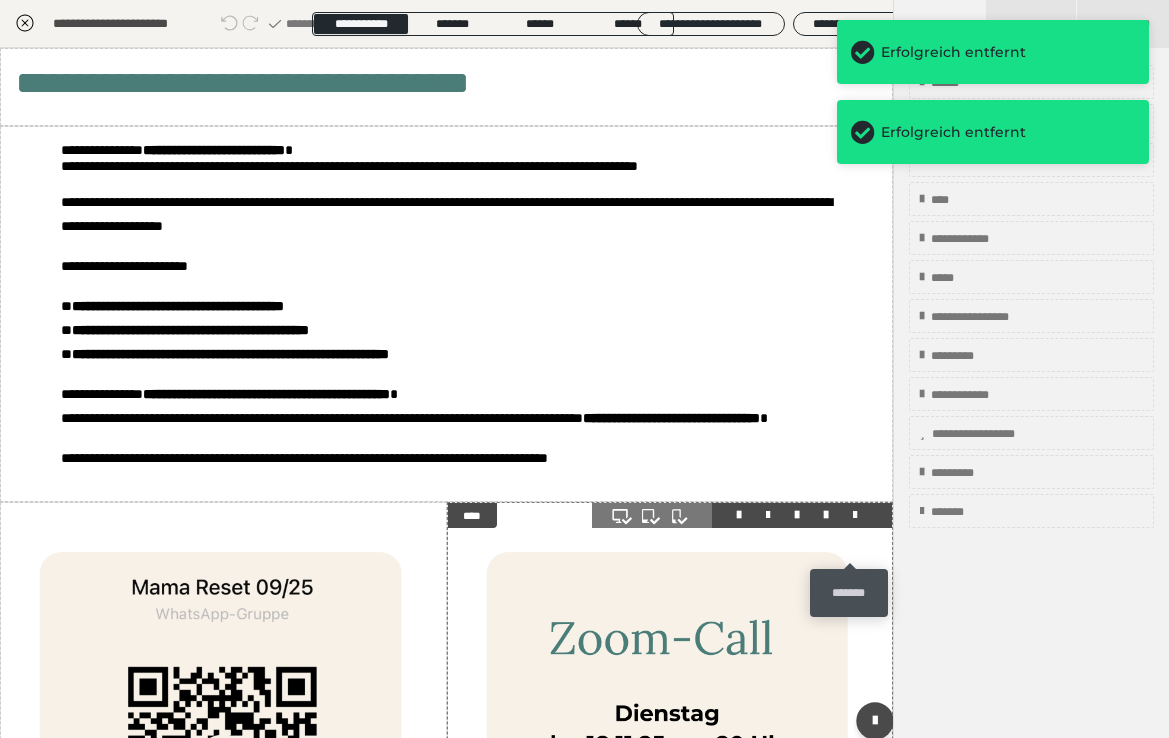 click at bounding box center [855, 515] 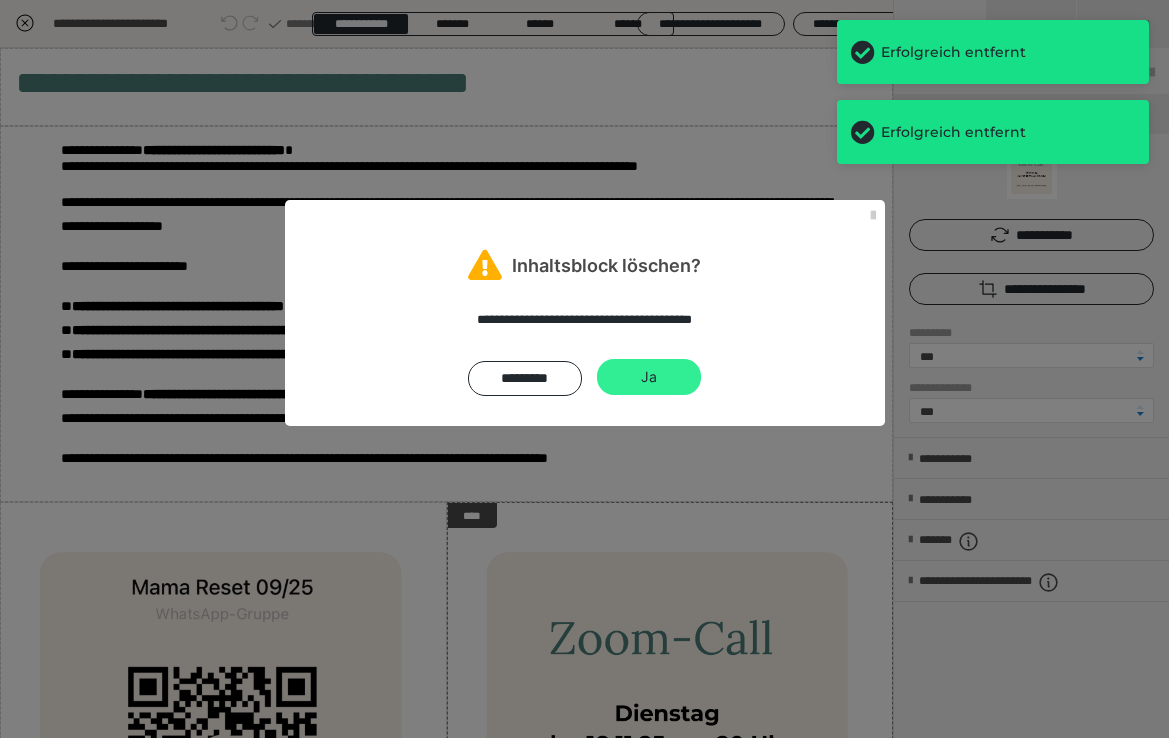 click on "Ja" at bounding box center [649, 377] 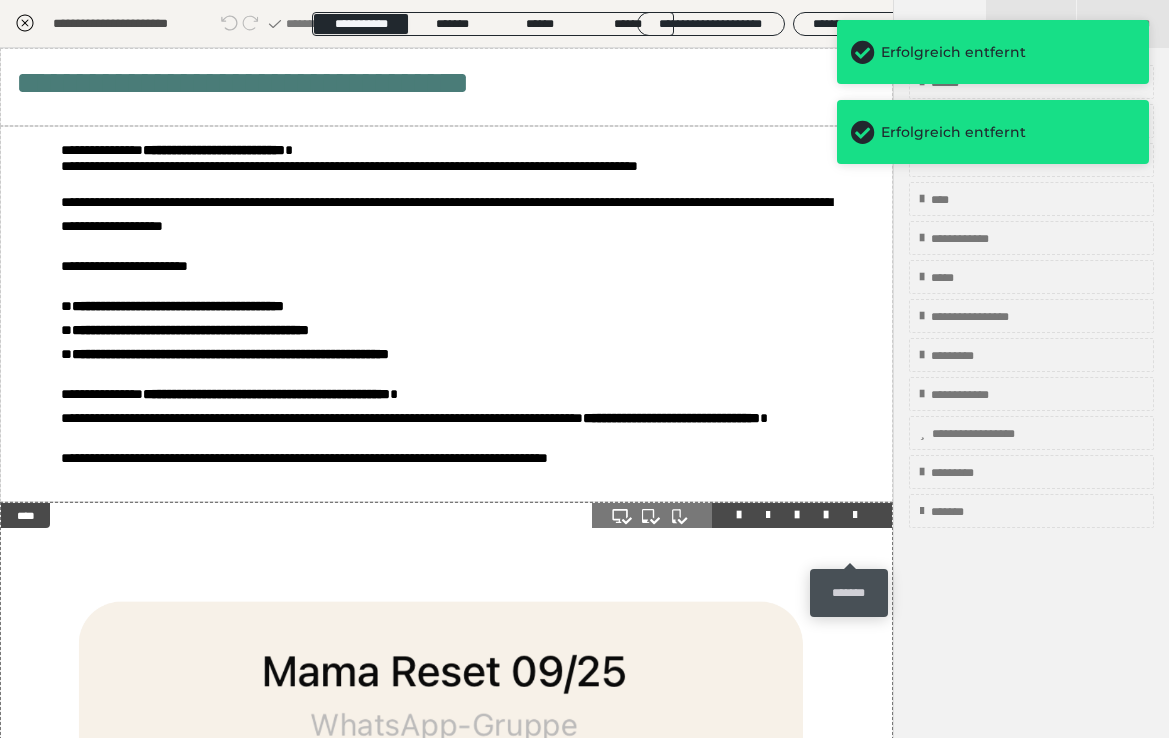 click at bounding box center [855, 515] 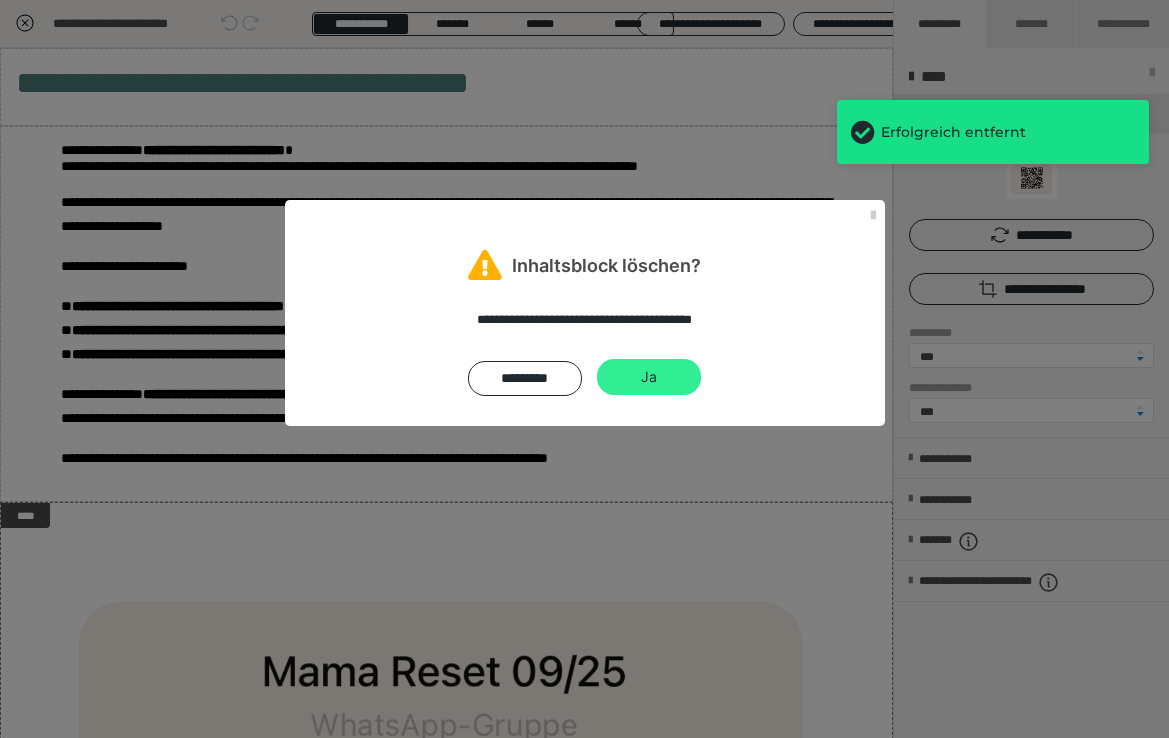 click on "Ja" at bounding box center (649, 377) 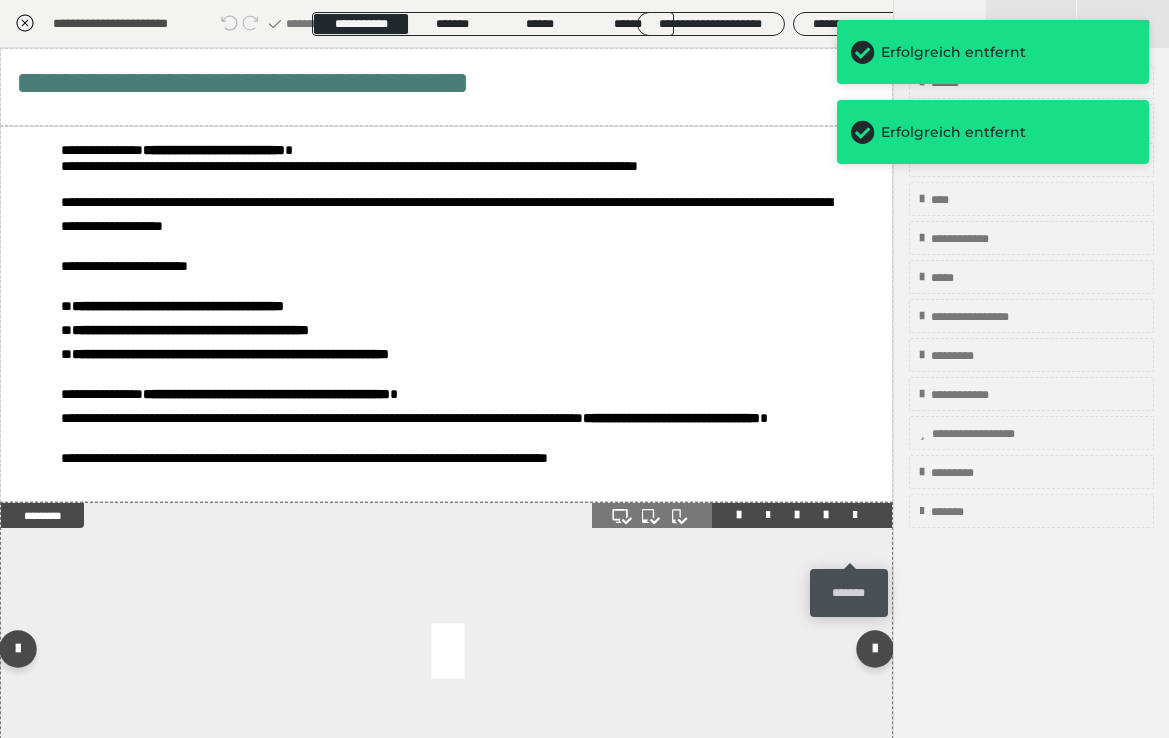 click at bounding box center (855, 515) 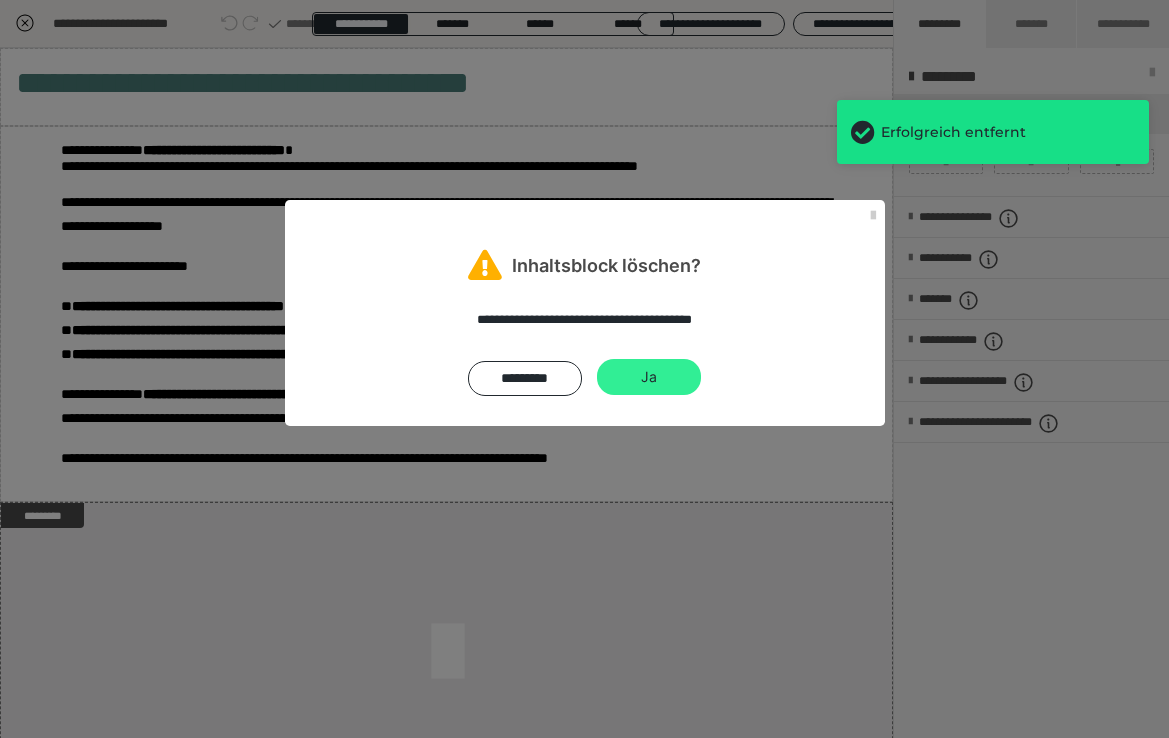 click on "Ja" at bounding box center [649, 377] 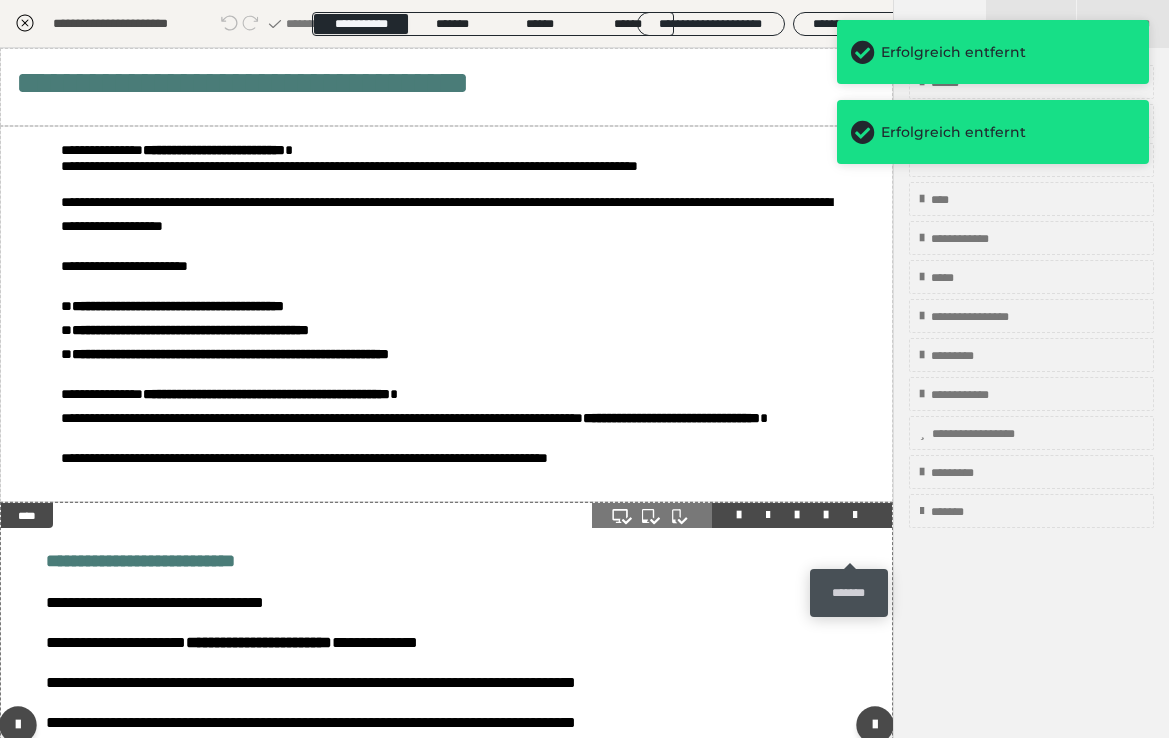 click at bounding box center (855, 515) 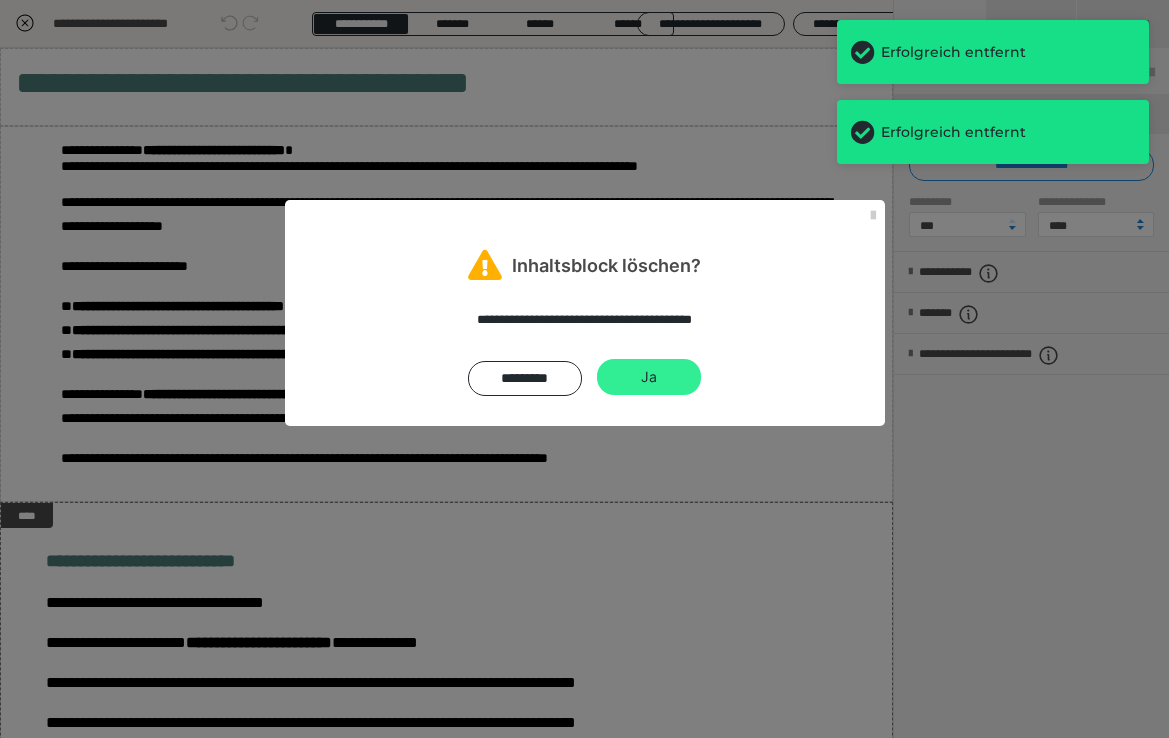click on "Ja" at bounding box center [649, 377] 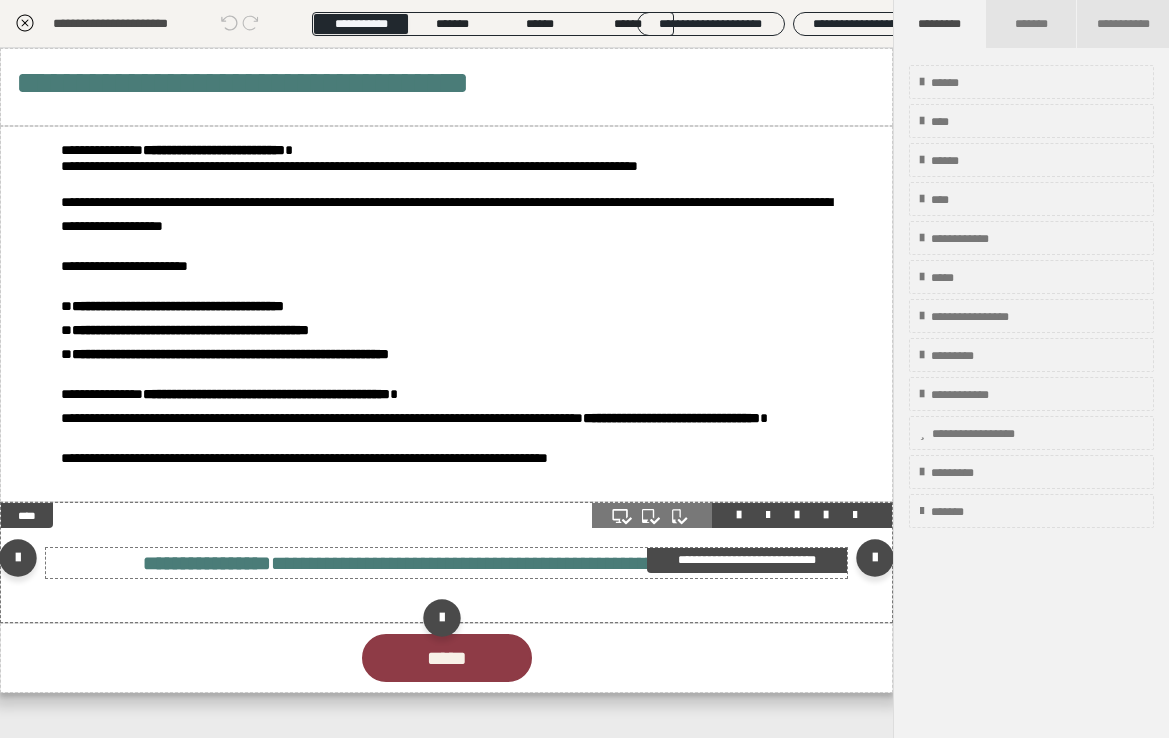 click on "**********" at bounding box center [379, 563] 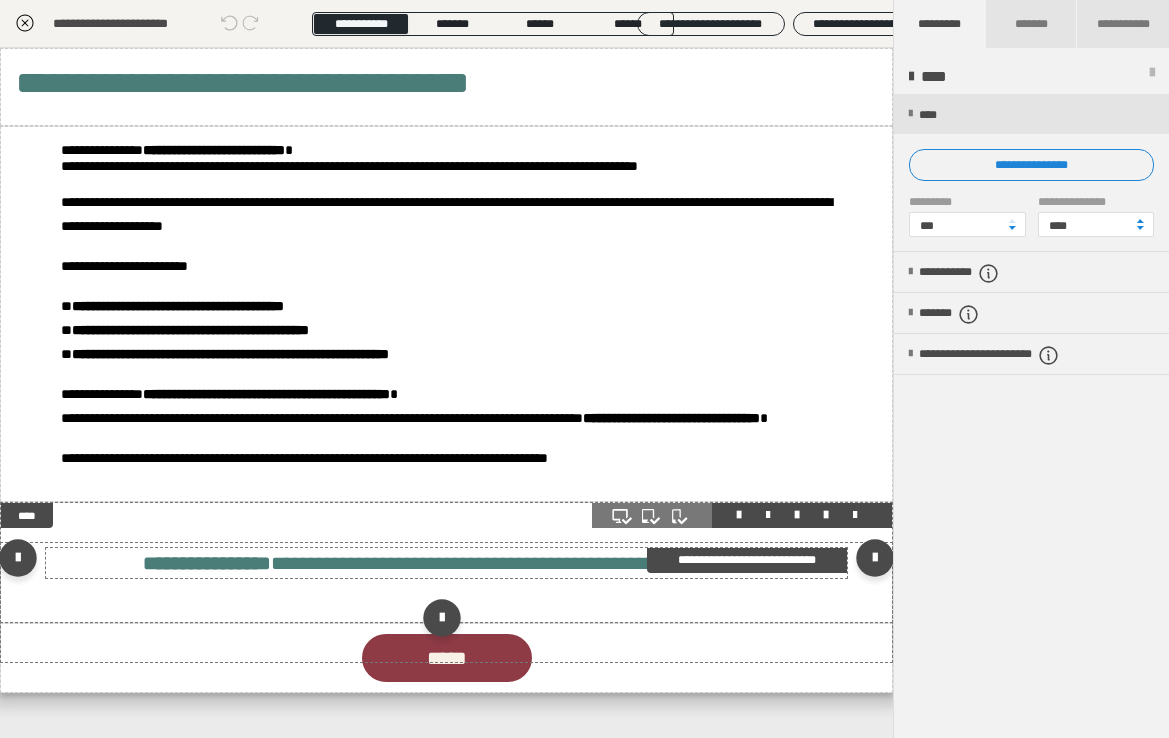 click on "**********" at bounding box center (379, 563) 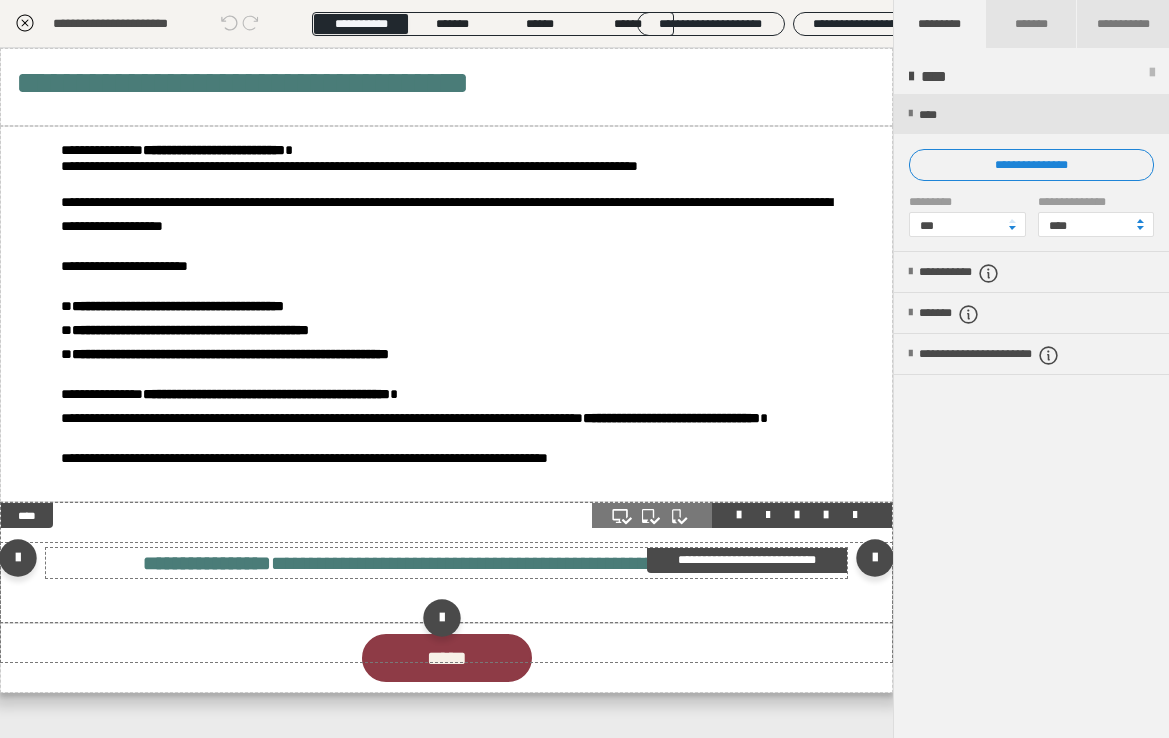 click on "**********" at bounding box center (379, 563) 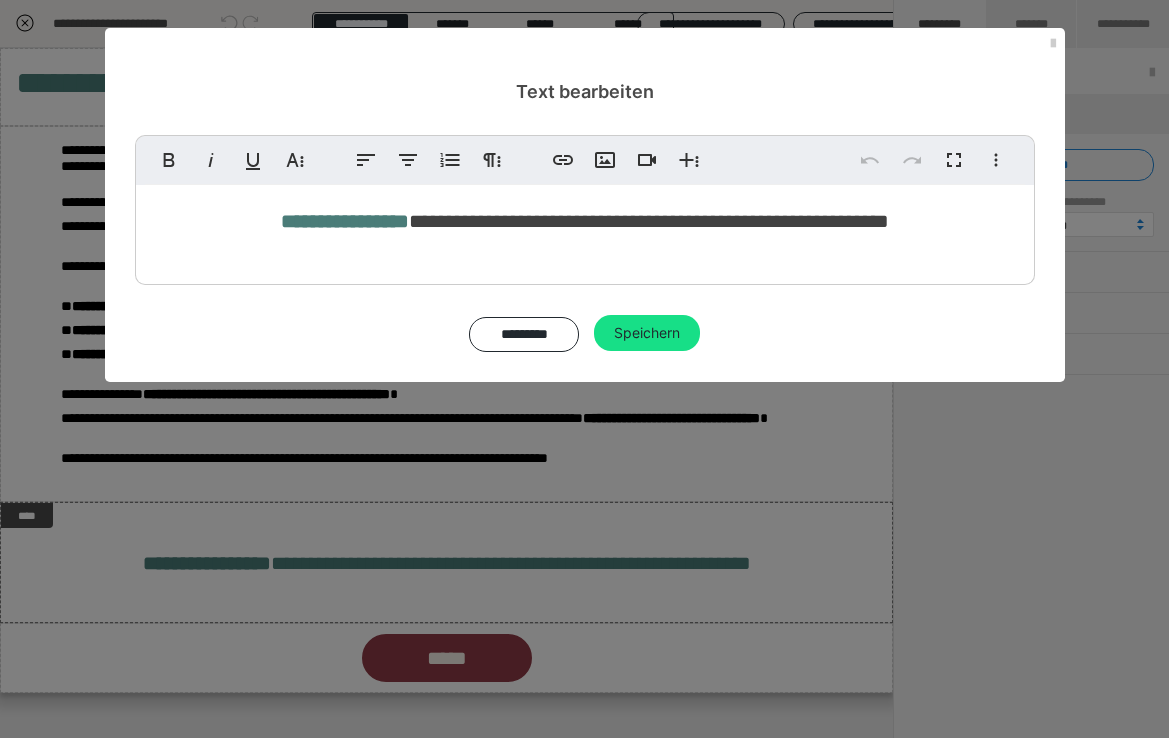 click on "**********" at bounding box center [517, 221] 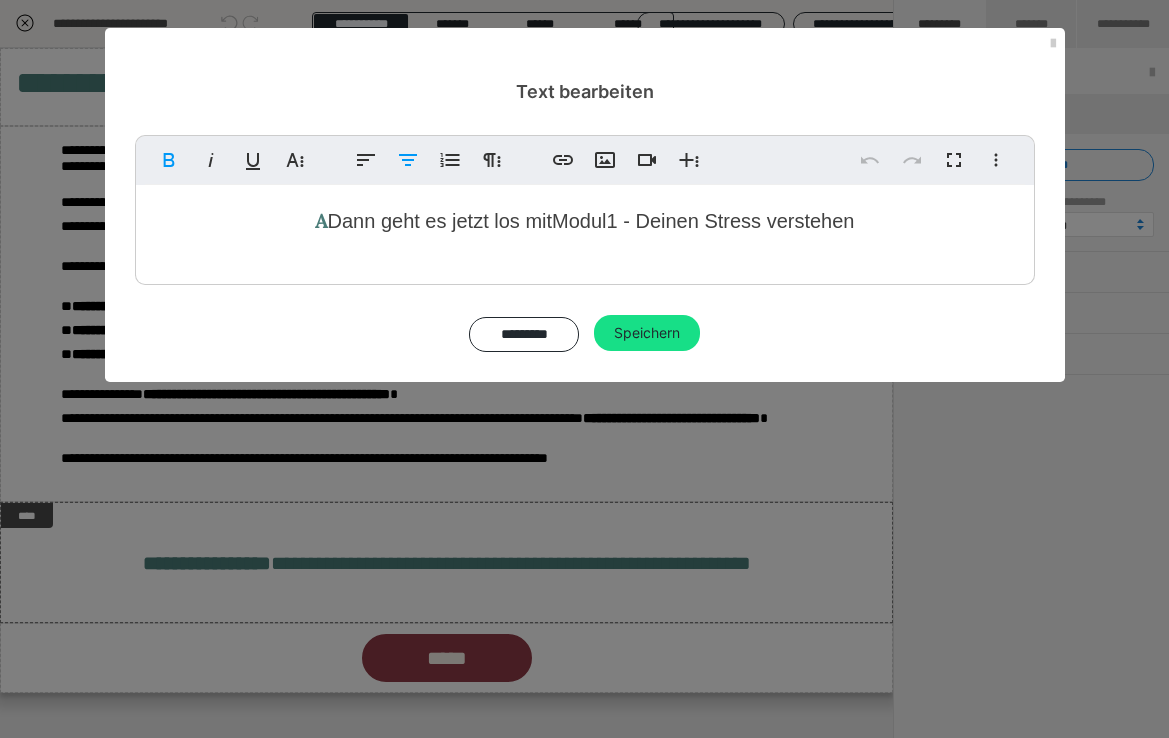 type 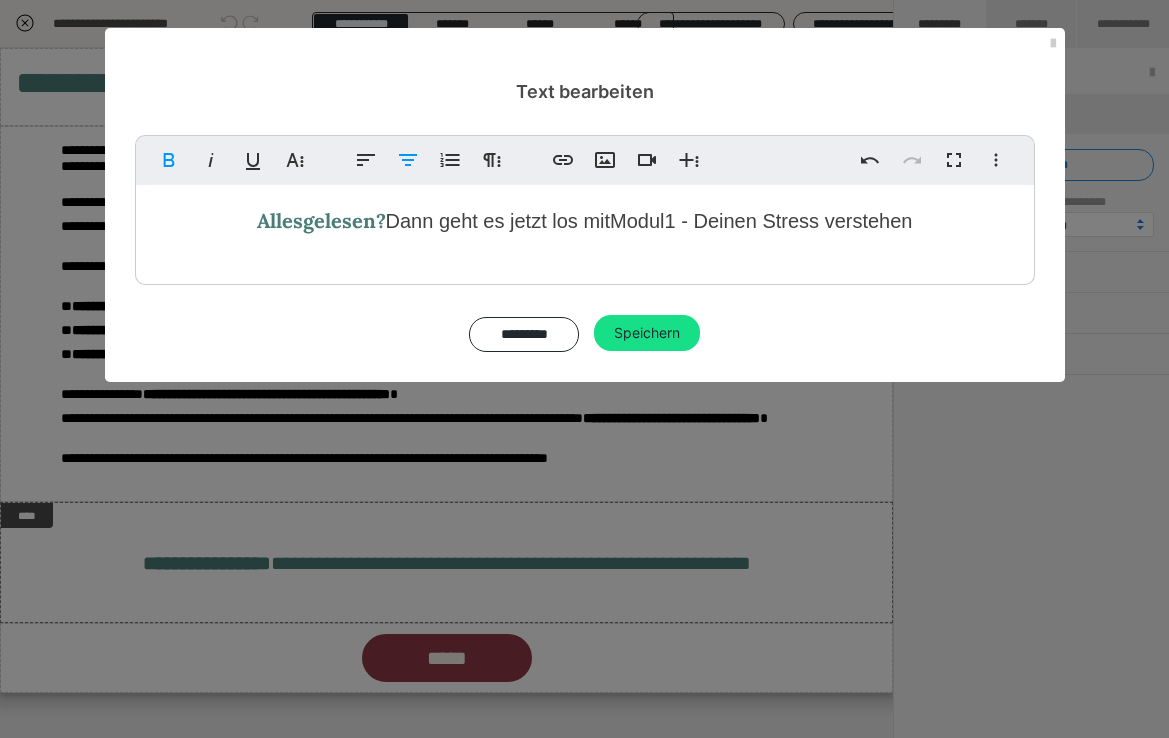 drag, startPoint x: 927, startPoint y: 219, endPoint x: 584, endPoint y: 228, distance: 343.11804 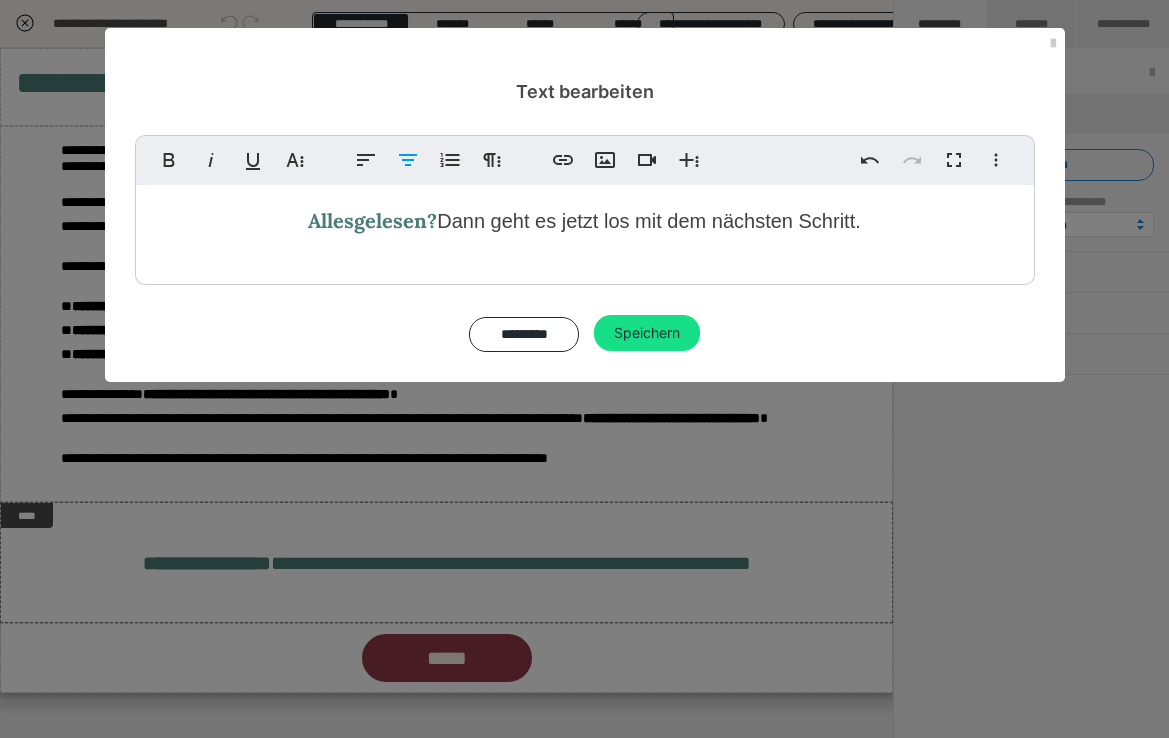 click on "Dann geht es jetzt los mit dem nächsten Schritt." at bounding box center (649, 221) 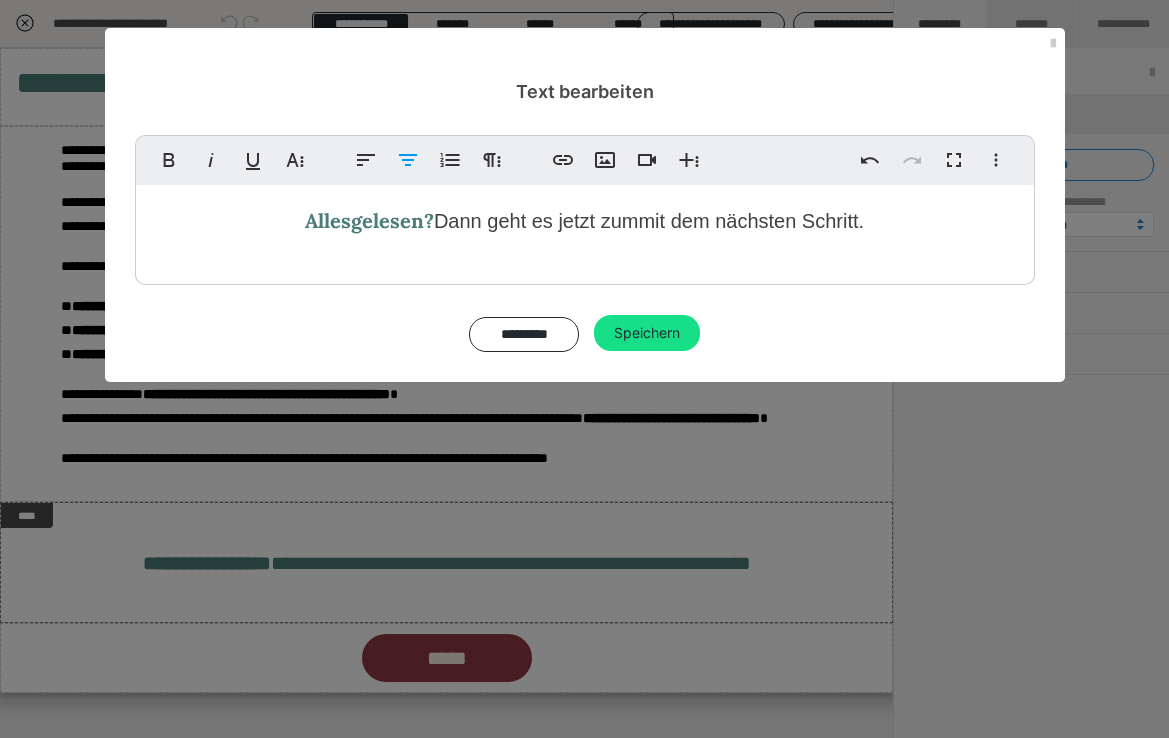 drag, startPoint x: 717, startPoint y: 224, endPoint x: 642, endPoint y: 224, distance: 75 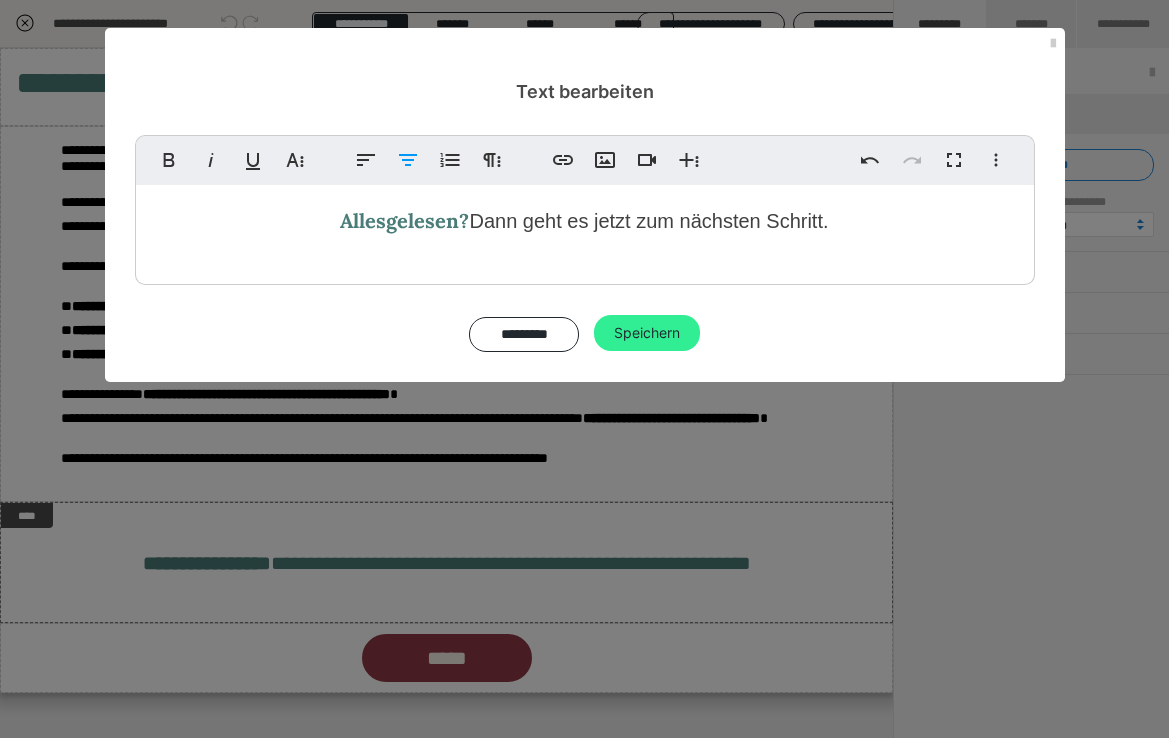 click on "Speichern" at bounding box center [647, 333] 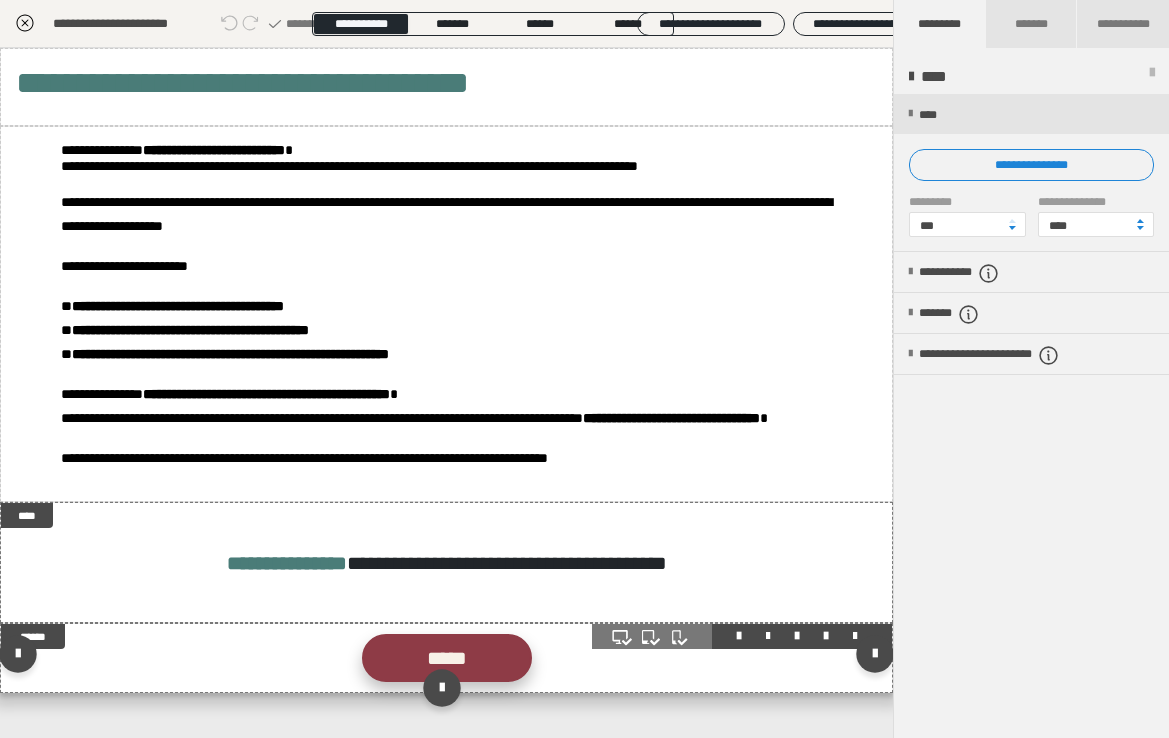 click on "*****" at bounding box center [447, 658] 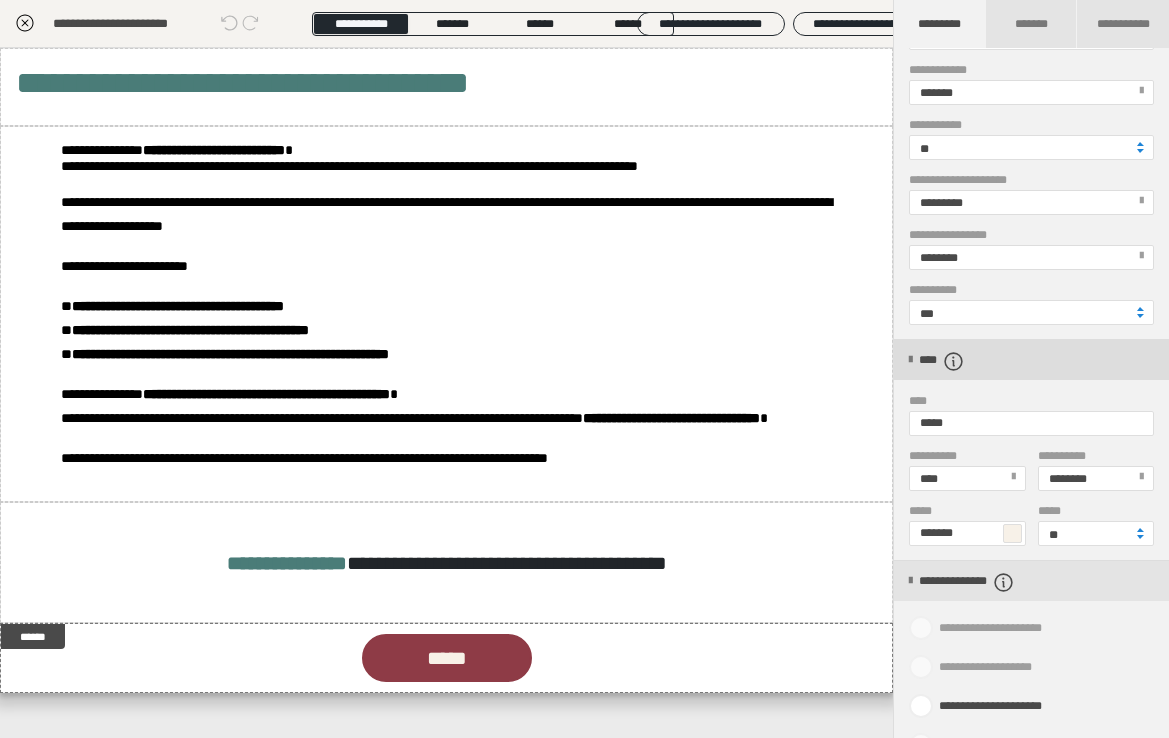 scroll, scrollTop: 394, scrollLeft: 0, axis: vertical 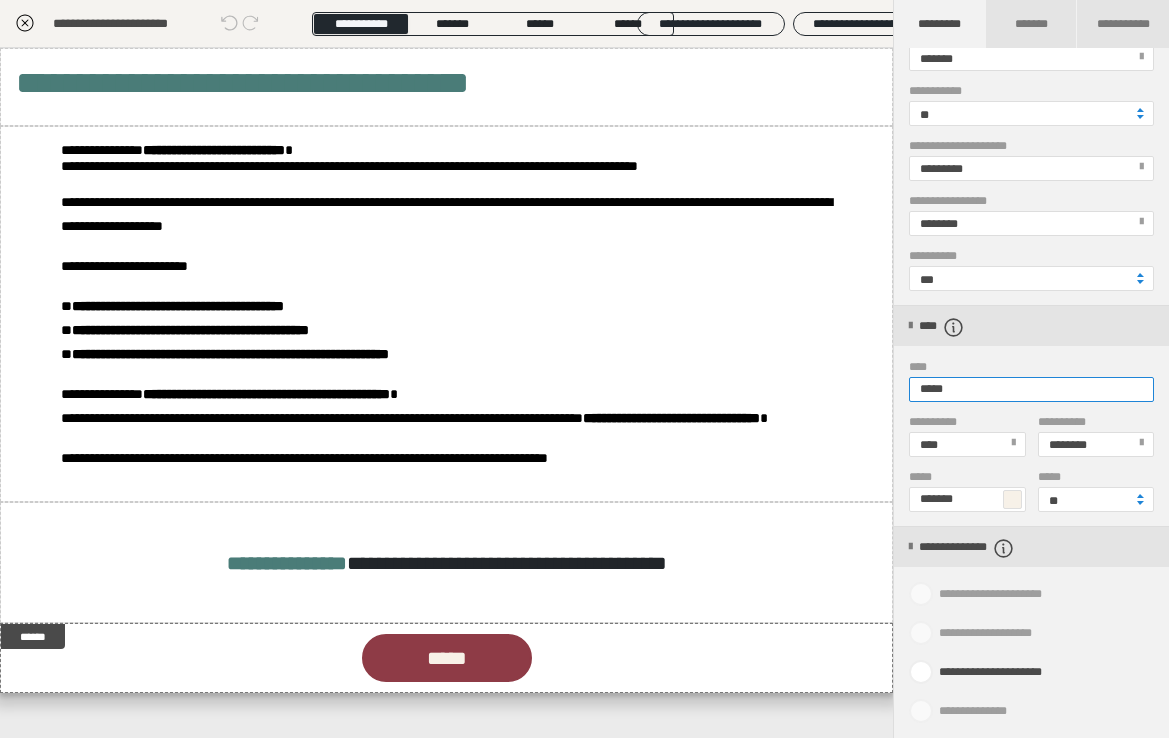drag, startPoint x: 971, startPoint y: 394, endPoint x: 906, endPoint y: 388, distance: 65.27634 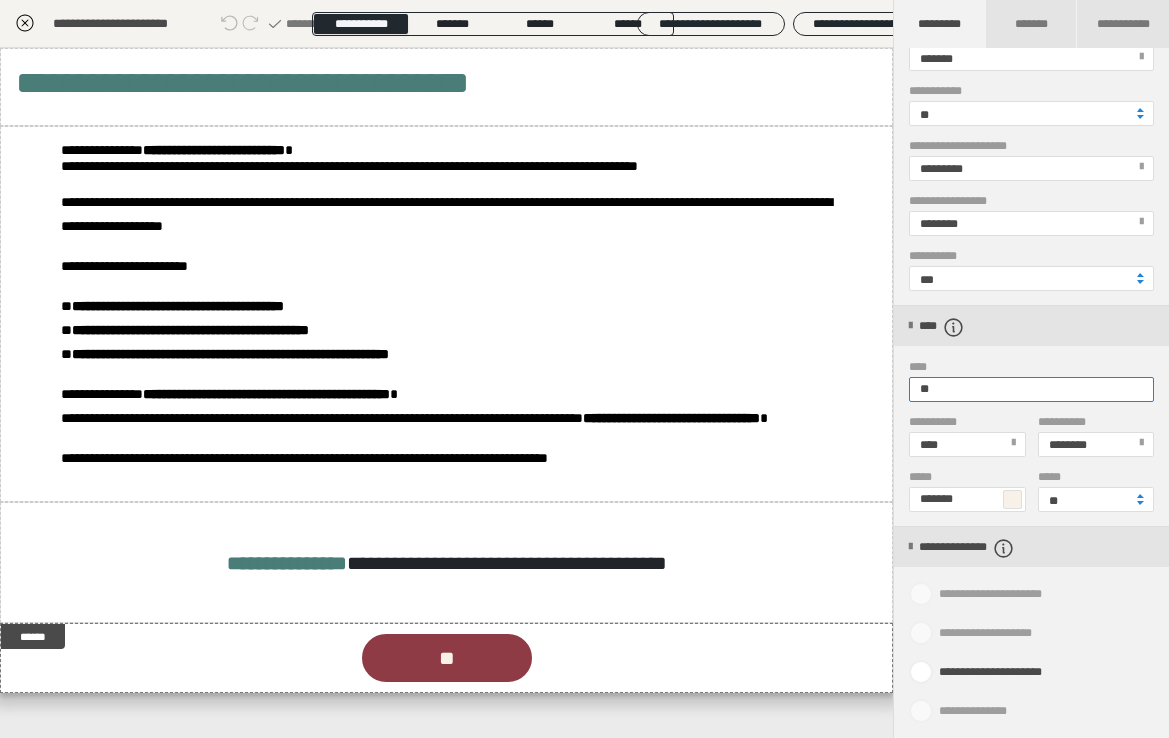 type on "*" 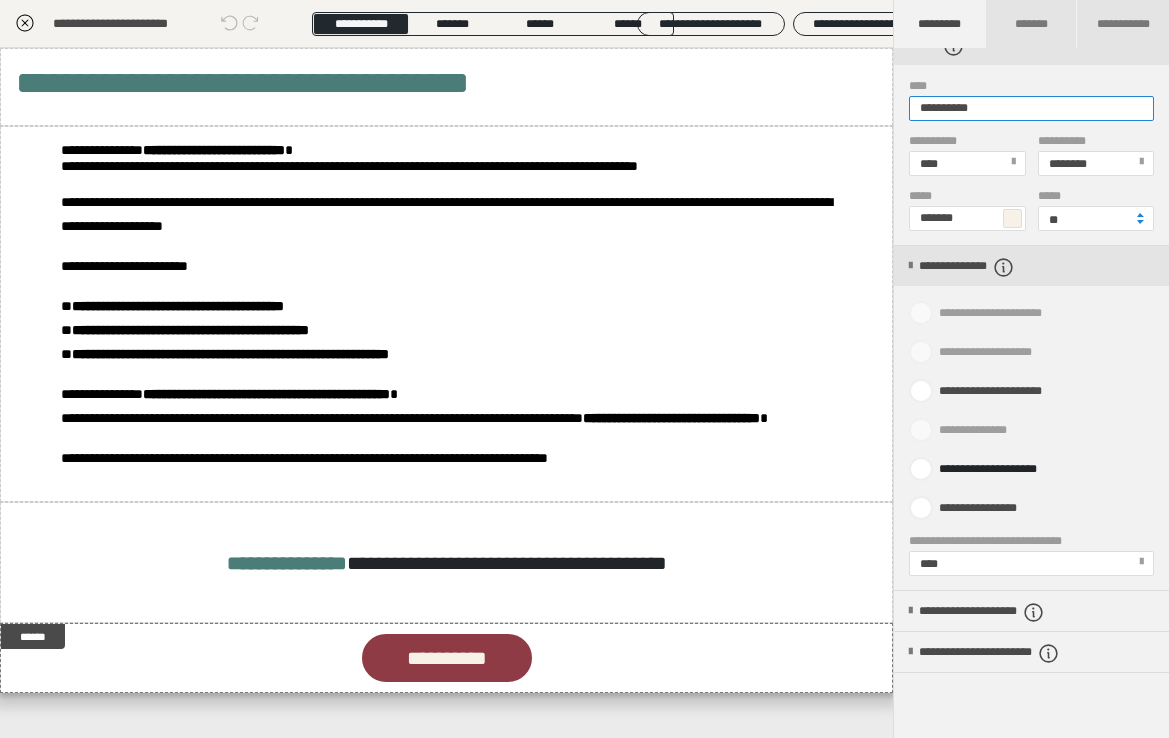 scroll, scrollTop: 676, scrollLeft: 0, axis: vertical 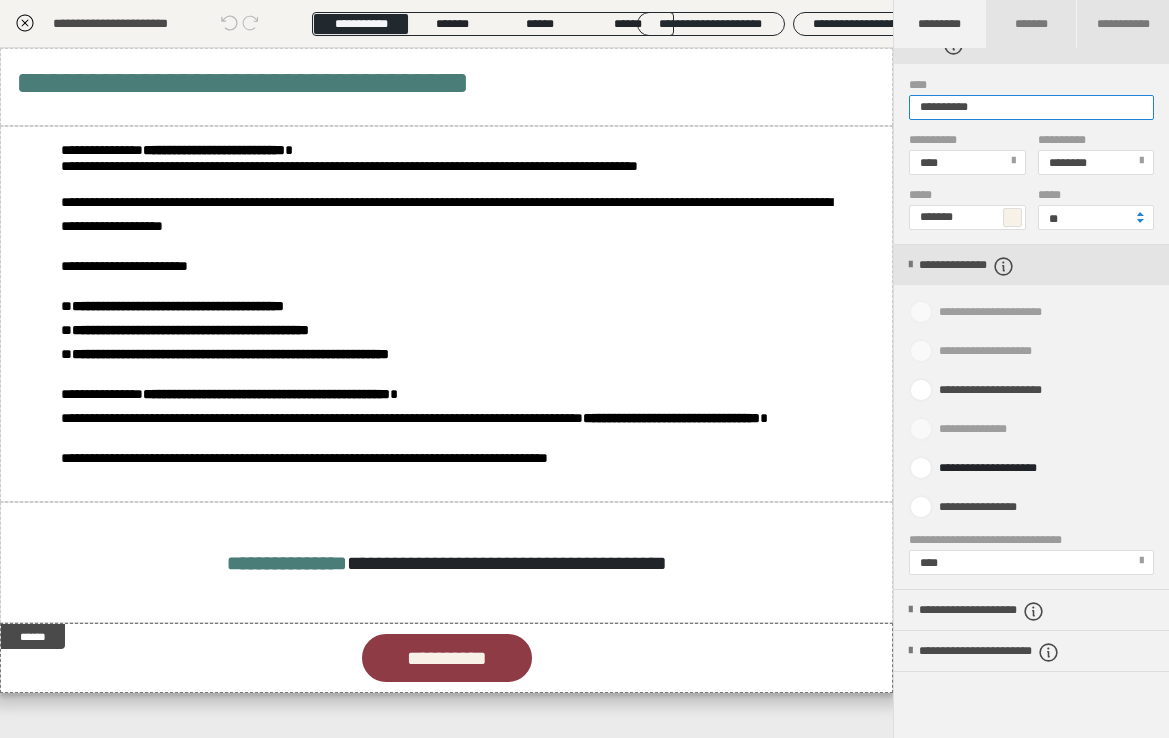 type on "**********" 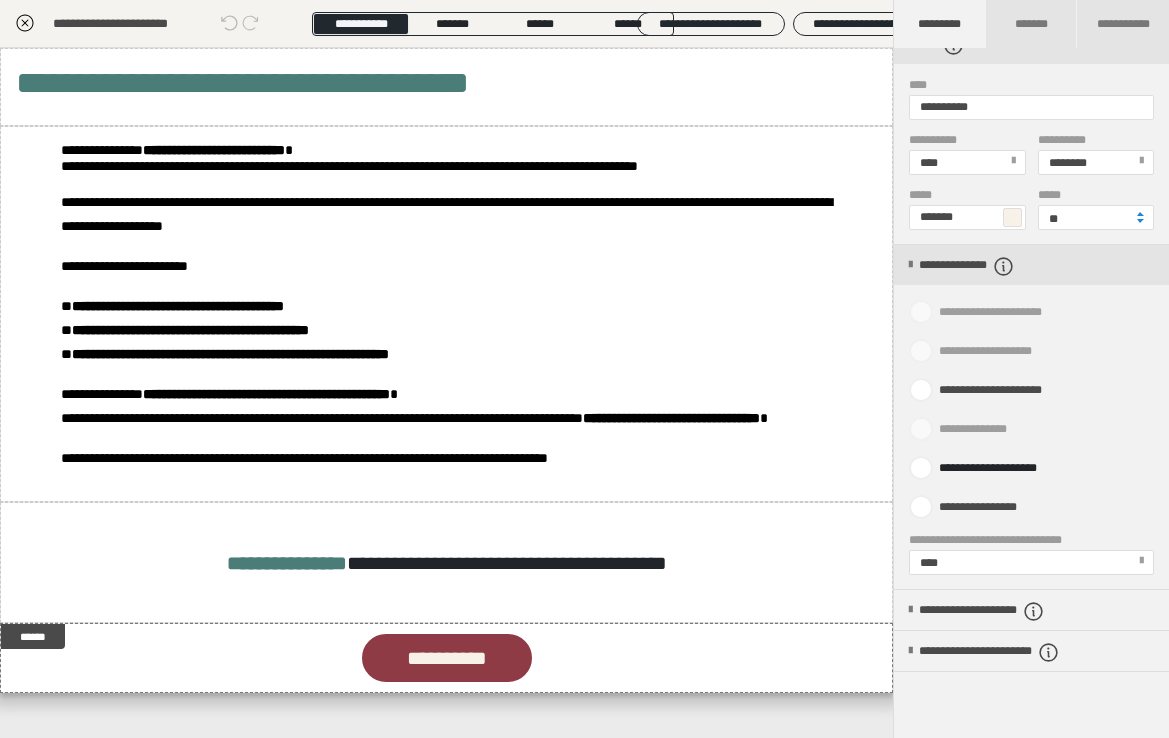 click on "****" at bounding box center [1030, 562] 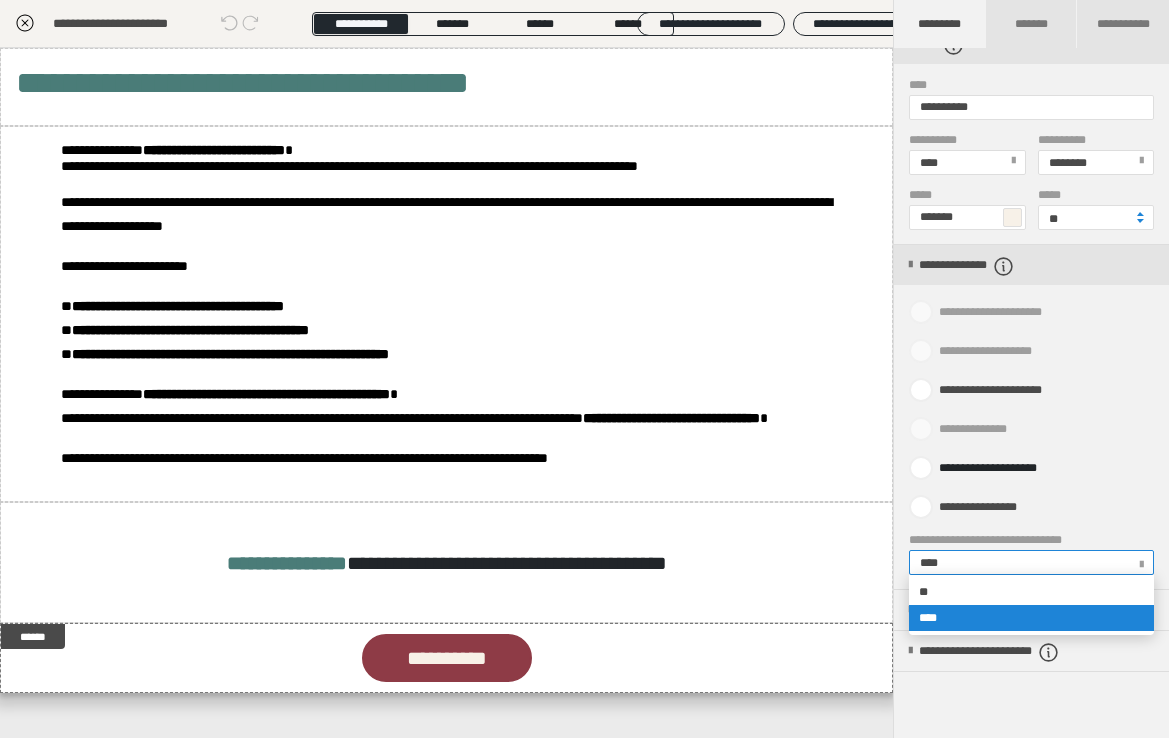 click on "**********" at bounding box center (1031, 468) 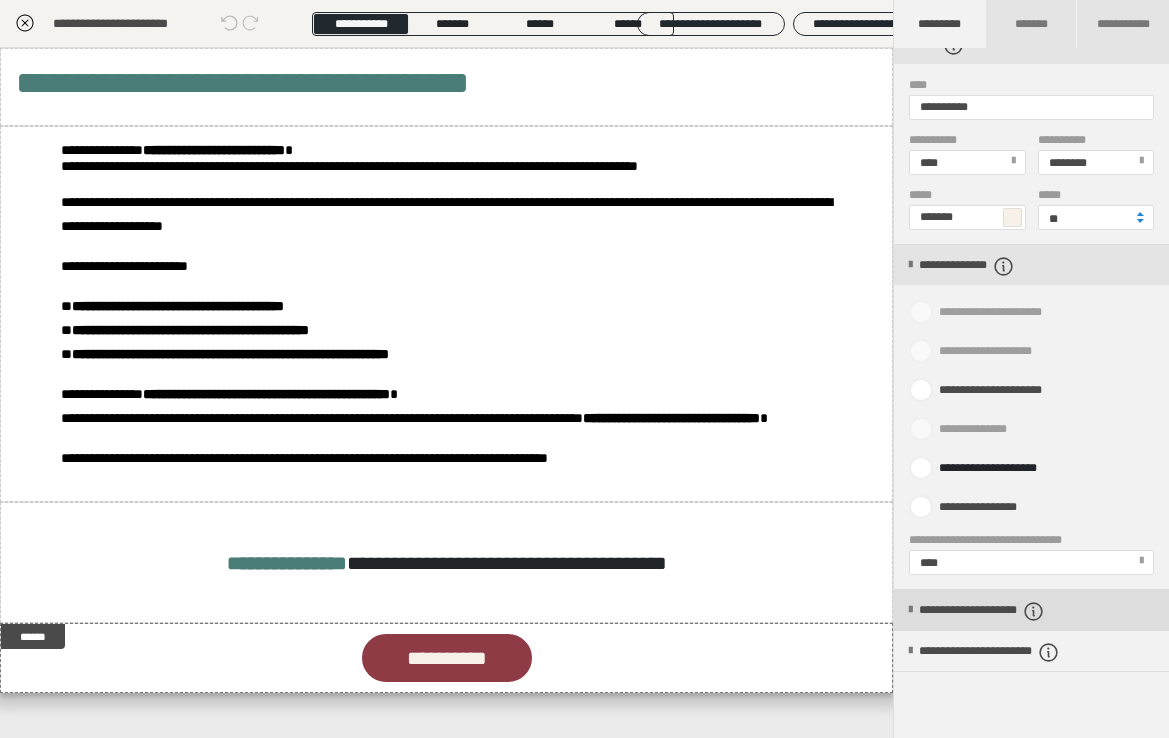 click on "**********" at bounding box center (1011, 611) 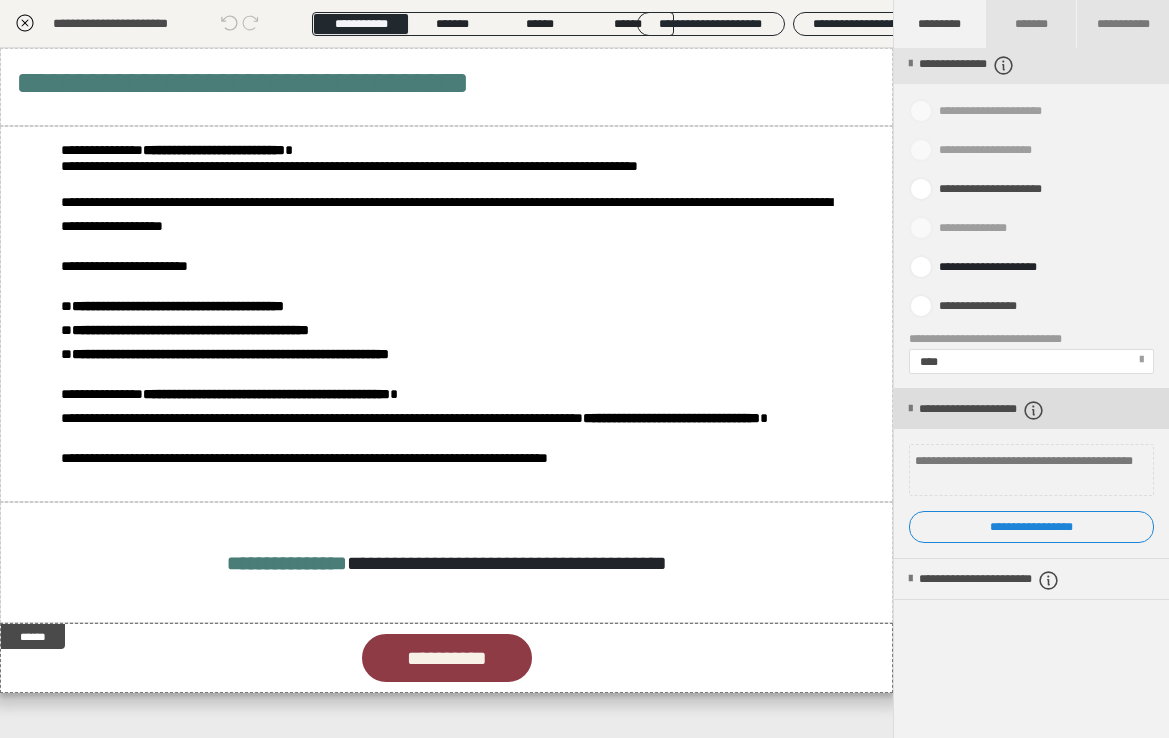 scroll, scrollTop: 883, scrollLeft: 0, axis: vertical 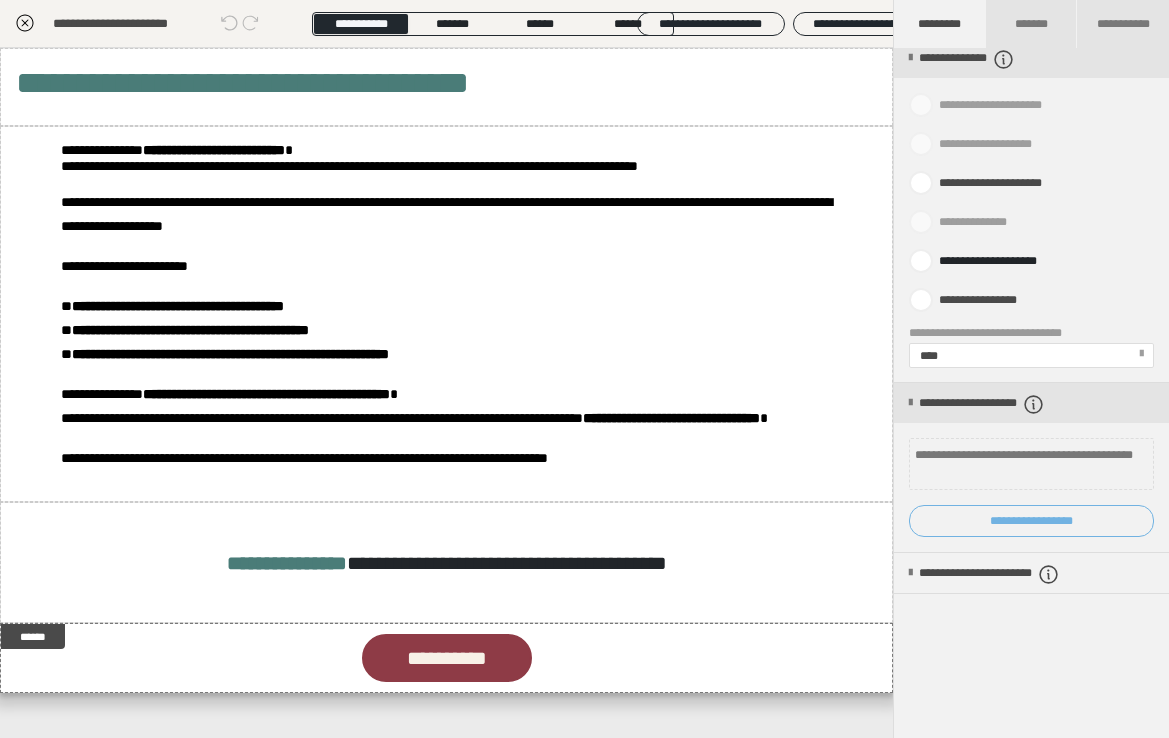 click on "**********" at bounding box center [1031, 521] 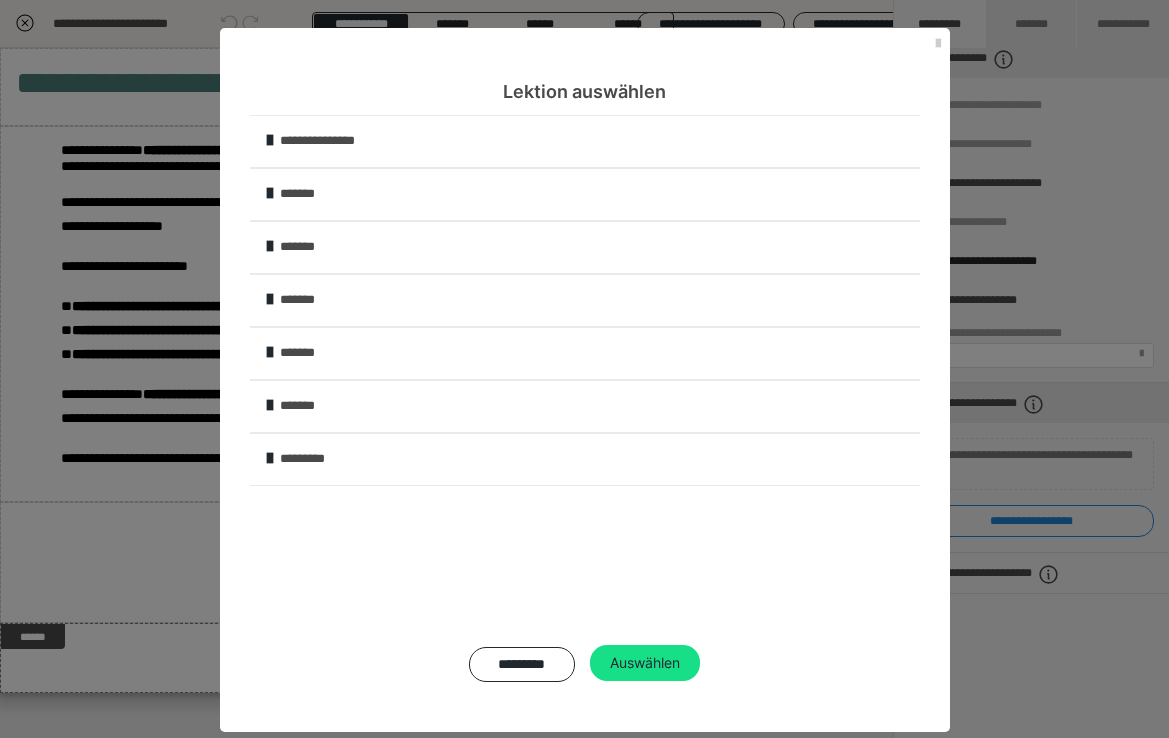 click on "**********" at bounding box center [598, 141] 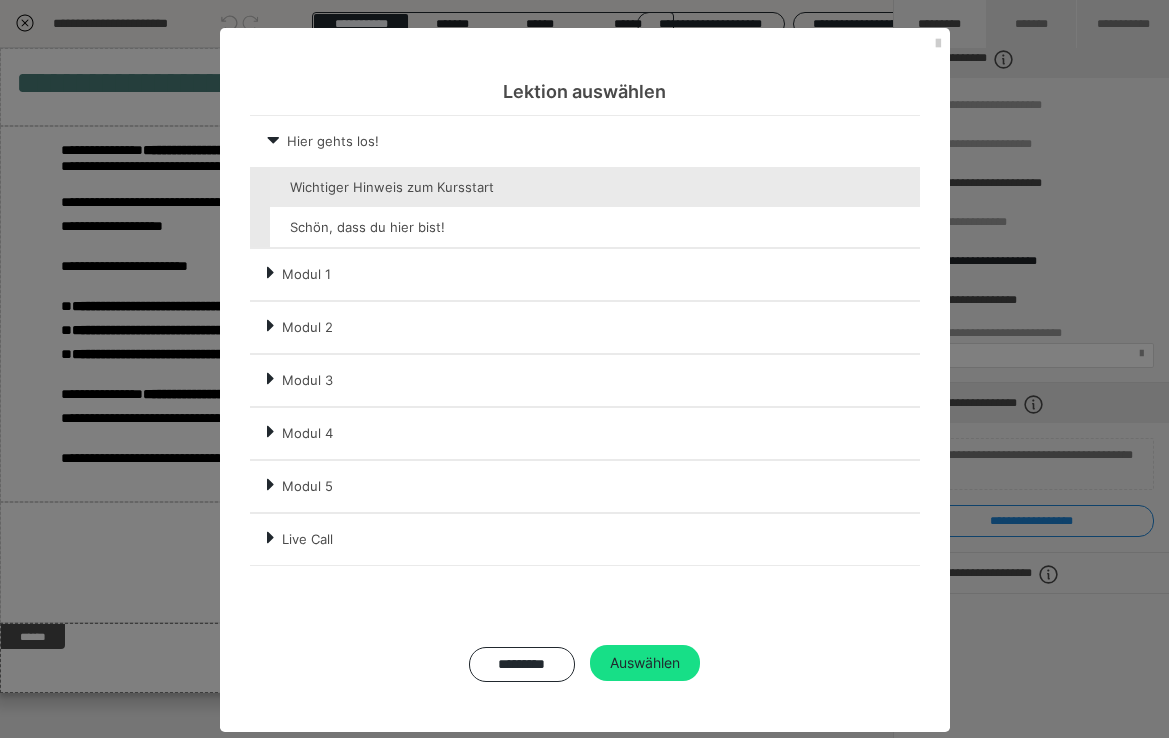 click at bounding box center [595, 227] 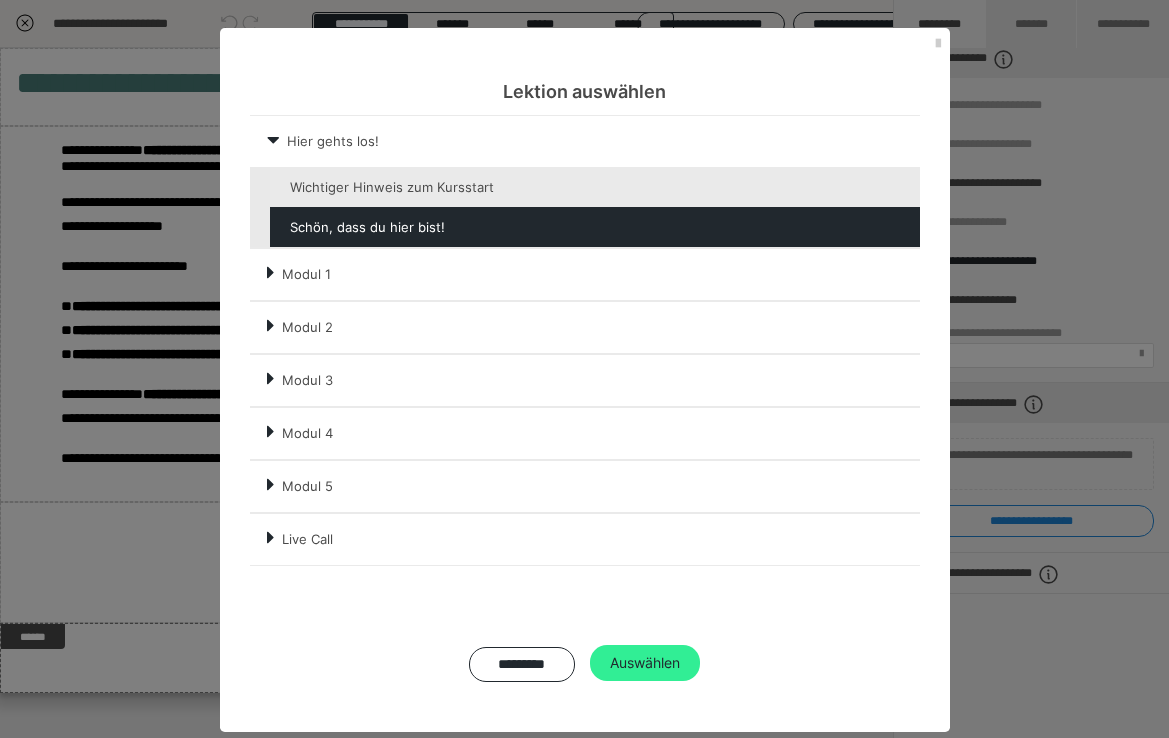 click on "Auswählen" at bounding box center [645, 663] 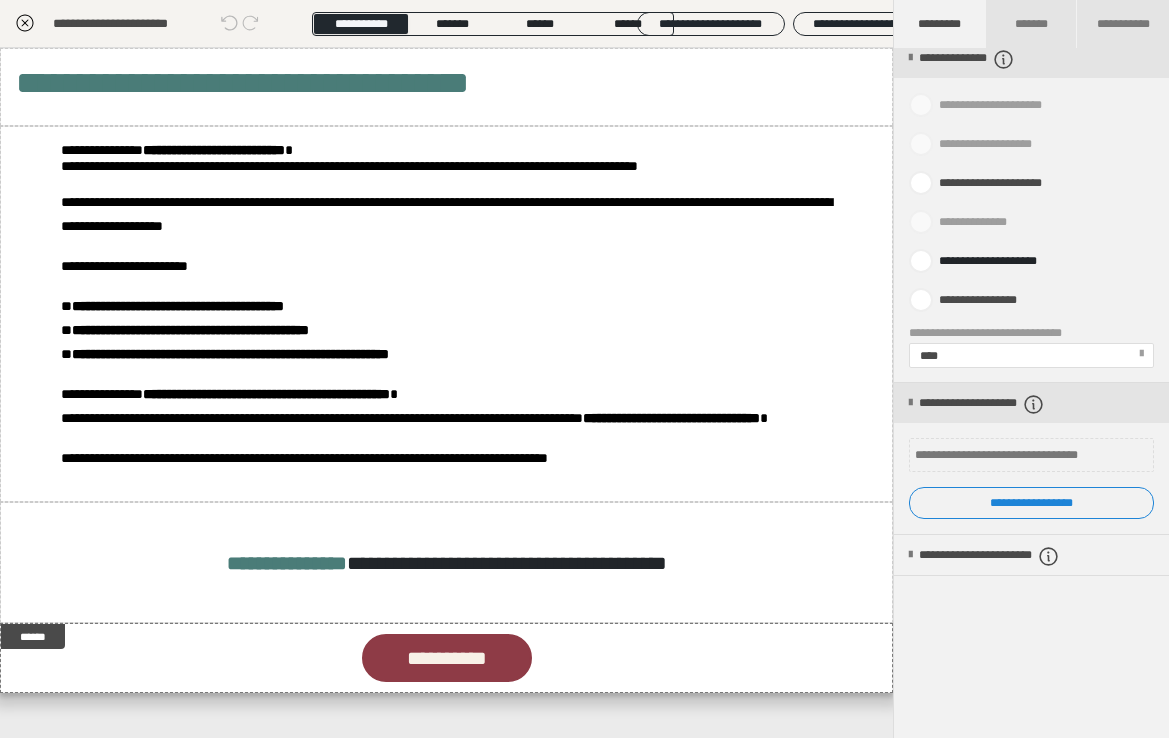scroll, scrollTop: 0, scrollLeft: 0, axis: both 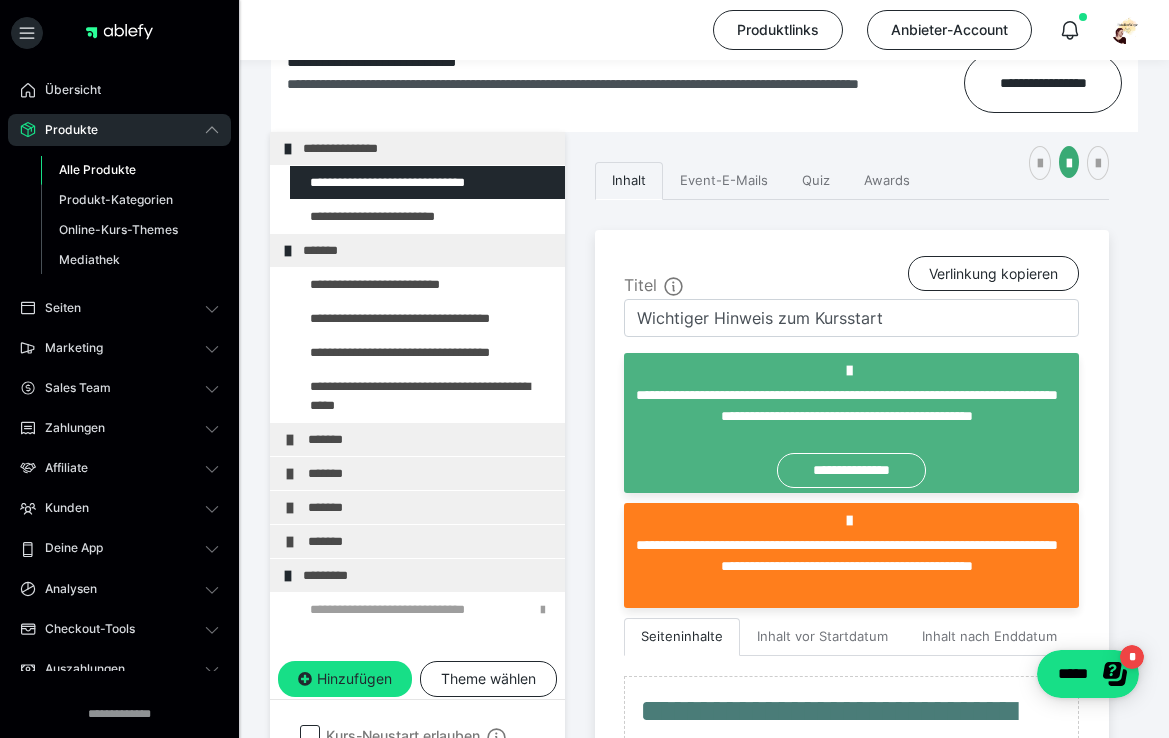 click on "**********" at bounding box center (704, 878) 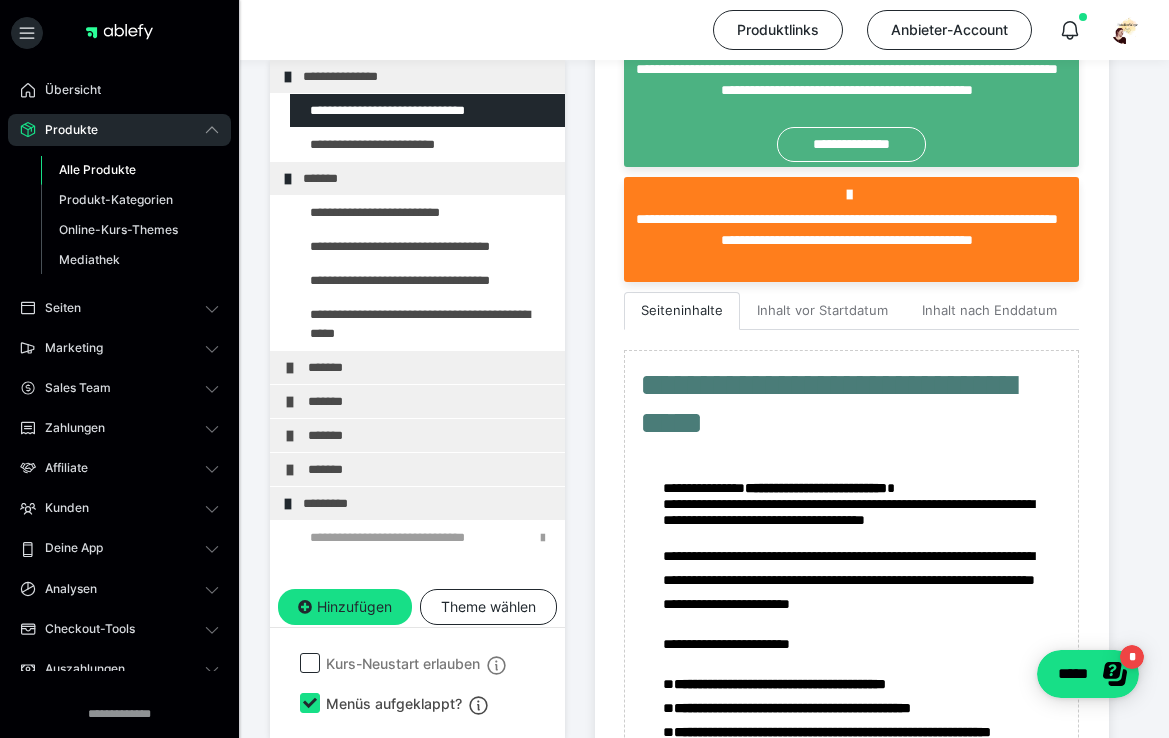 scroll, scrollTop: 701, scrollLeft: 0, axis: vertical 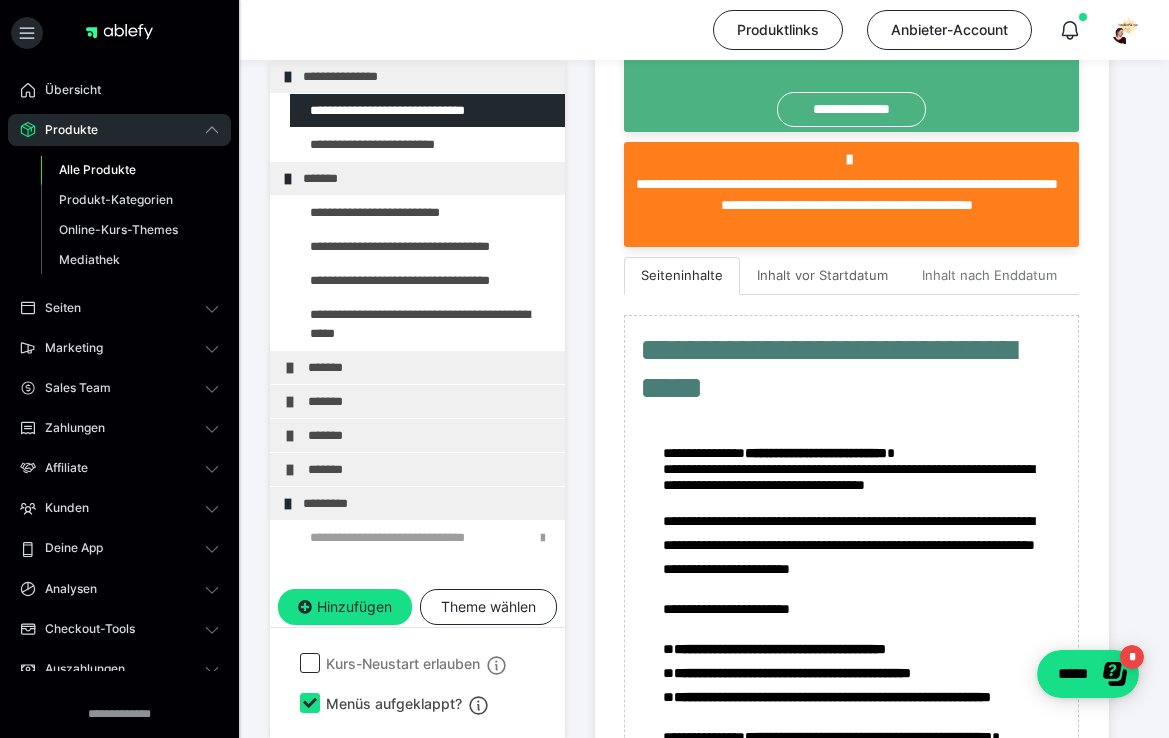 click on "Inhalt vor Startdatum" at bounding box center [822, 276] 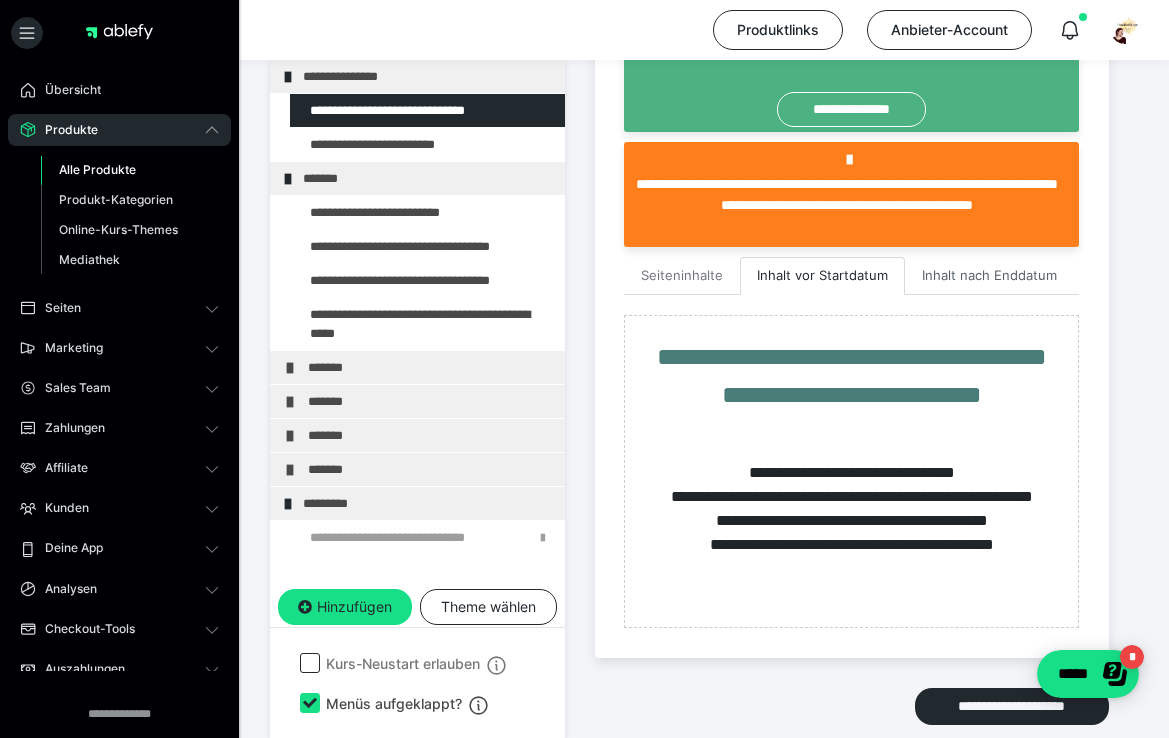 click on "Inhalt nach Enddatum" at bounding box center [989, 276] 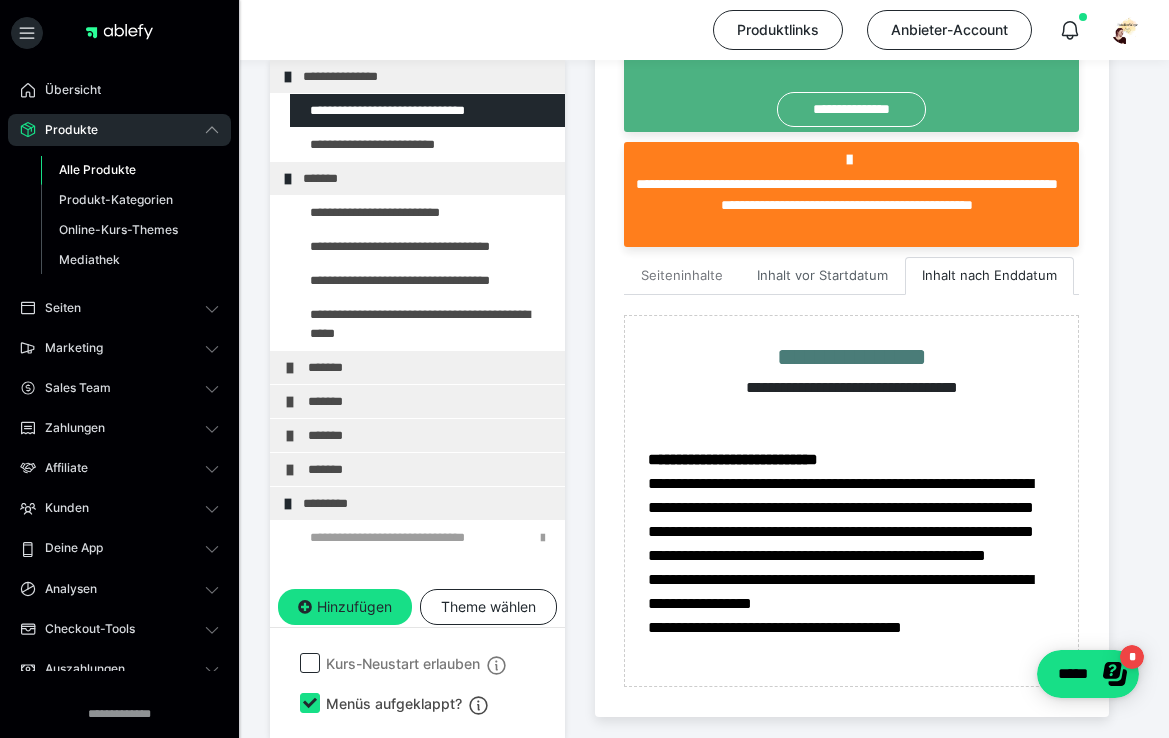 click on "Inhalt vor Startdatum" at bounding box center [822, 276] 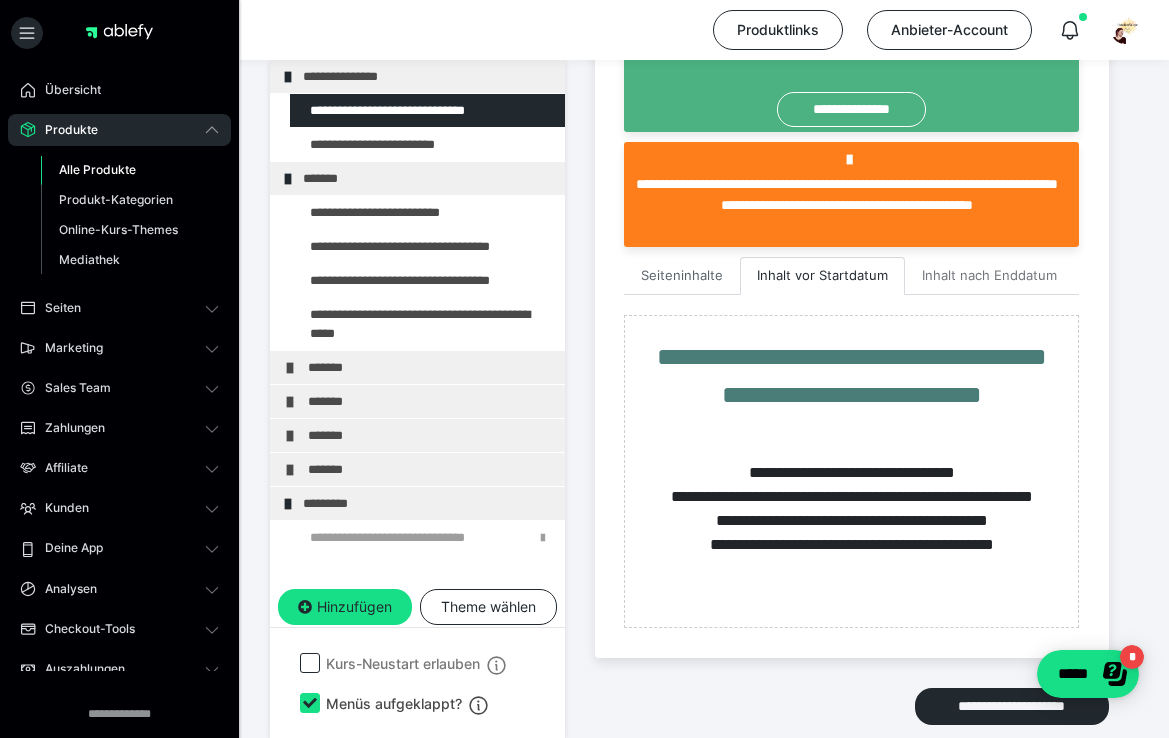 click on "Seiteninhalte" at bounding box center [682, 276] 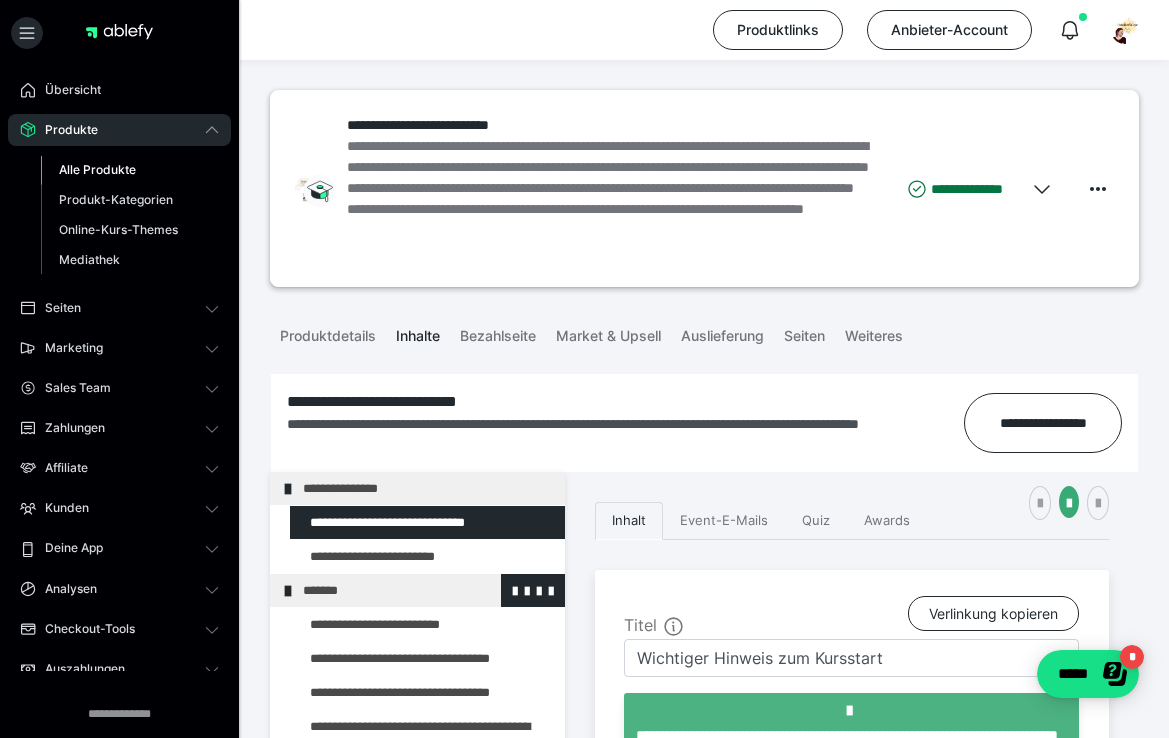 scroll, scrollTop: 0, scrollLeft: 0, axis: both 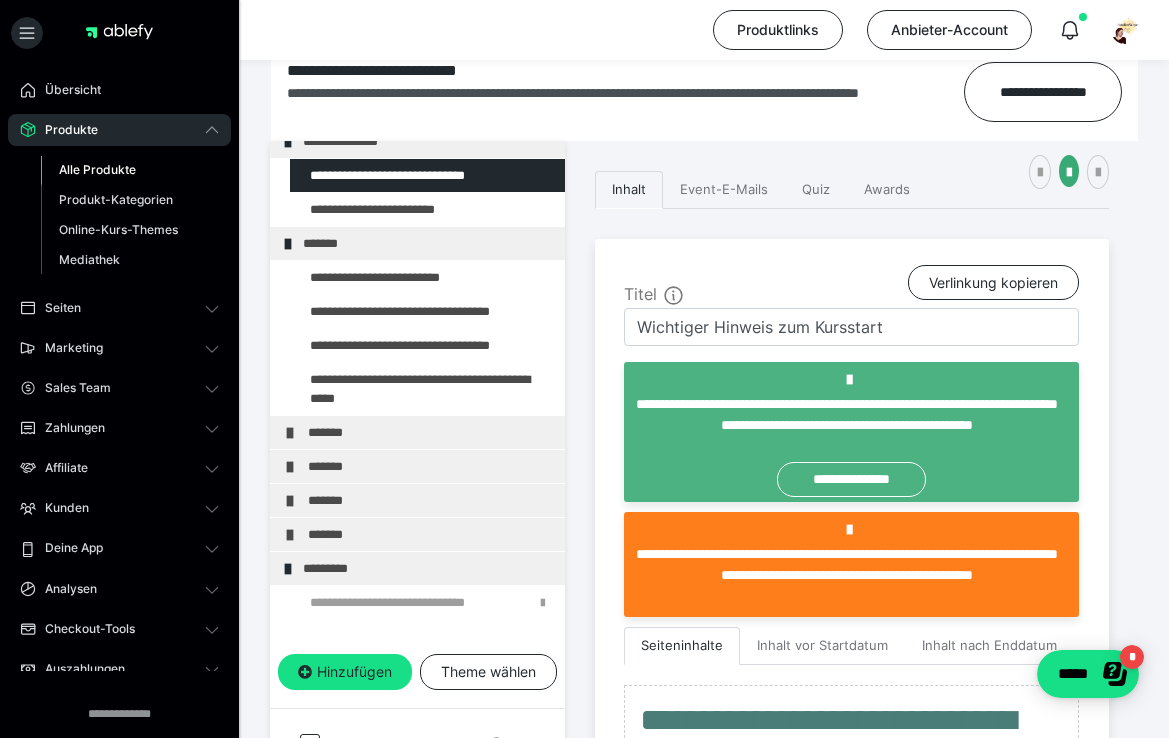 click on "**********" at bounding box center [704, 887] 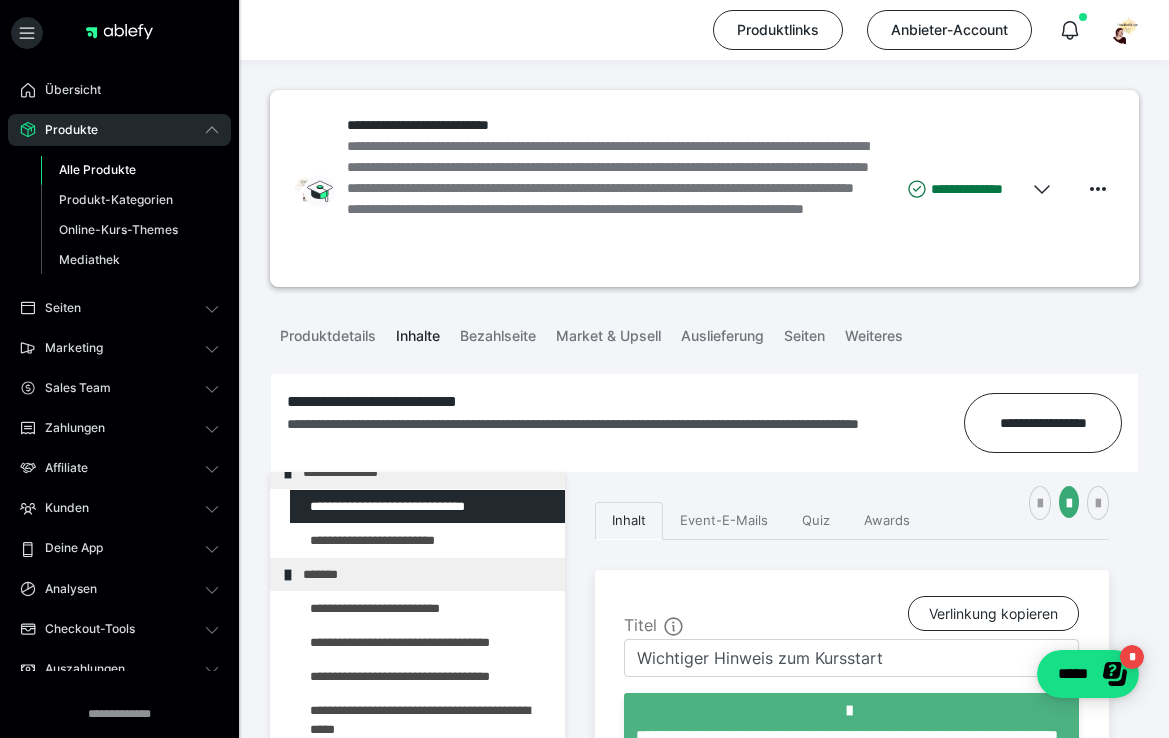 scroll, scrollTop: 0, scrollLeft: 0, axis: both 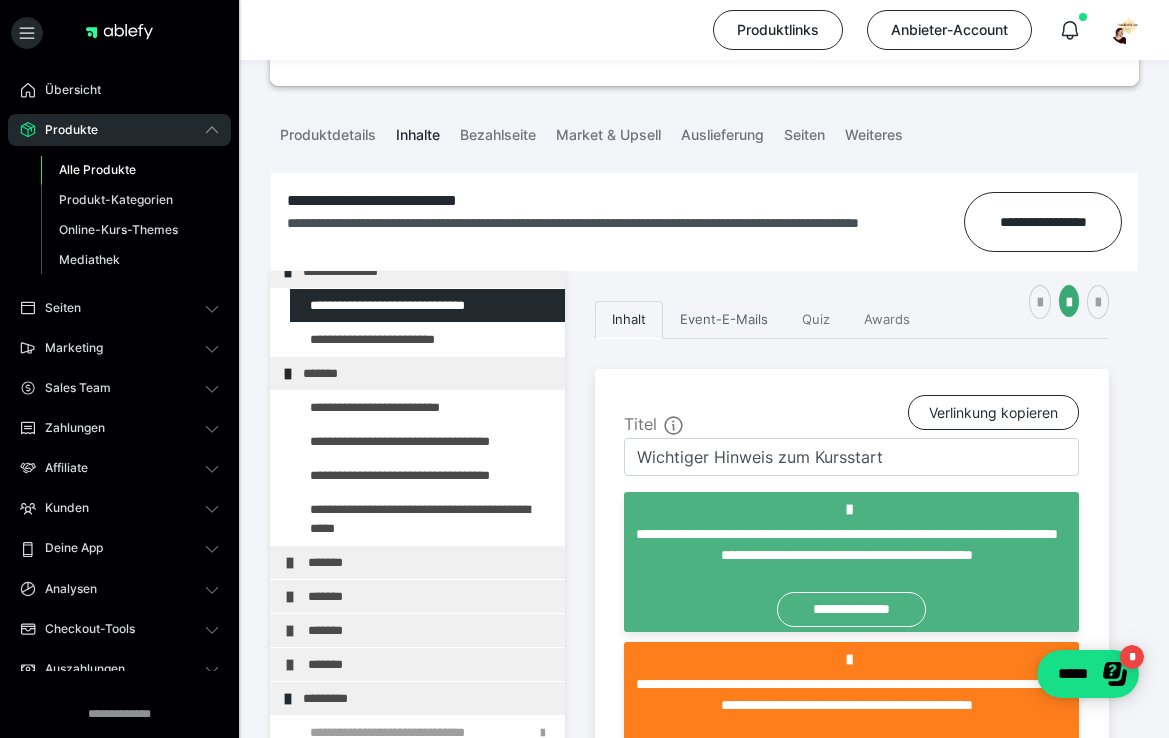 click on "Event-E-Mails" at bounding box center (724, 320) 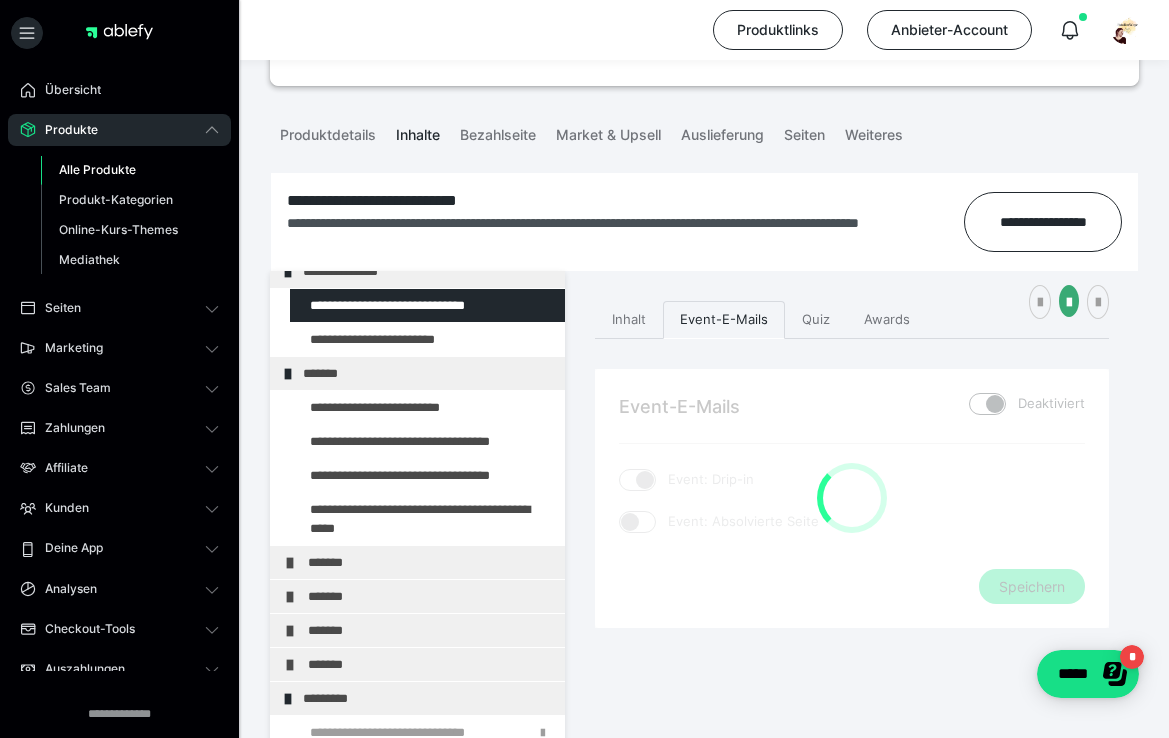 checkbox on "****" 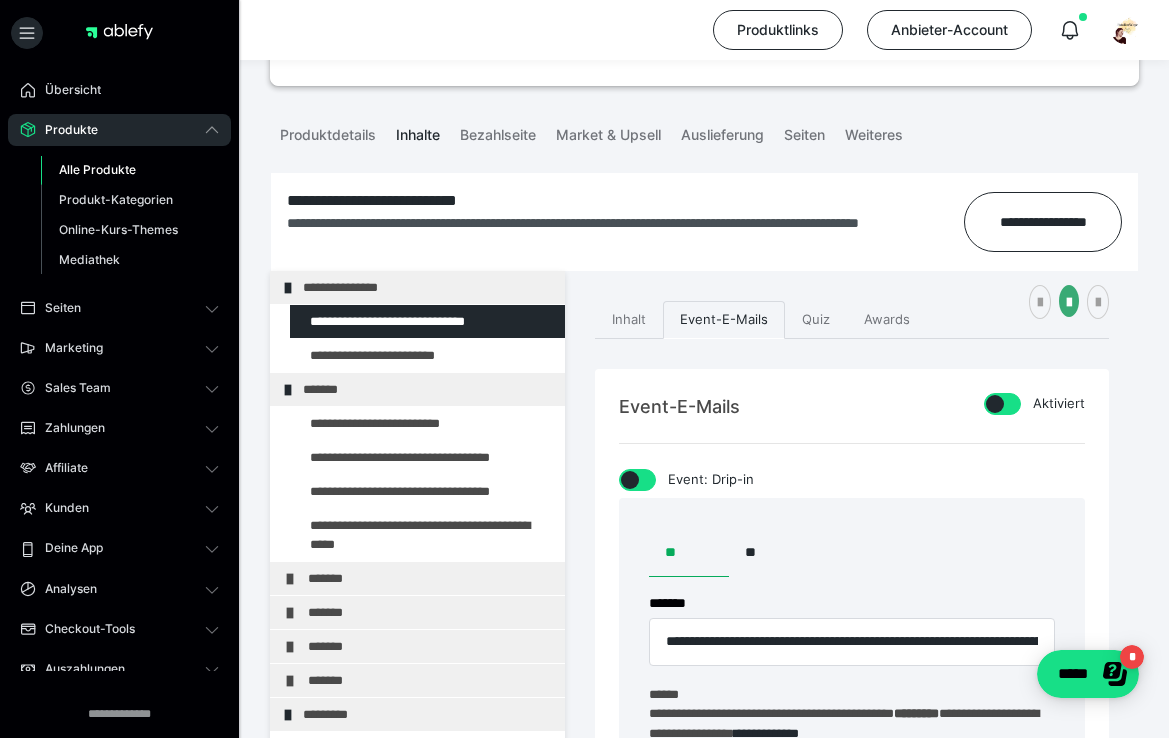 scroll, scrollTop: 0, scrollLeft: 0, axis: both 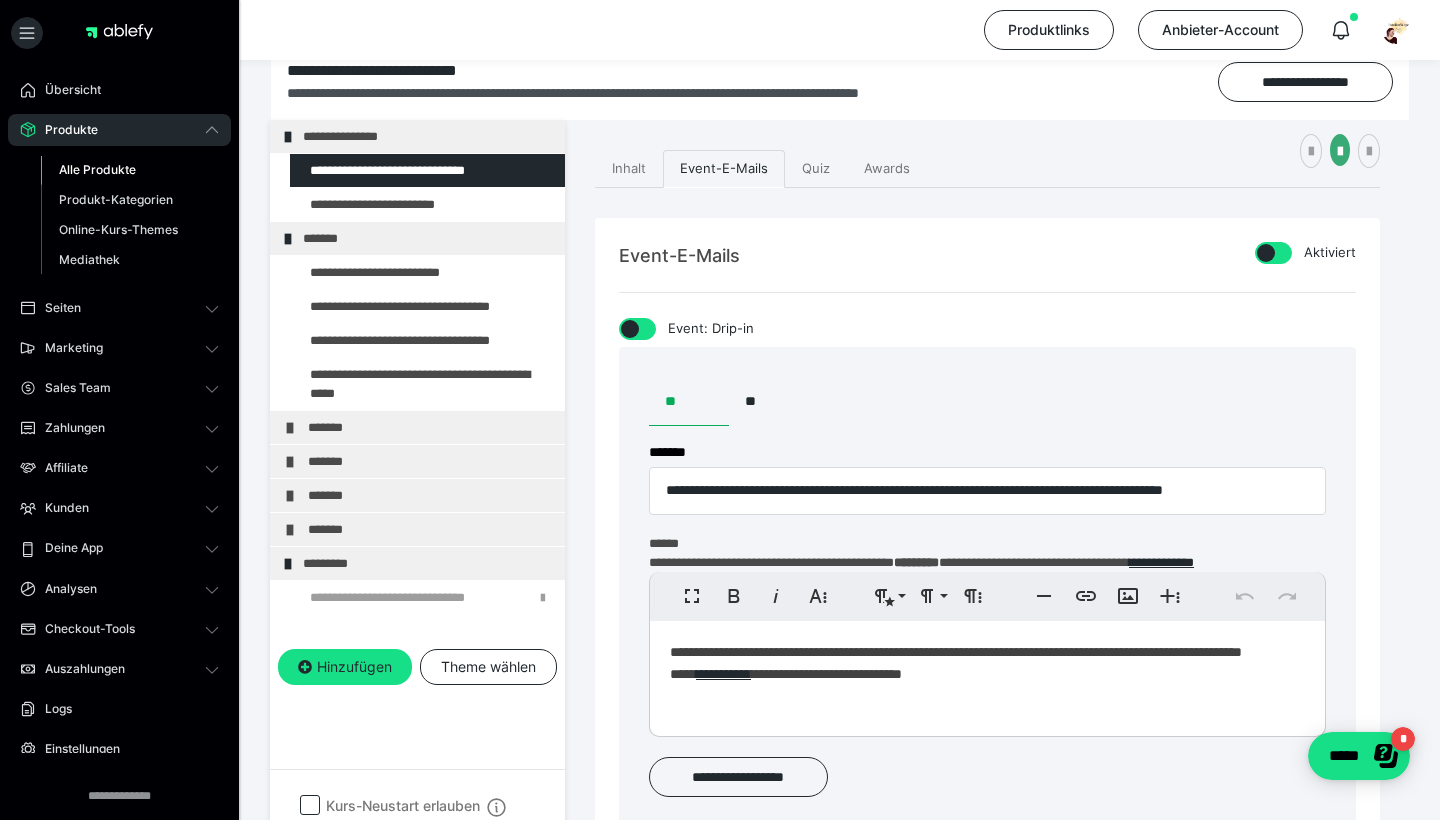 click on "**********" at bounding box center (840, 677) 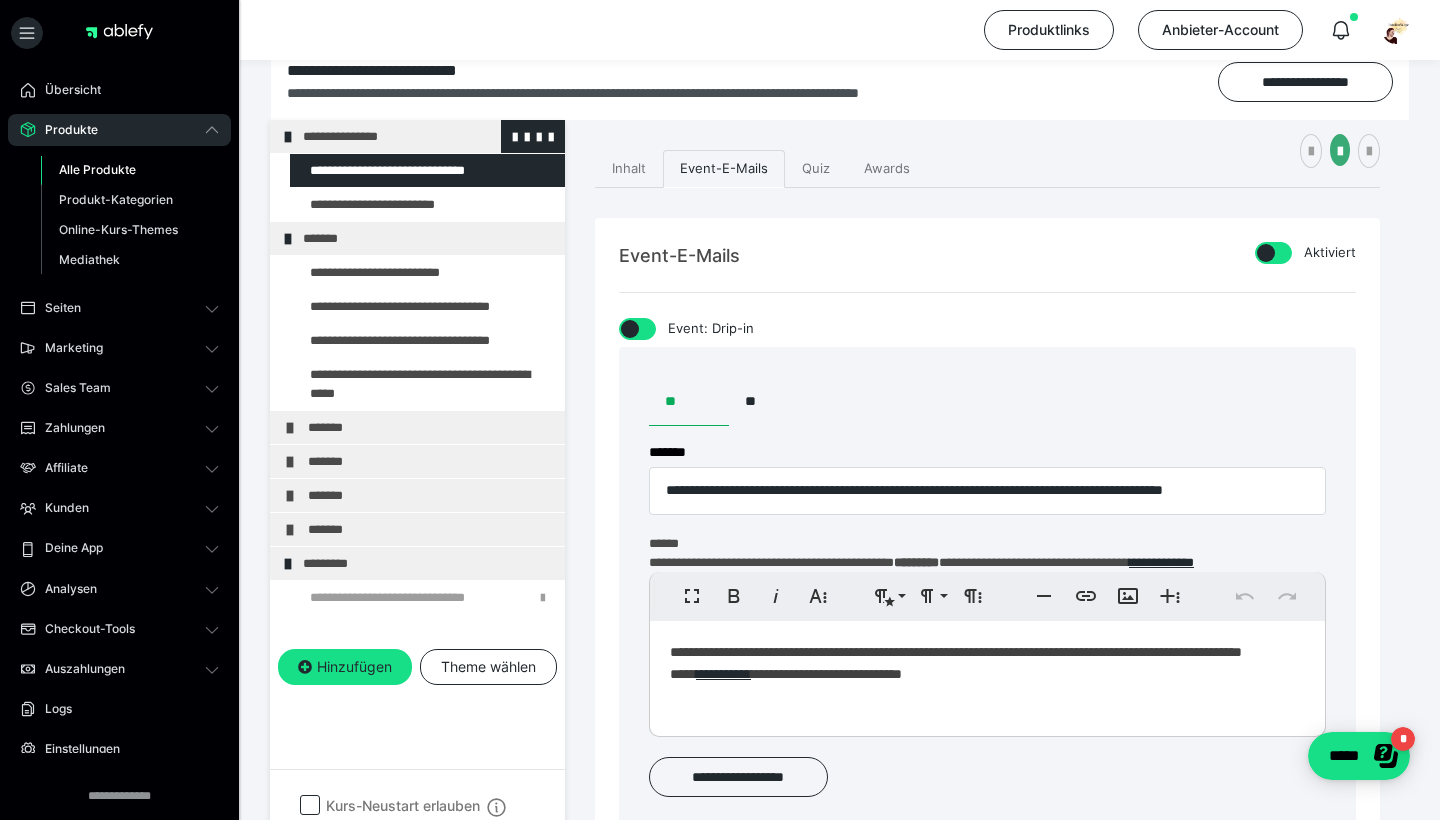 click on "**********" at bounding box center (426, 136) 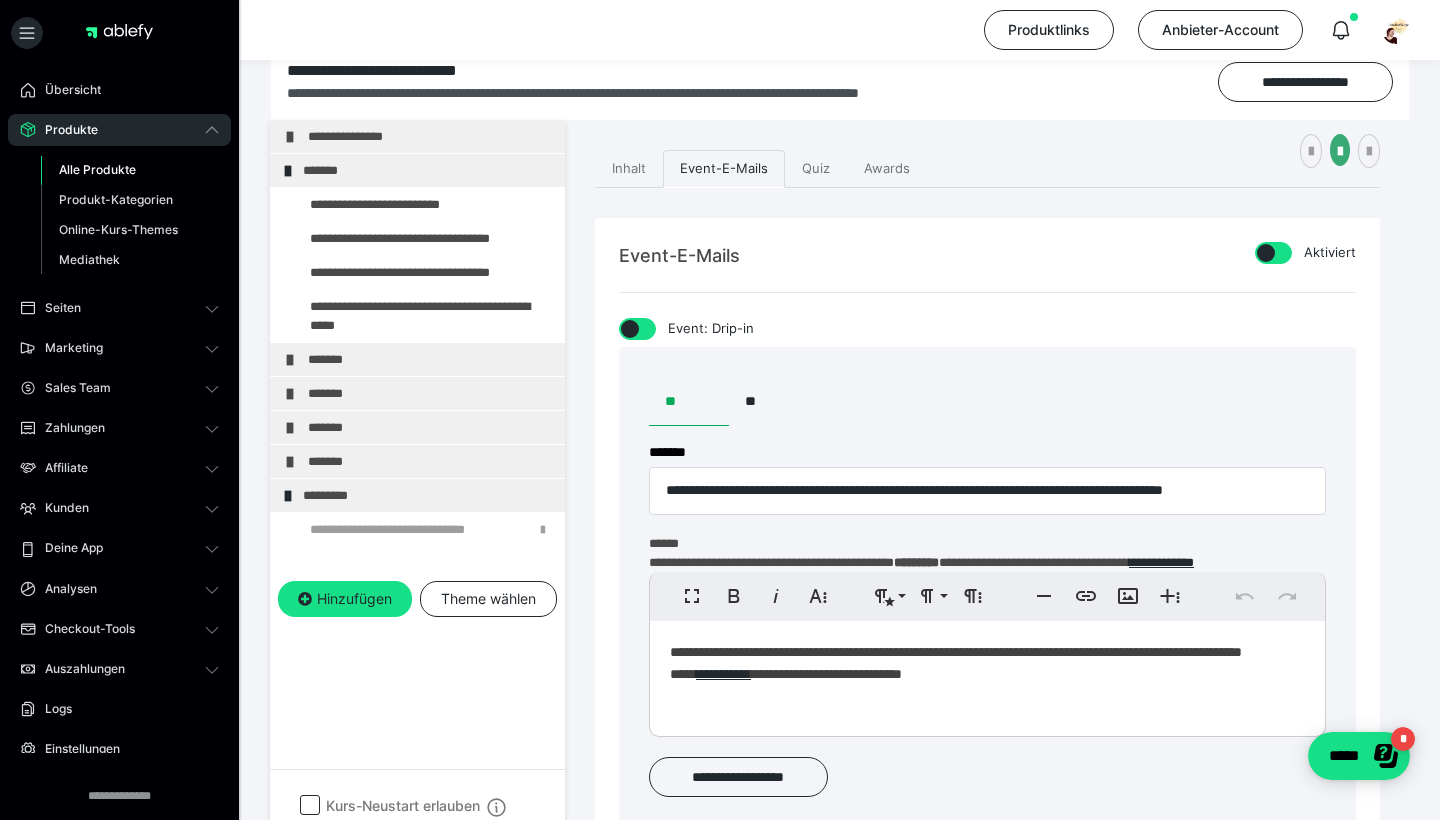 click on "**********" at bounding box center [431, 136] 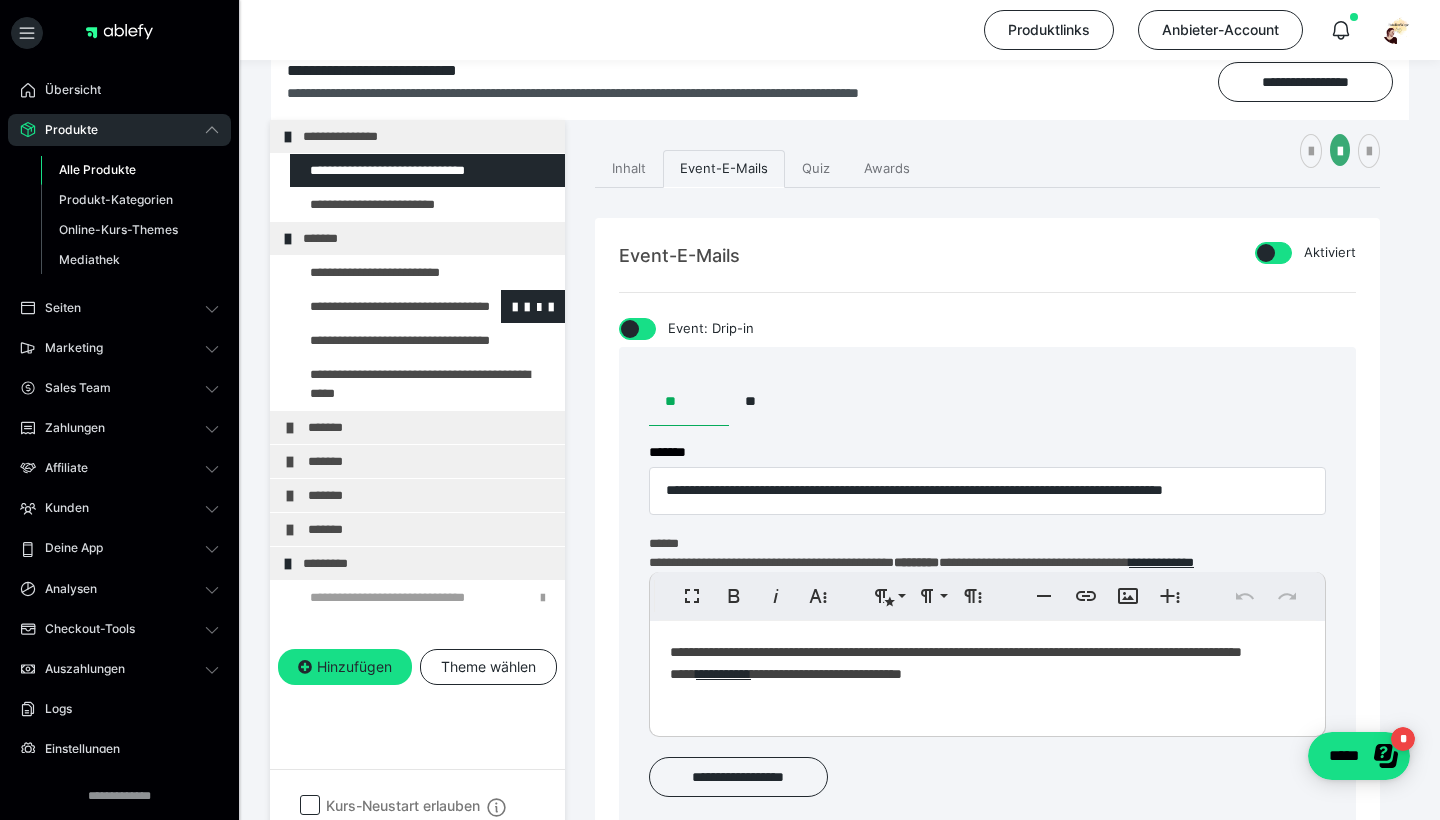 click at bounding box center (375, 306) 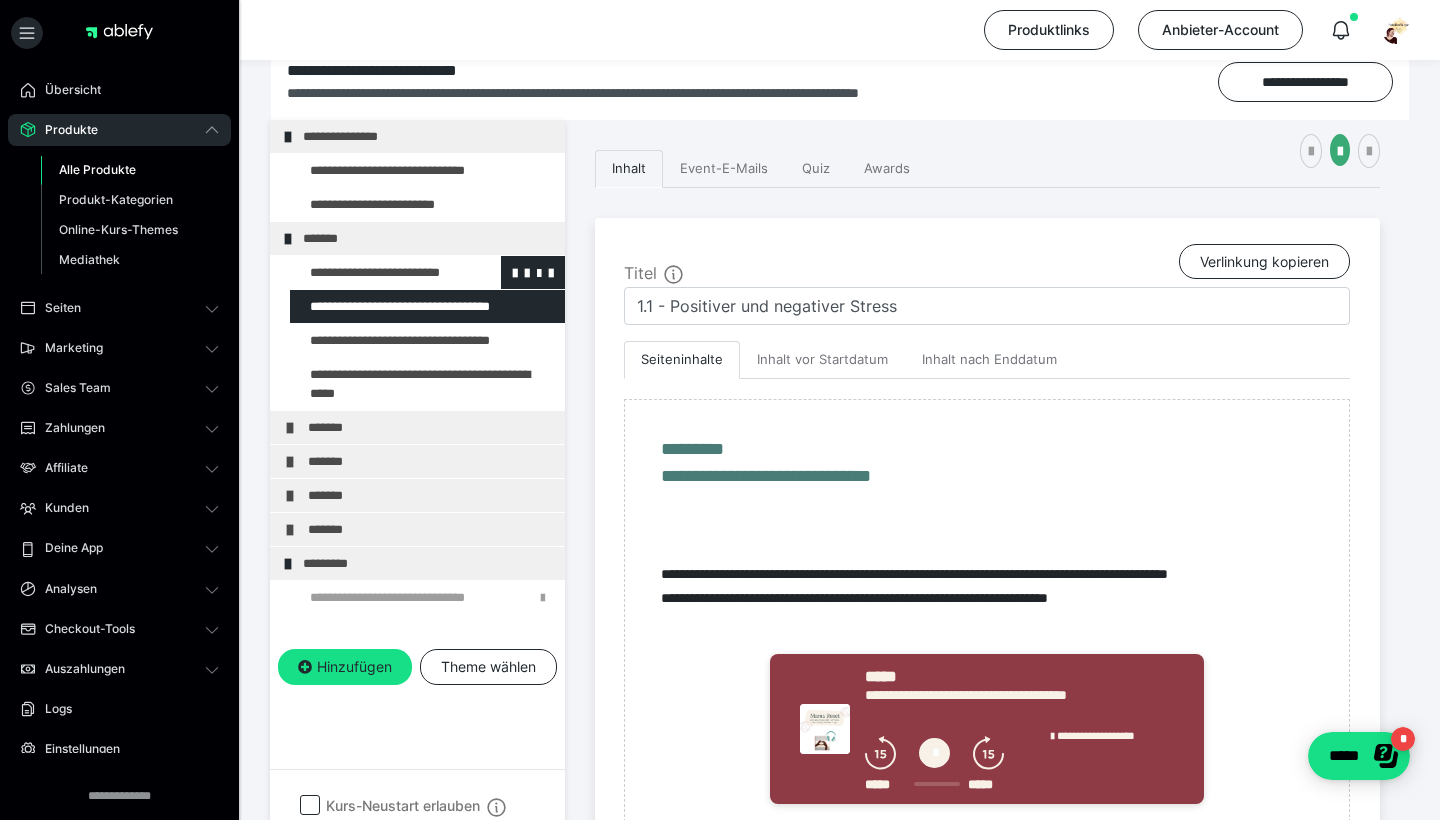 click at bounding box center [375, 272] 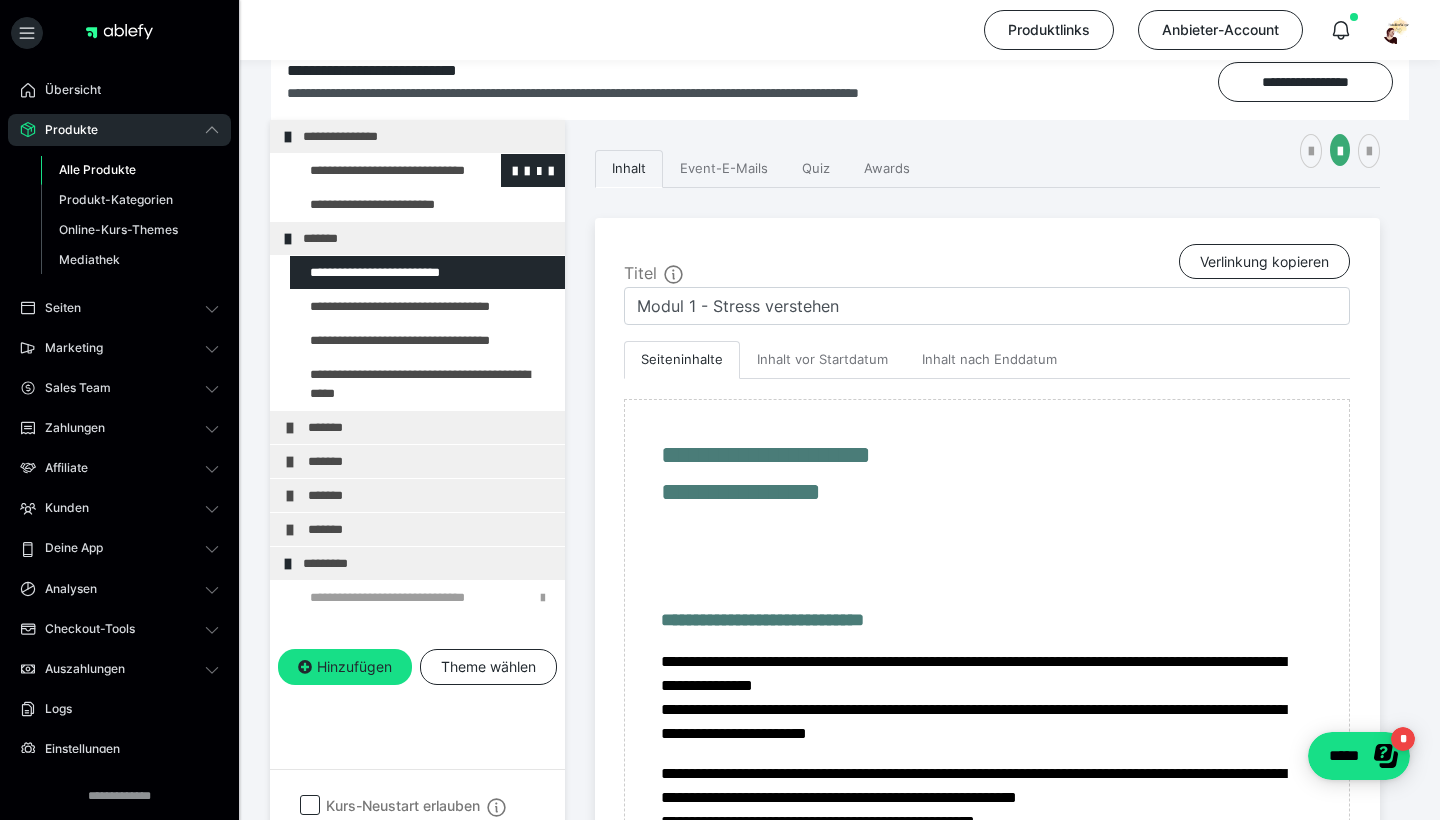 click at bounding box center [375, 170] 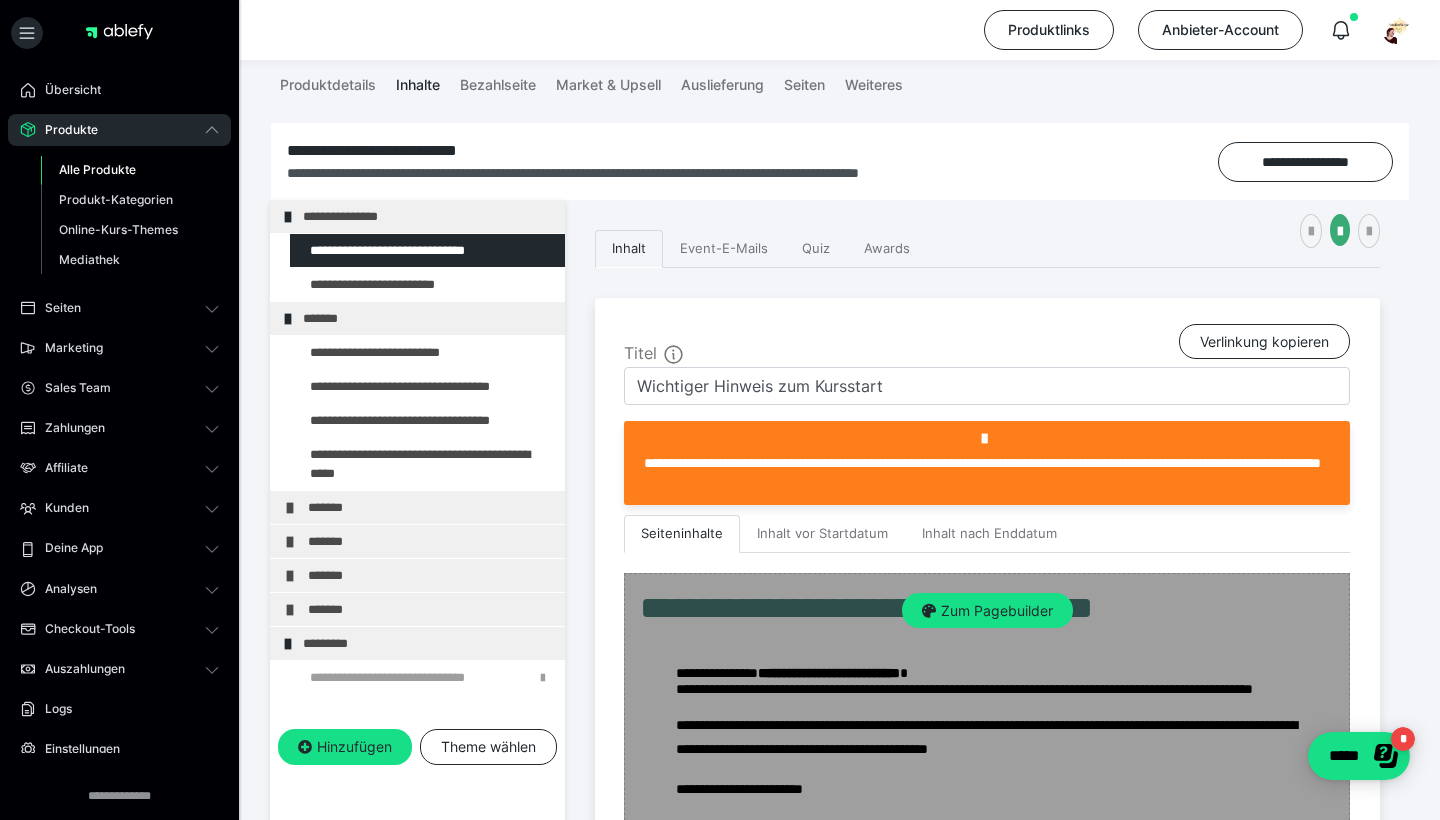 scroll, scrollTop: 171, scrollLeft: 0, axis: vertical 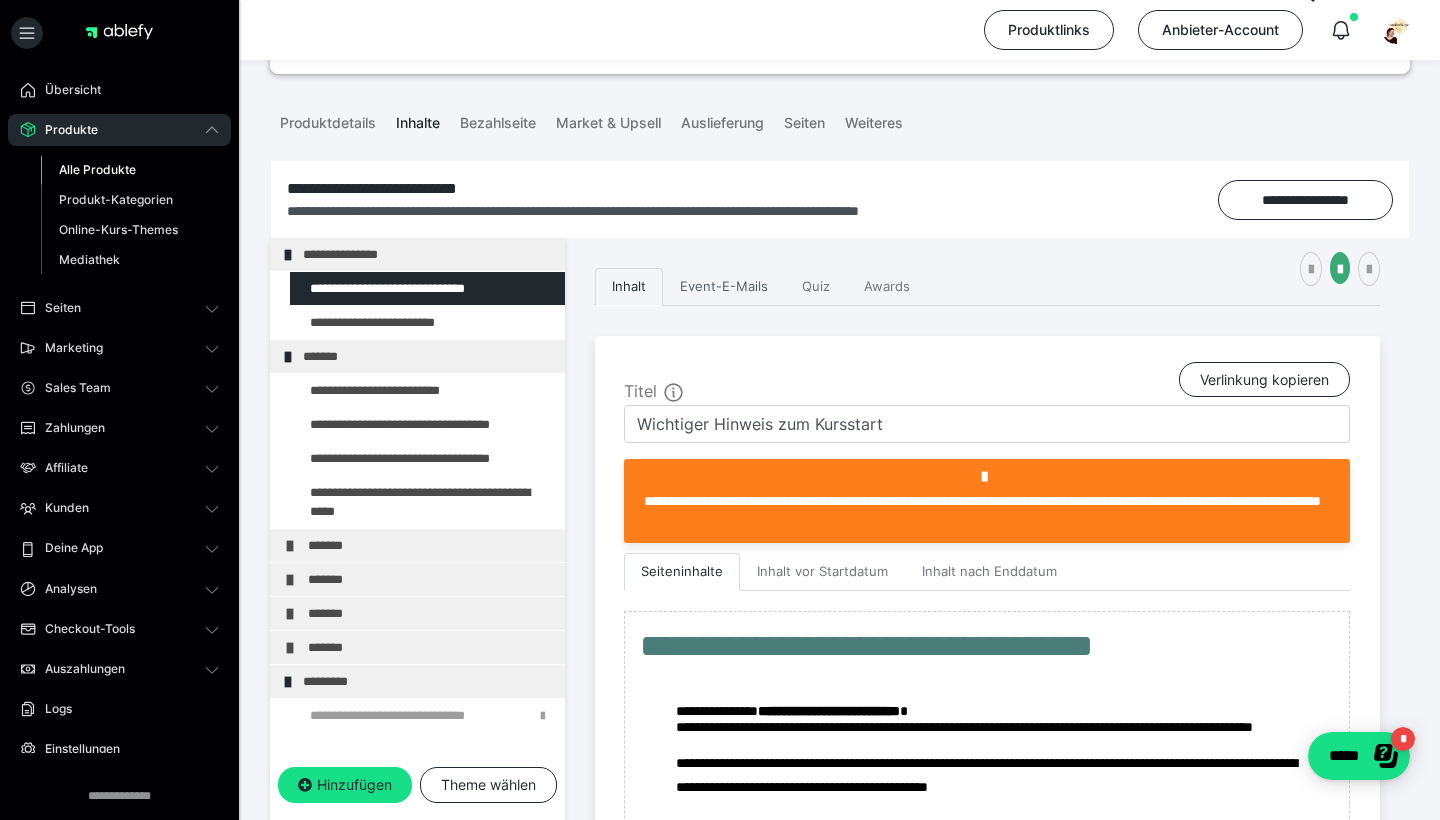 click on "Event-E-Mails" at bounding box center [724, 287] 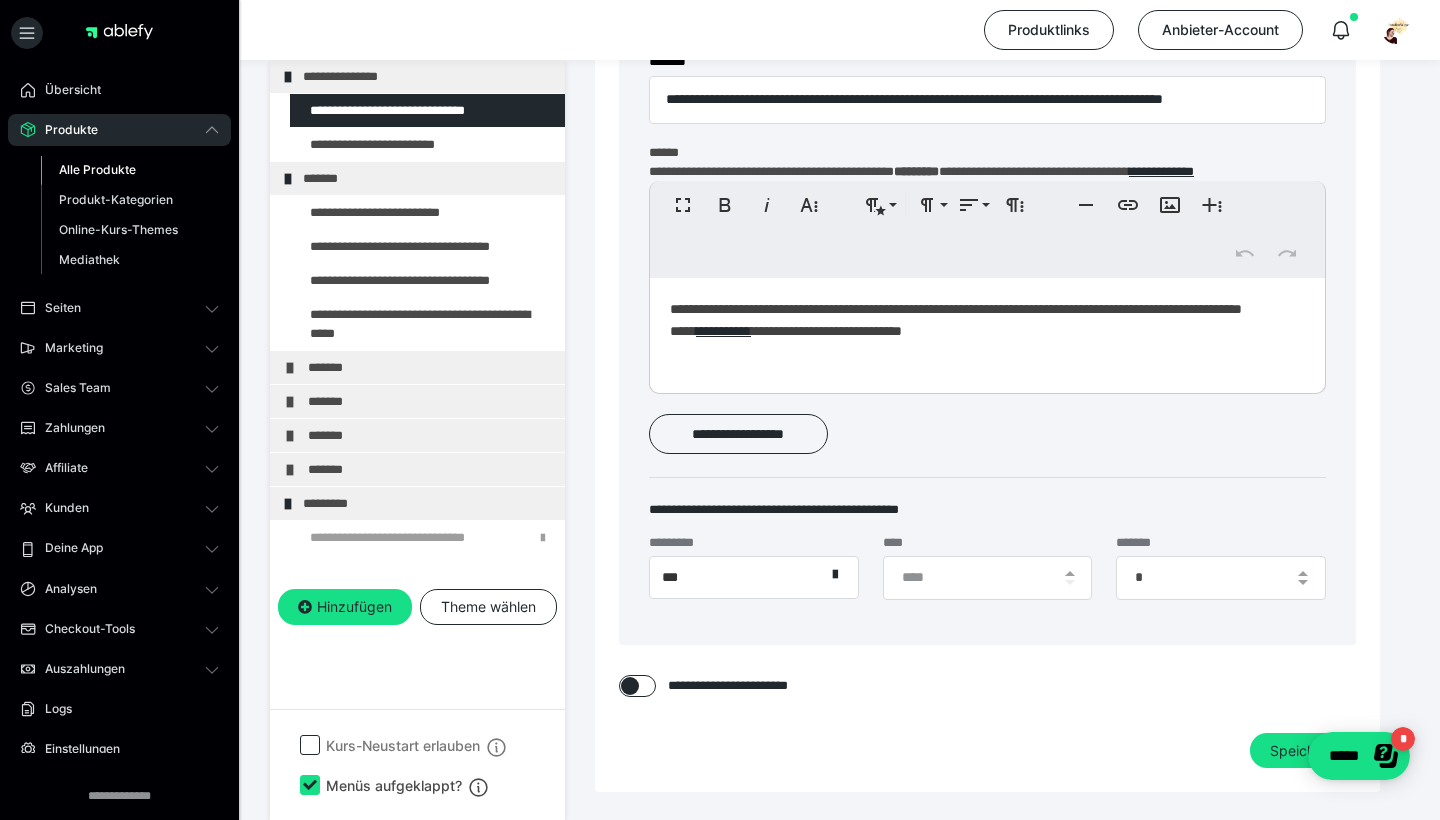 scroll, scrollTop: 668, scrollLeft: 0, axis: vertical 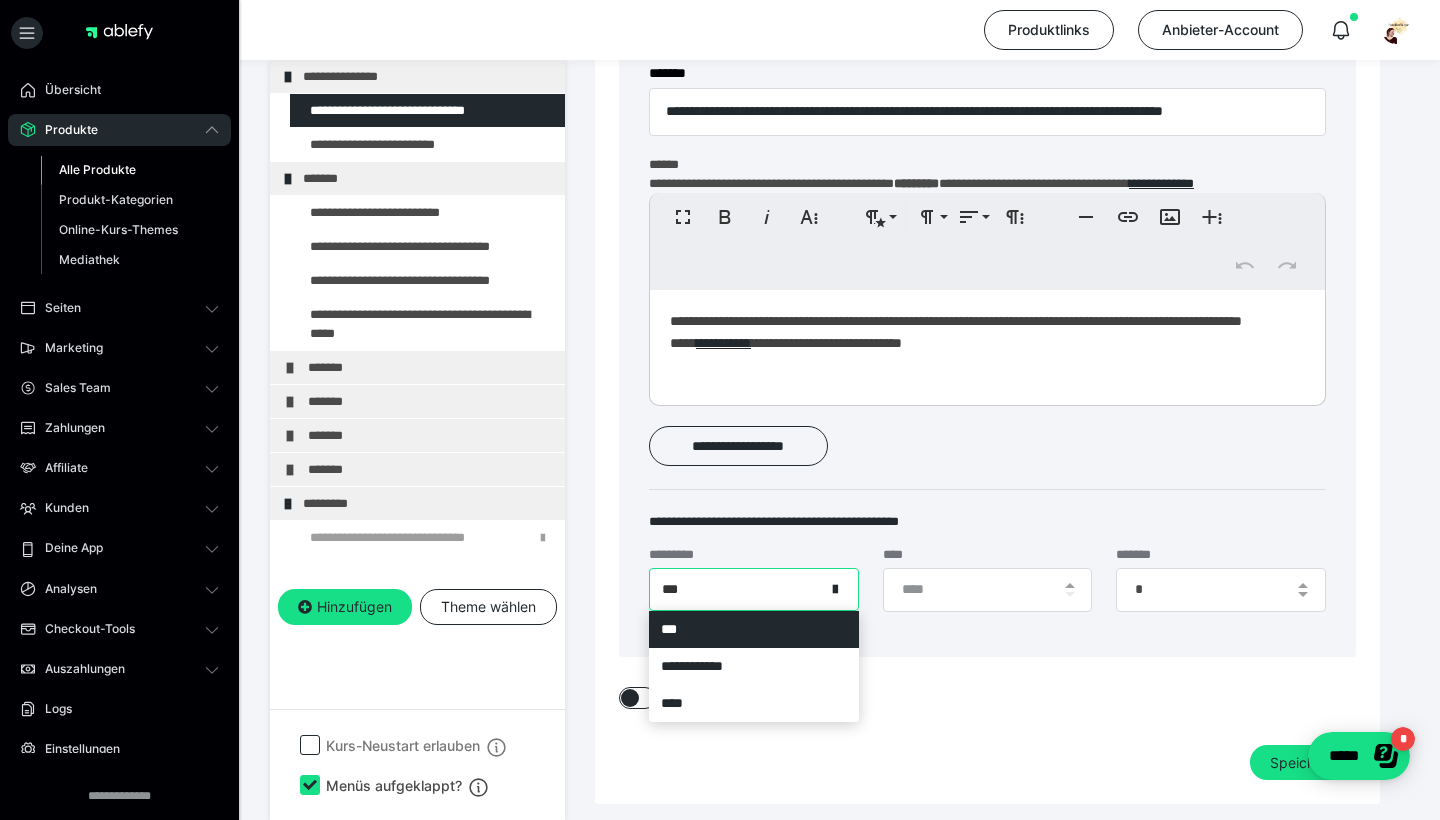 click on "***" at bounding box center (737, 589) 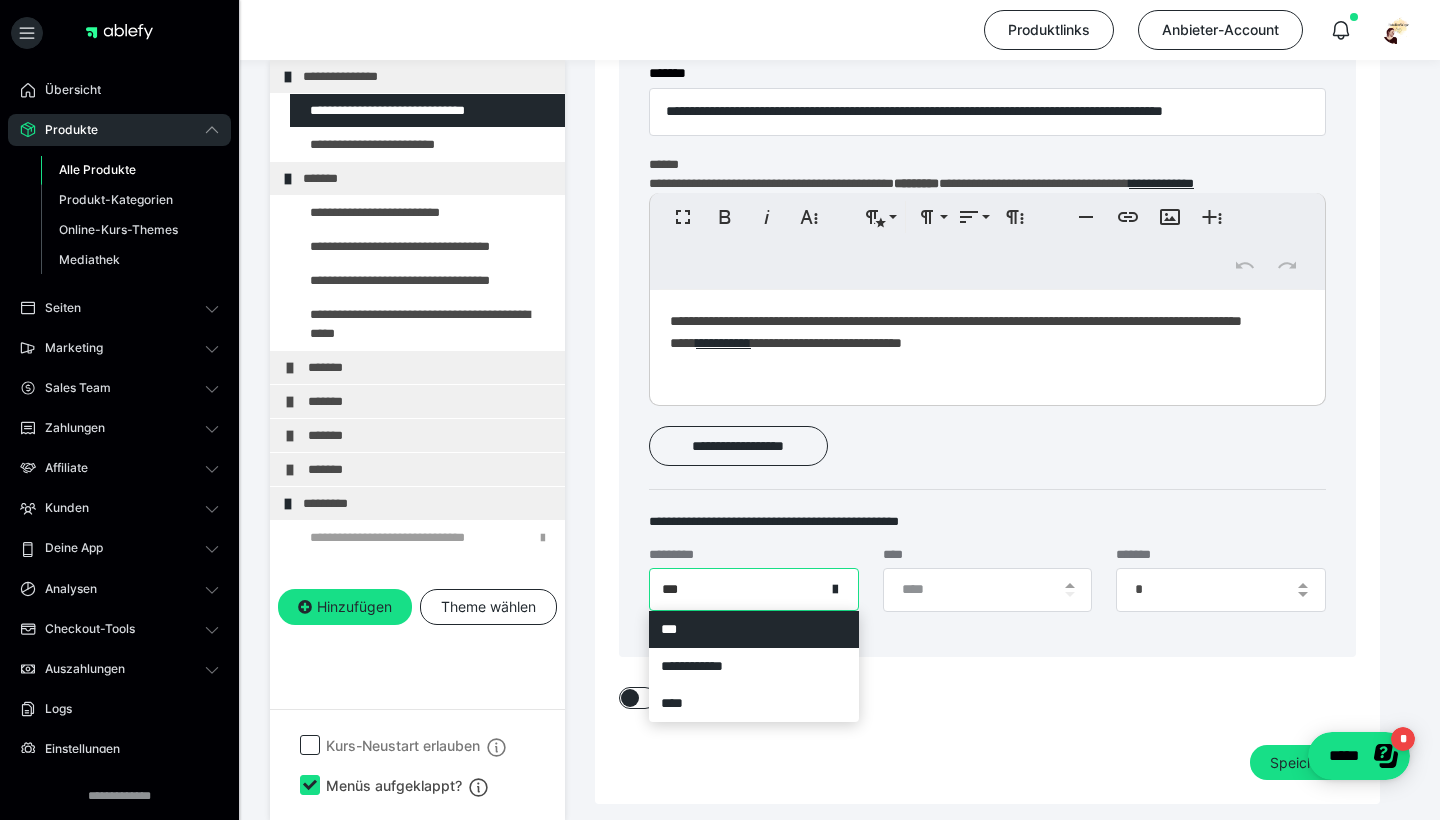 click on "**********" at bounding box center (987, 521) 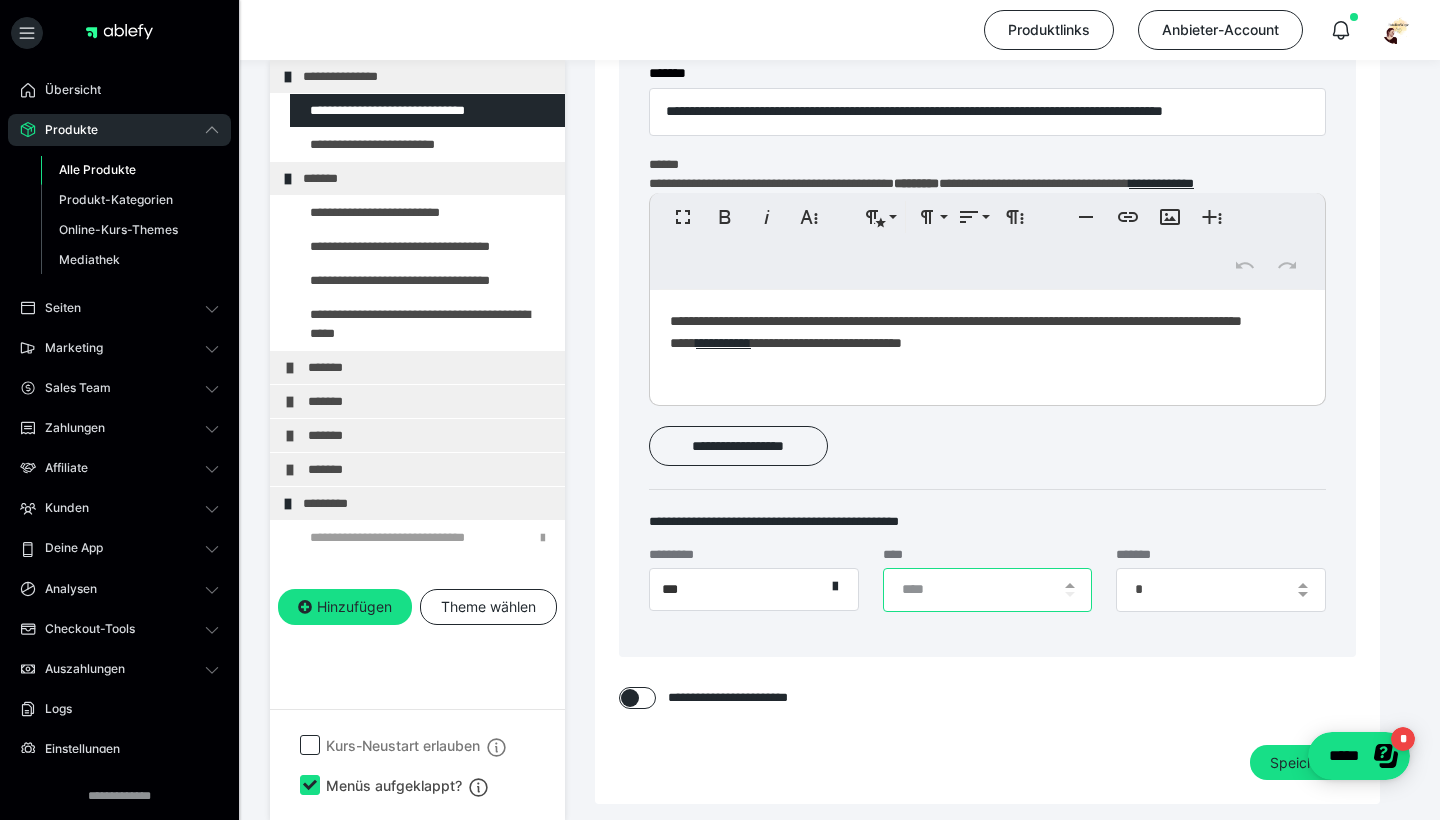 click at bounding box center [988, 590] 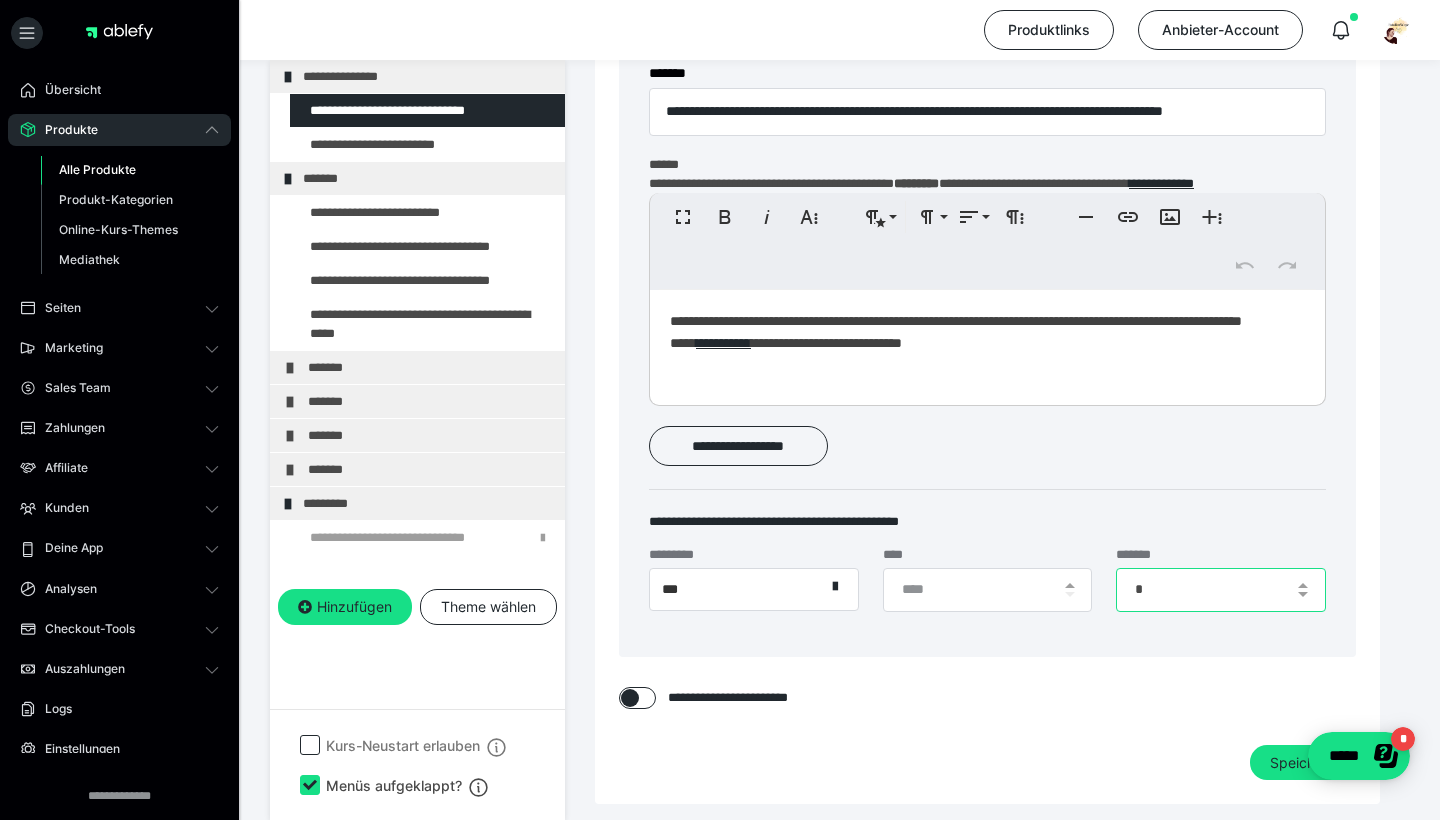 click on "*" at bounding box center [1221, 590] 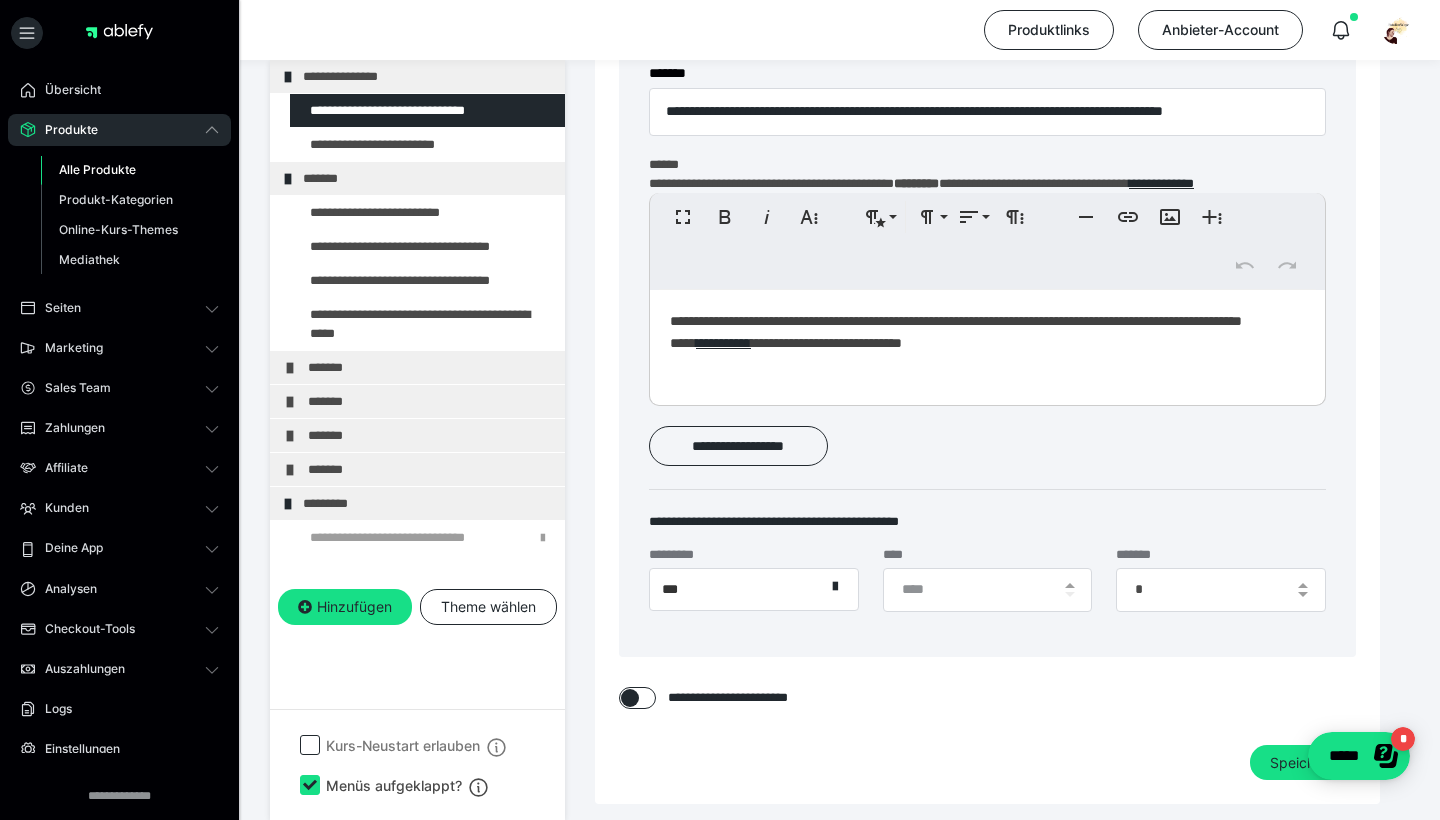 click on "**********" at bounding box center (987, 578) 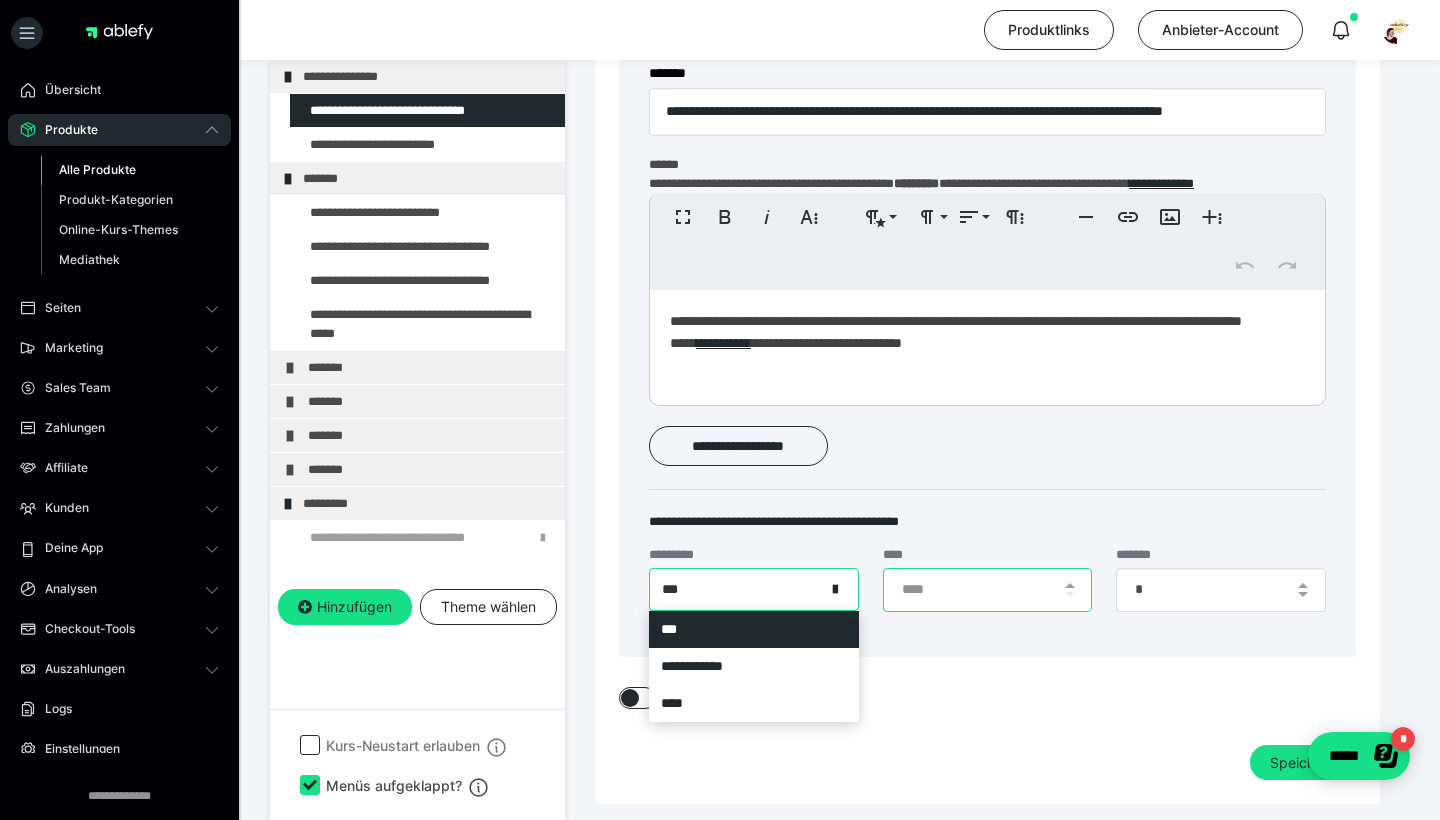 click at bounding box center [988, 590] 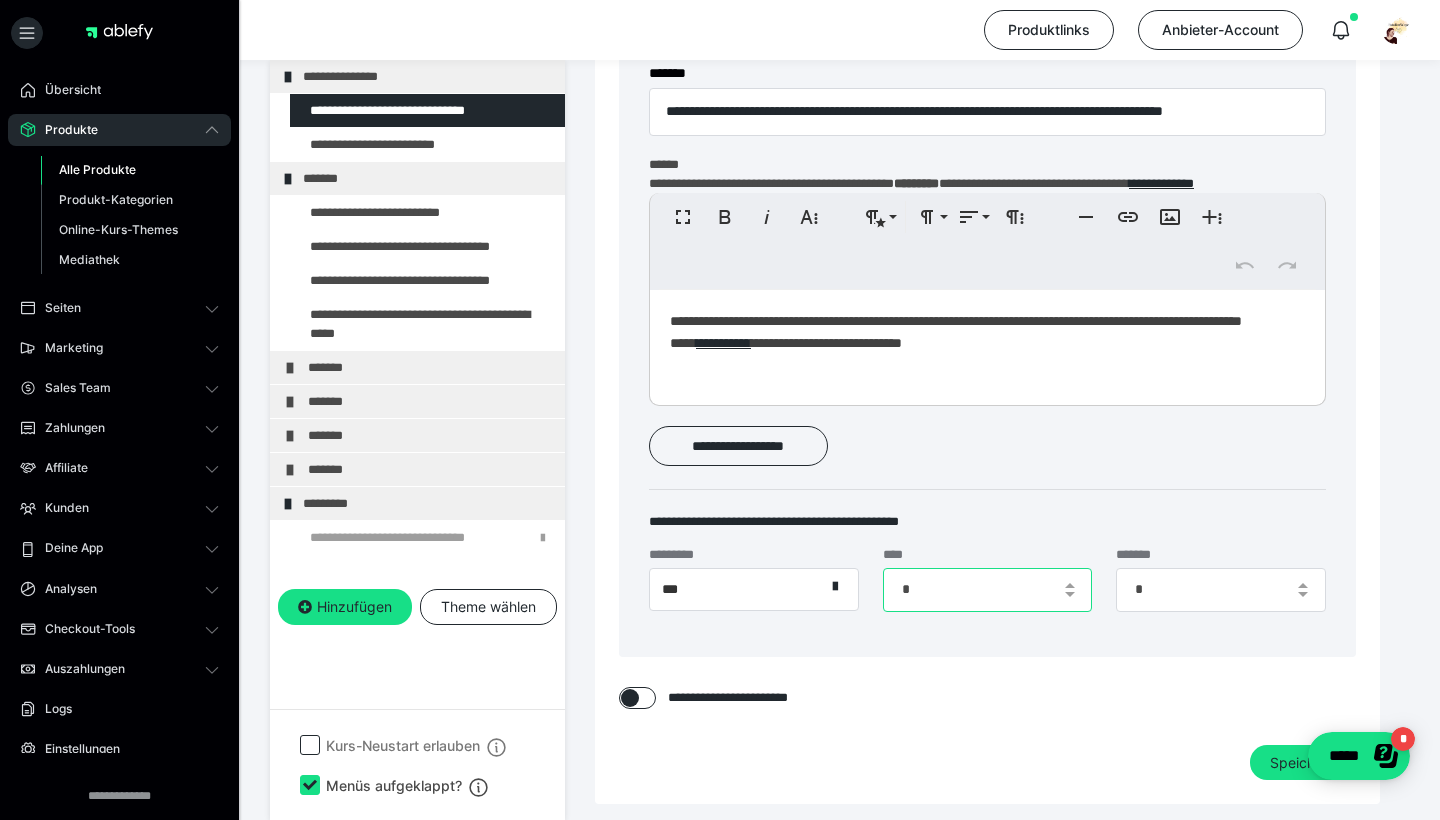 type on "*" 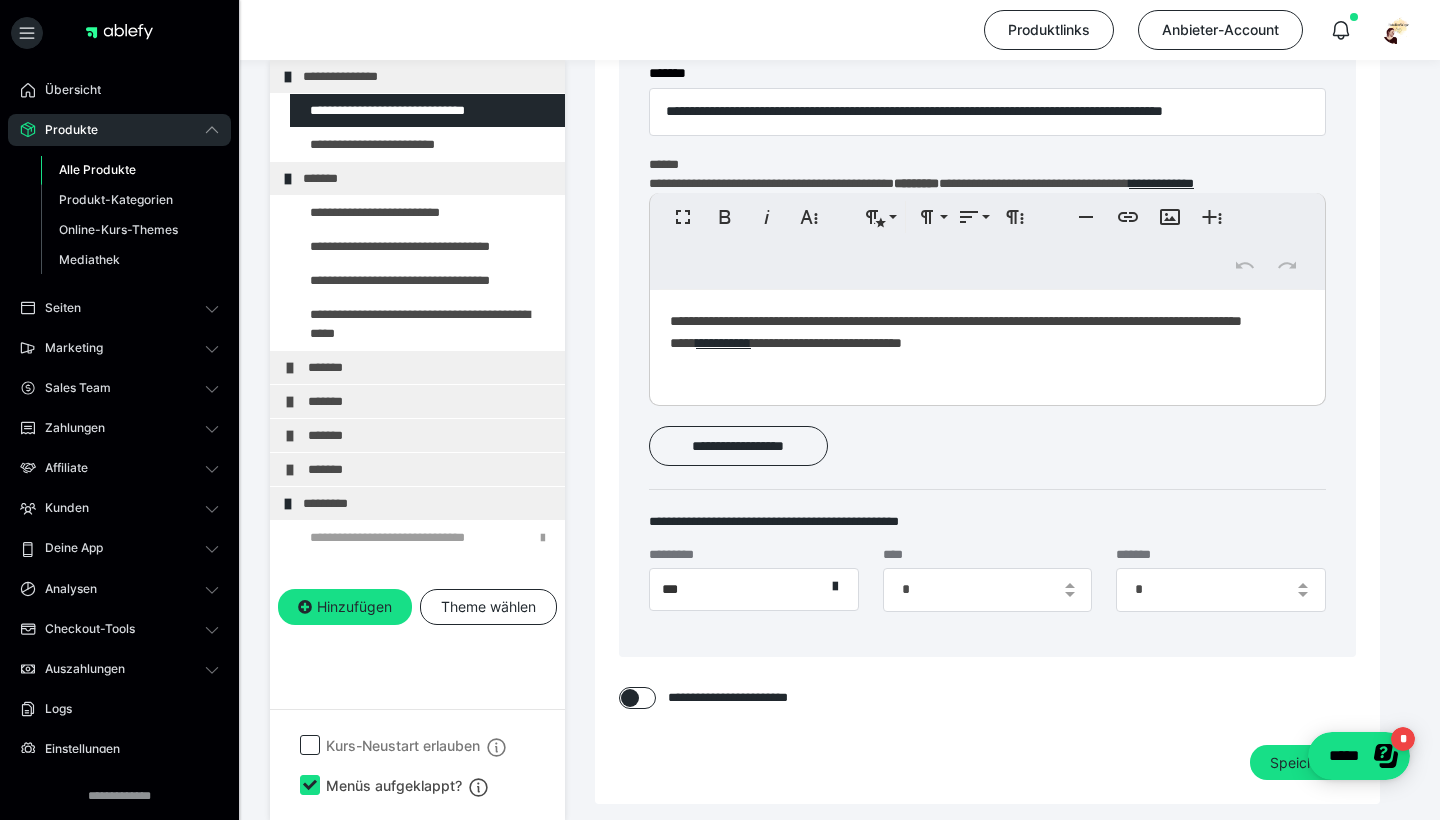 click on "**********" at bounding box center [987, 312] 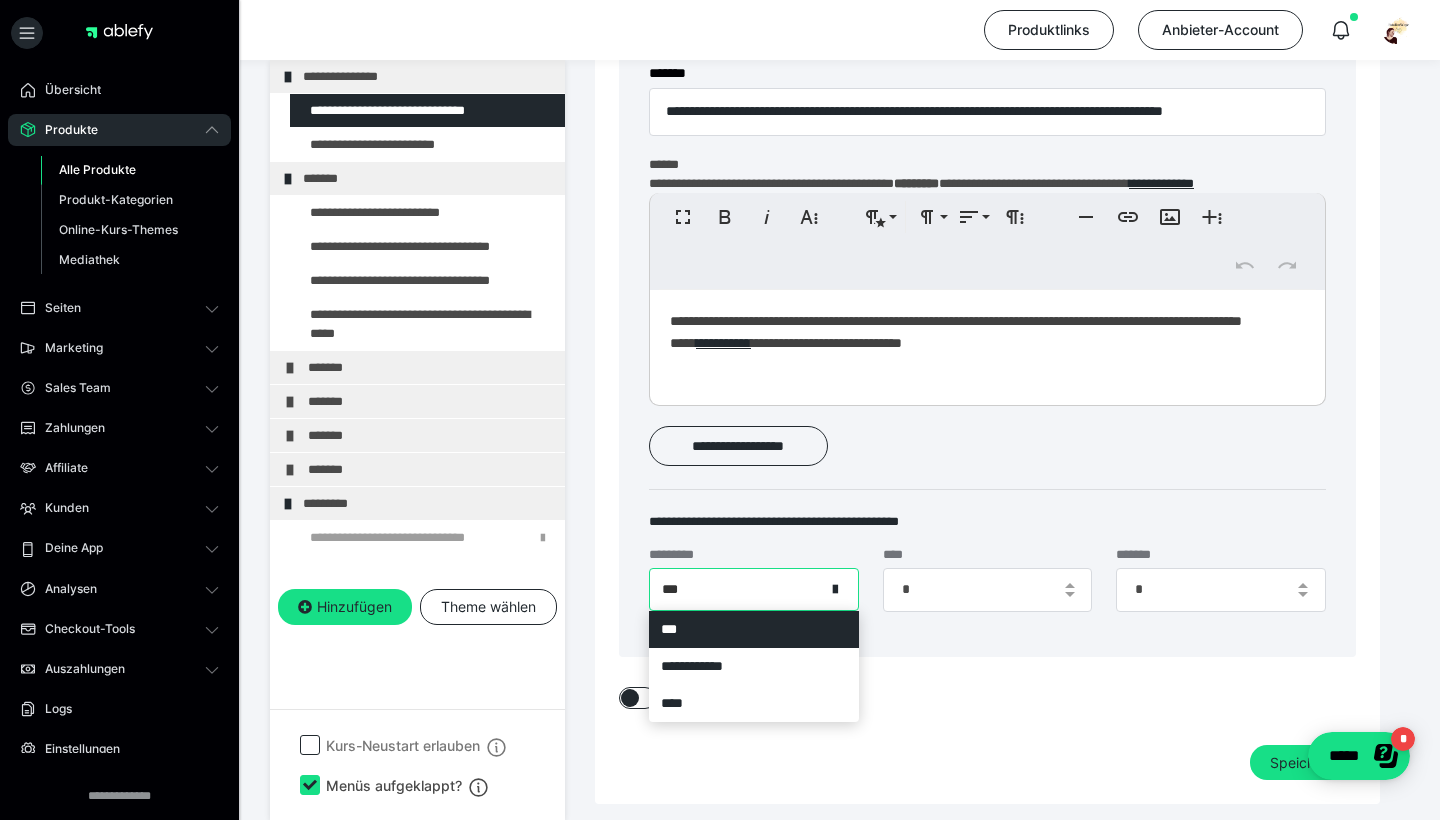 click on "***" at bounding box center (737, 589) 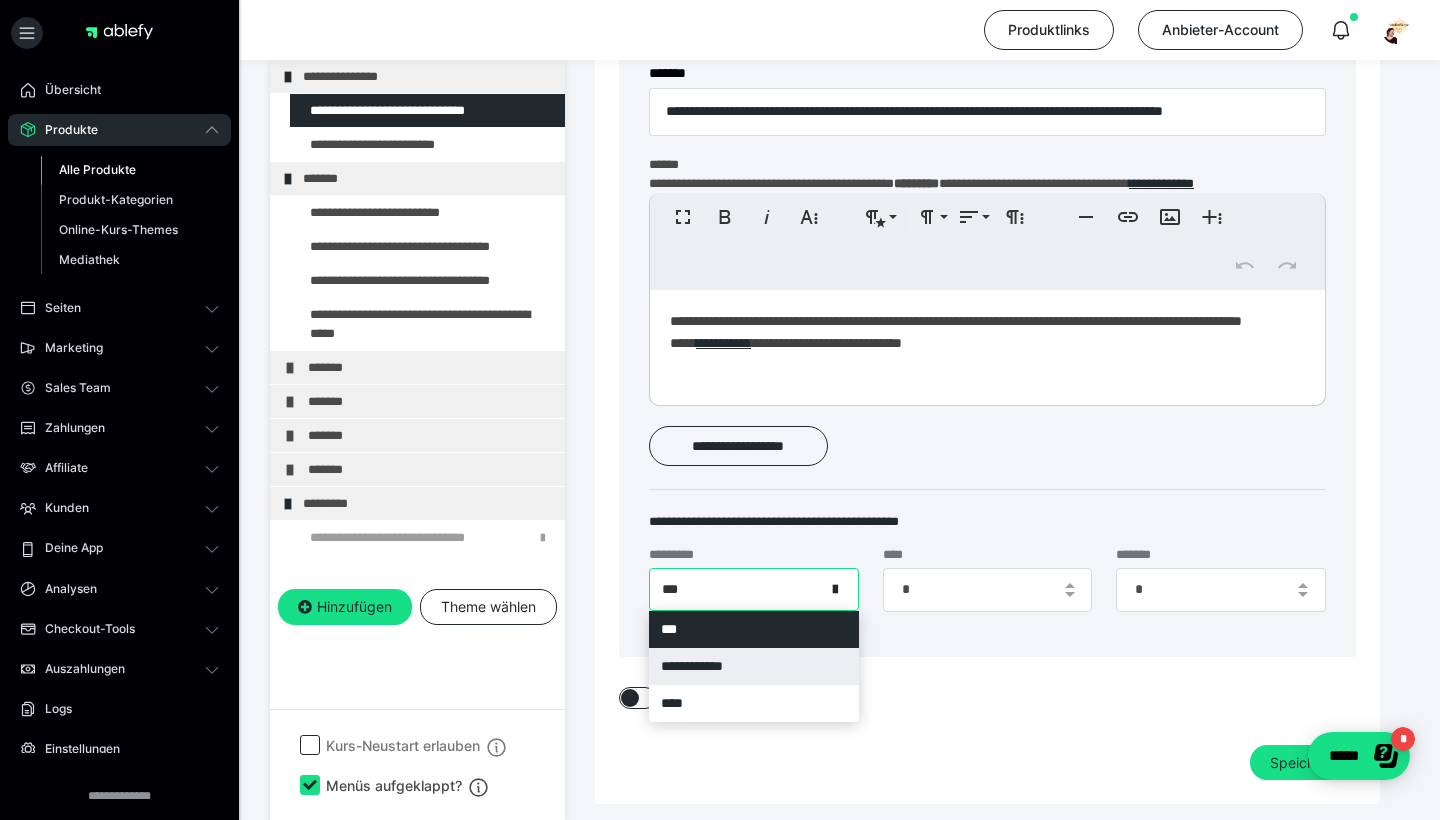 click on "**********" at bounding box center [754, 666] 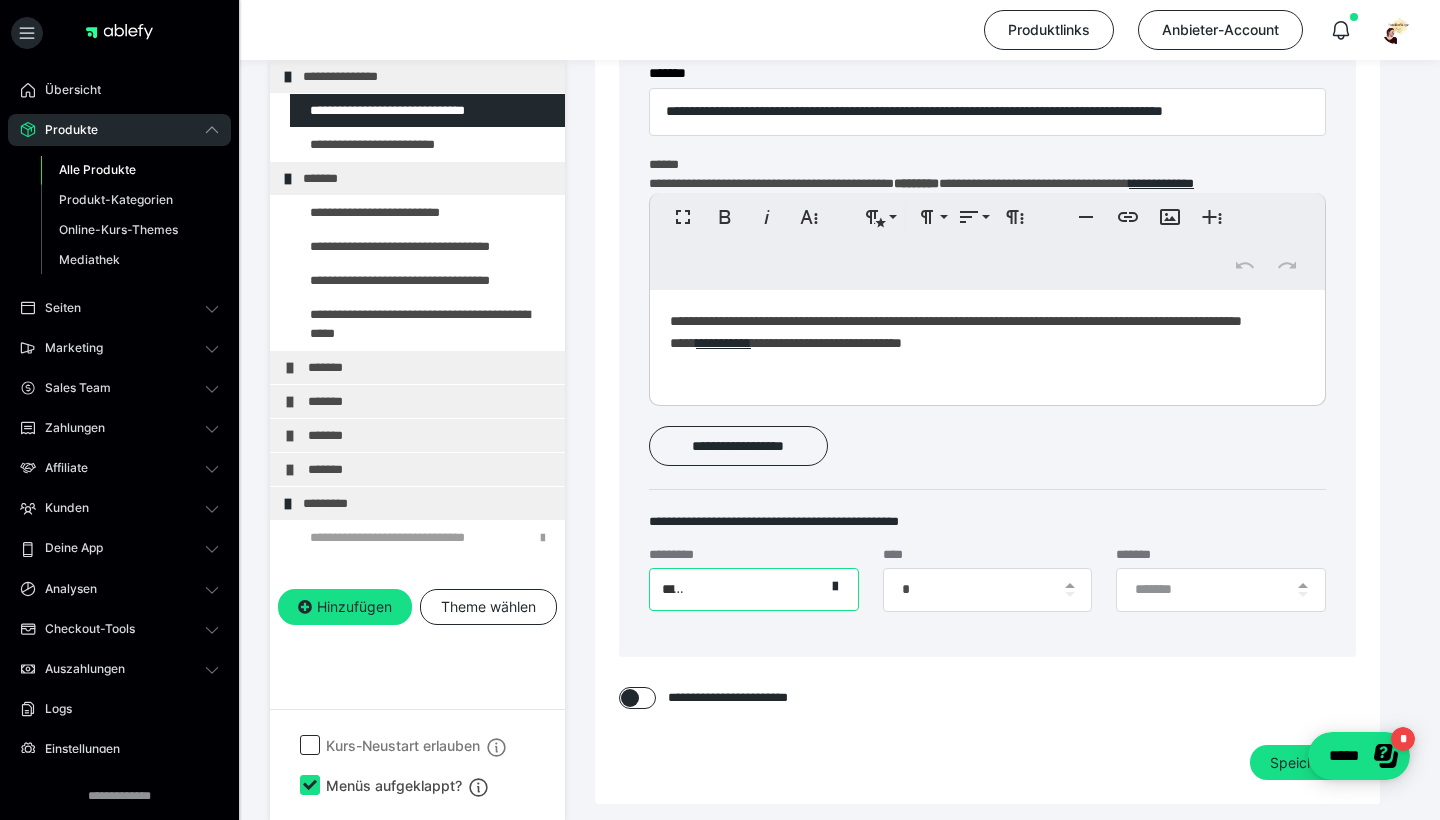 type 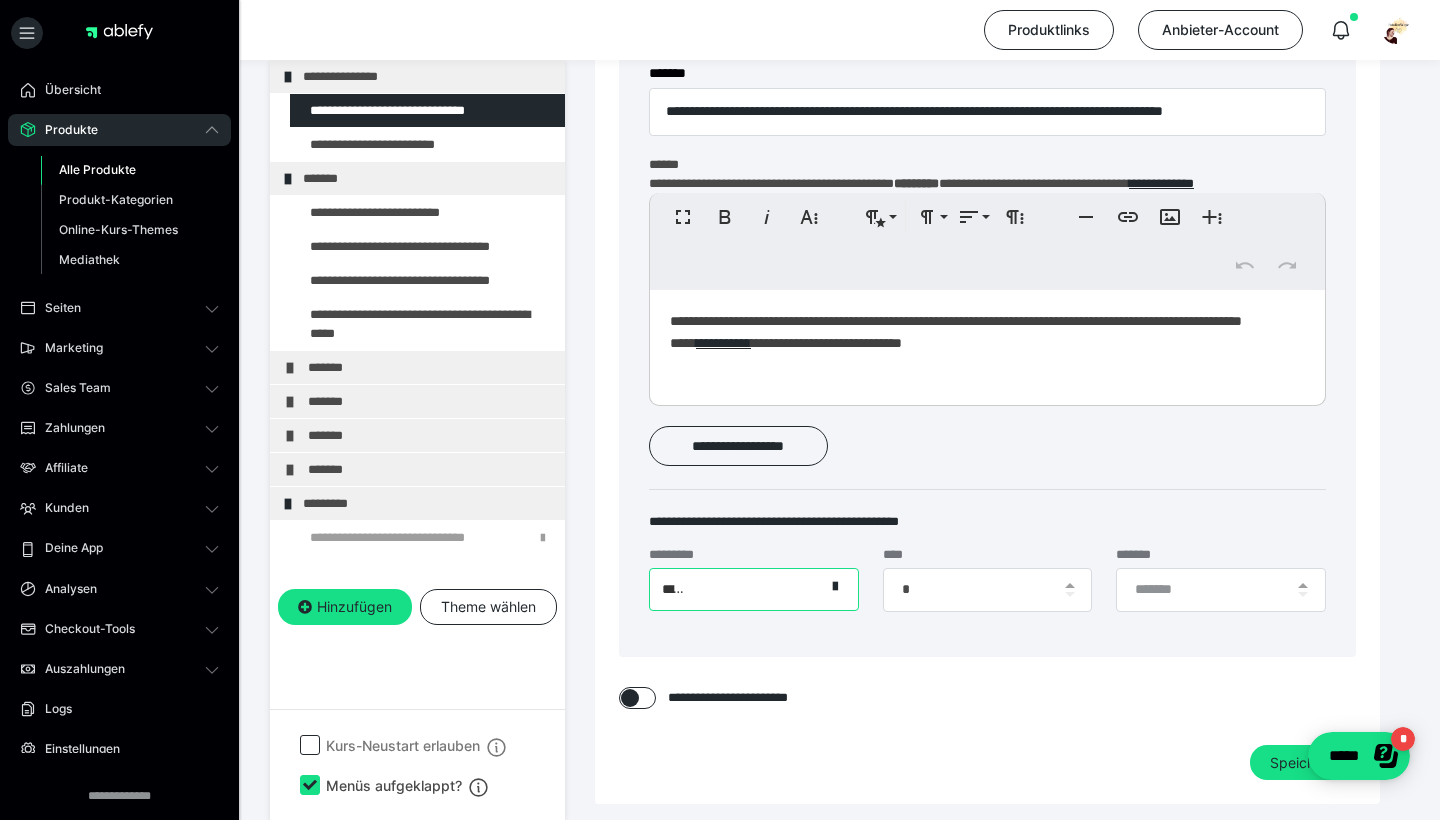 type 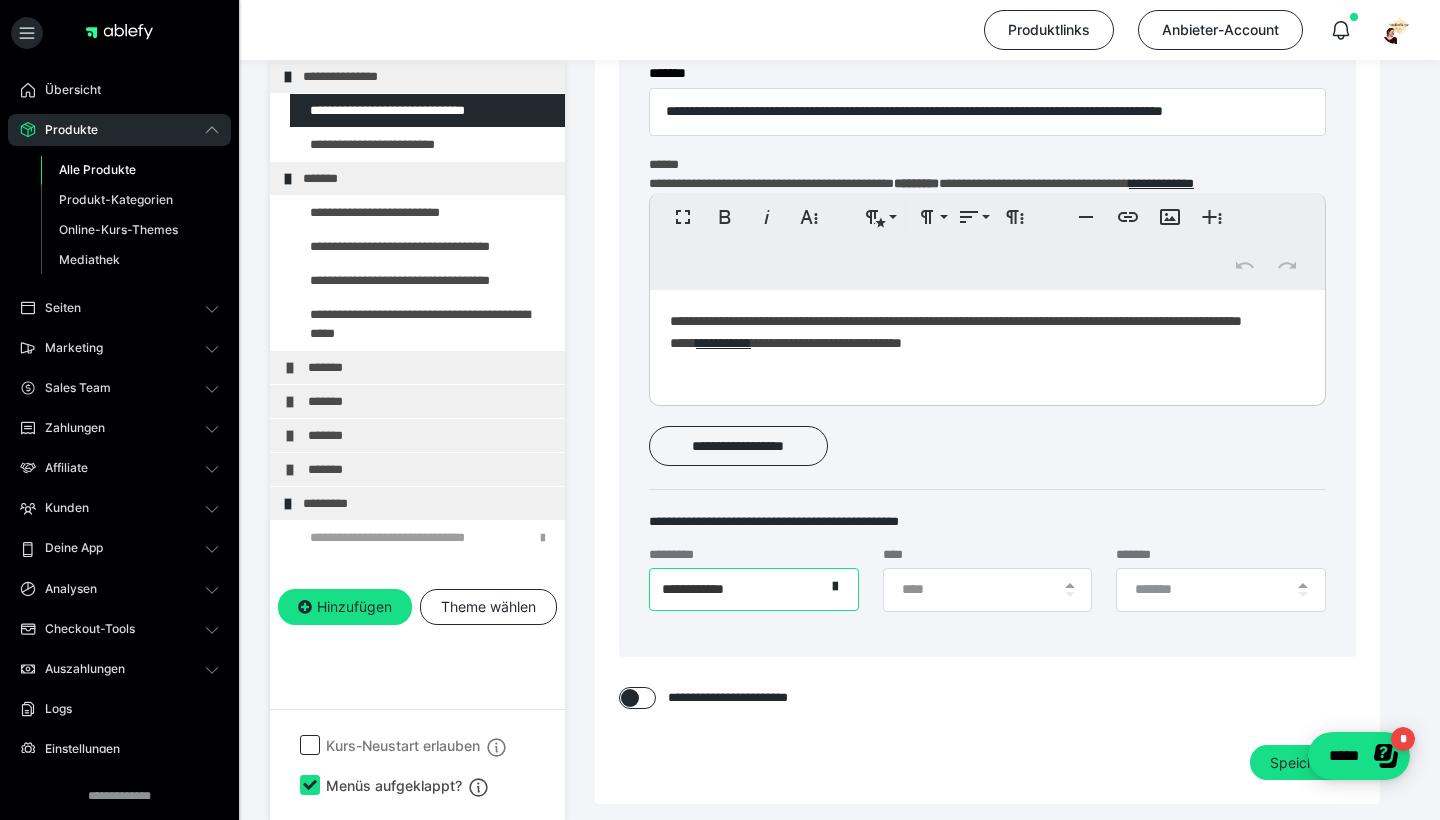 click at bounding box center [637, 698] 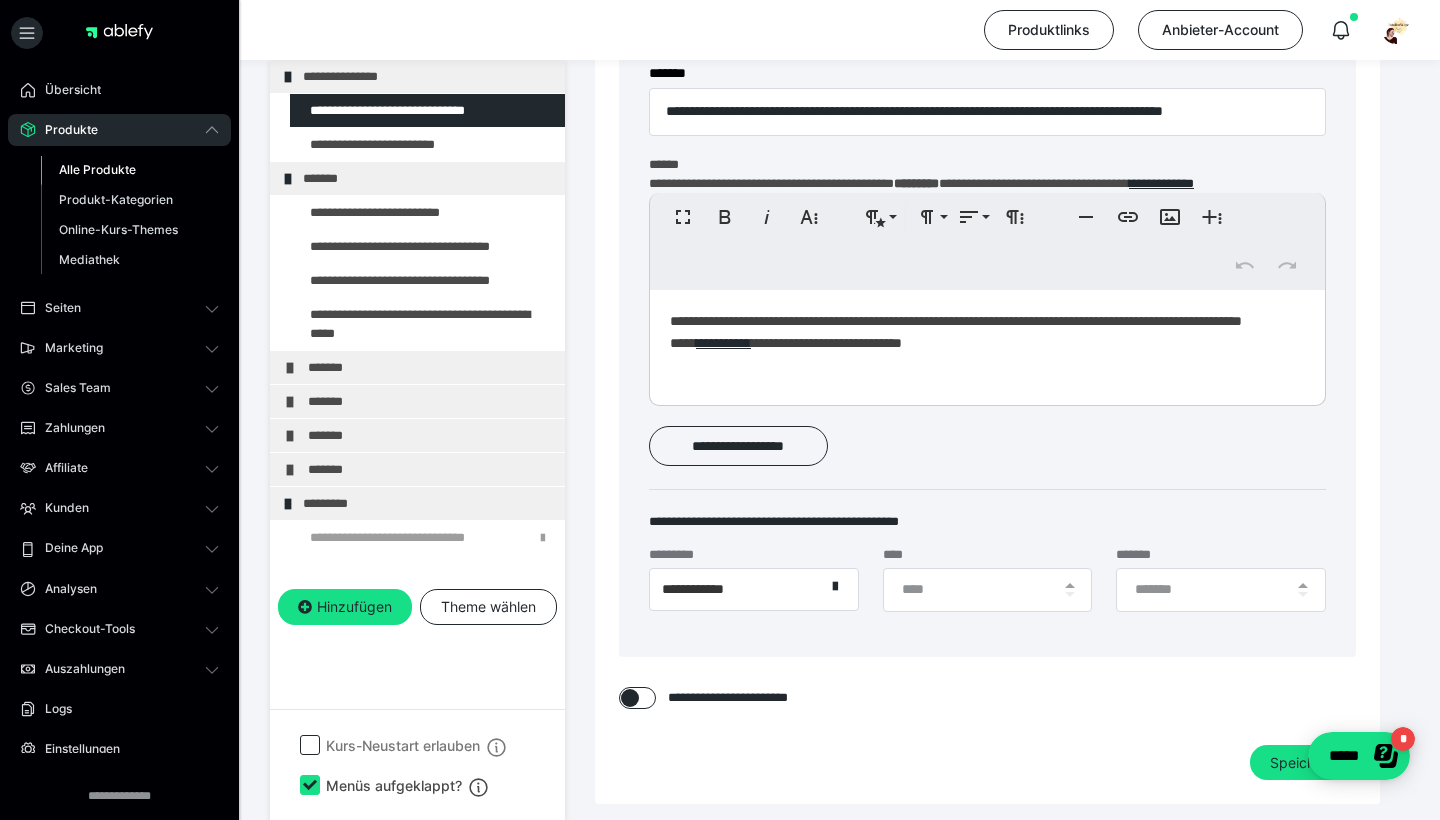 click at bounding box center (630, 698) 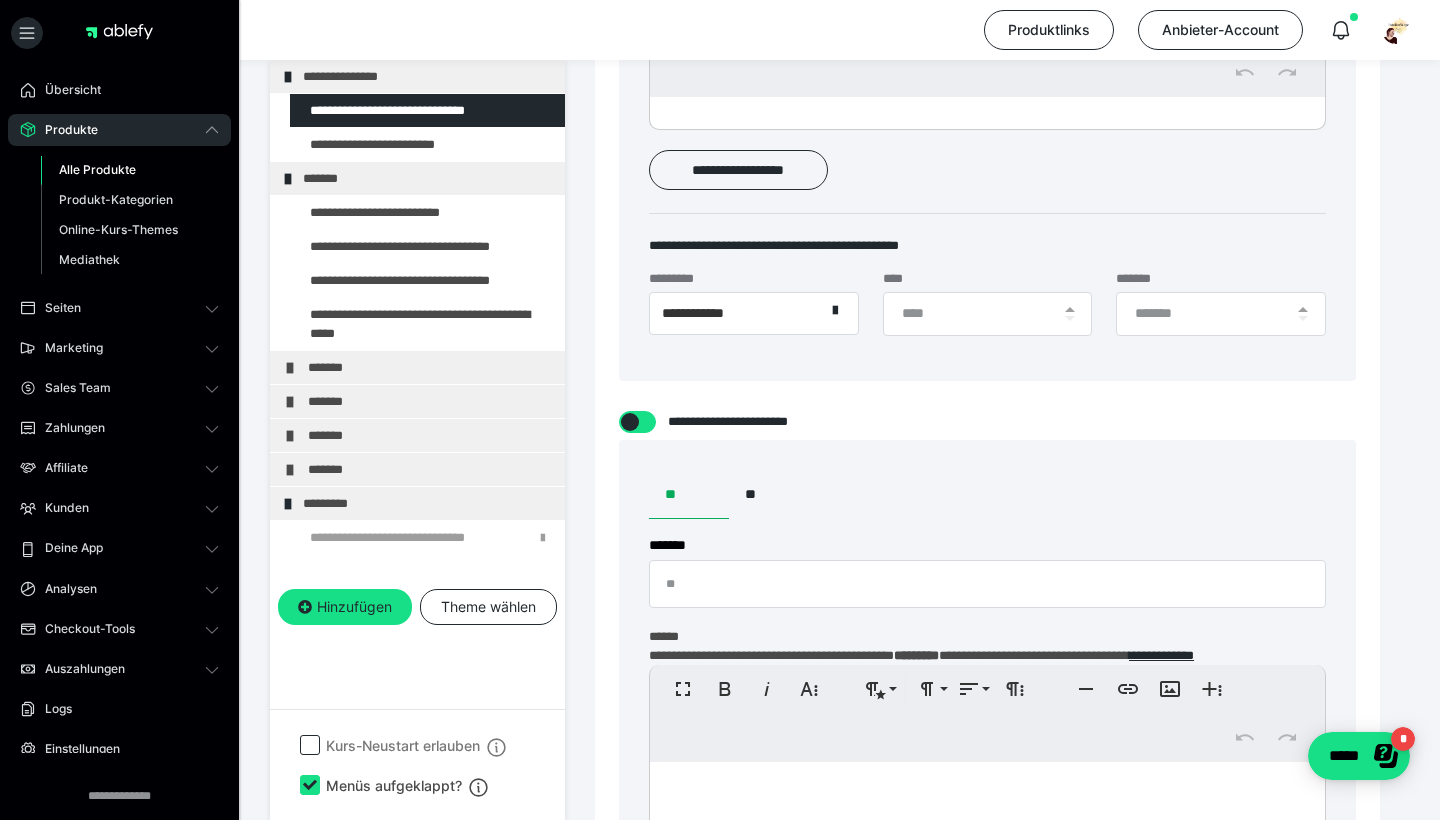scroll, scrollTop: 918, scrollLeft: 0, axis: vertical 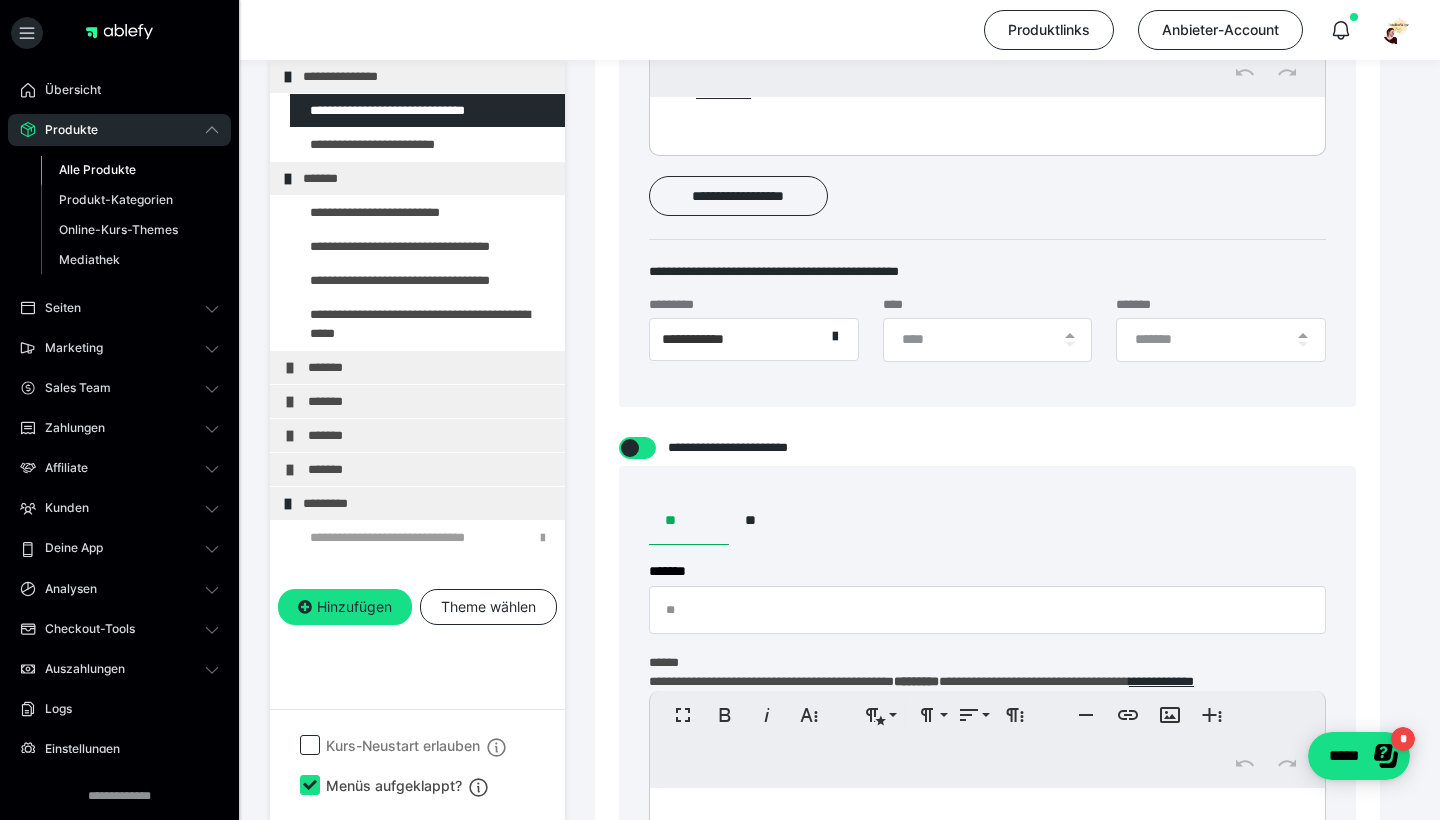 click at bounding box center [630, 448] 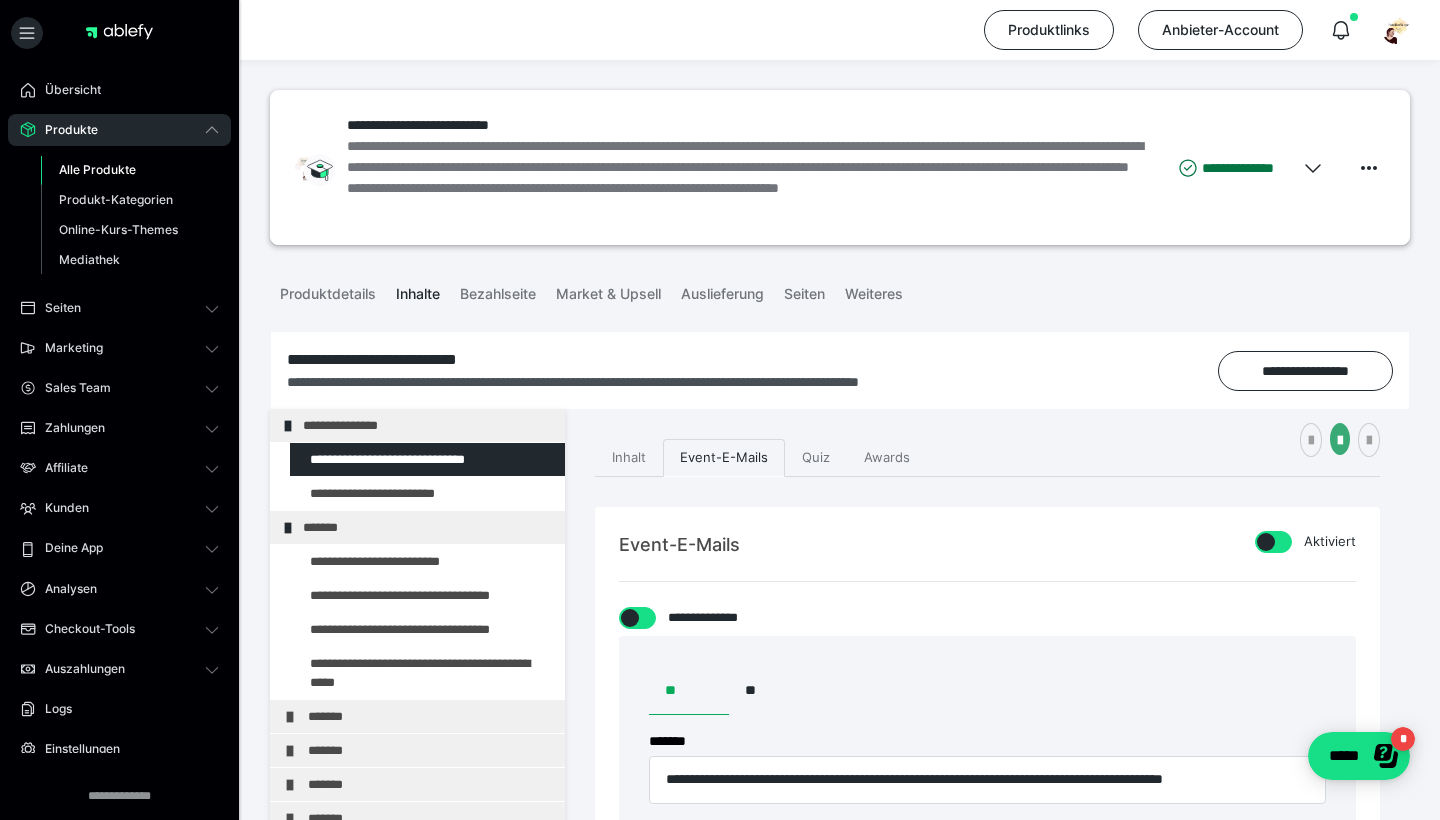 scroll, scrollTop: 0, scrollLeft: 0, axis: both 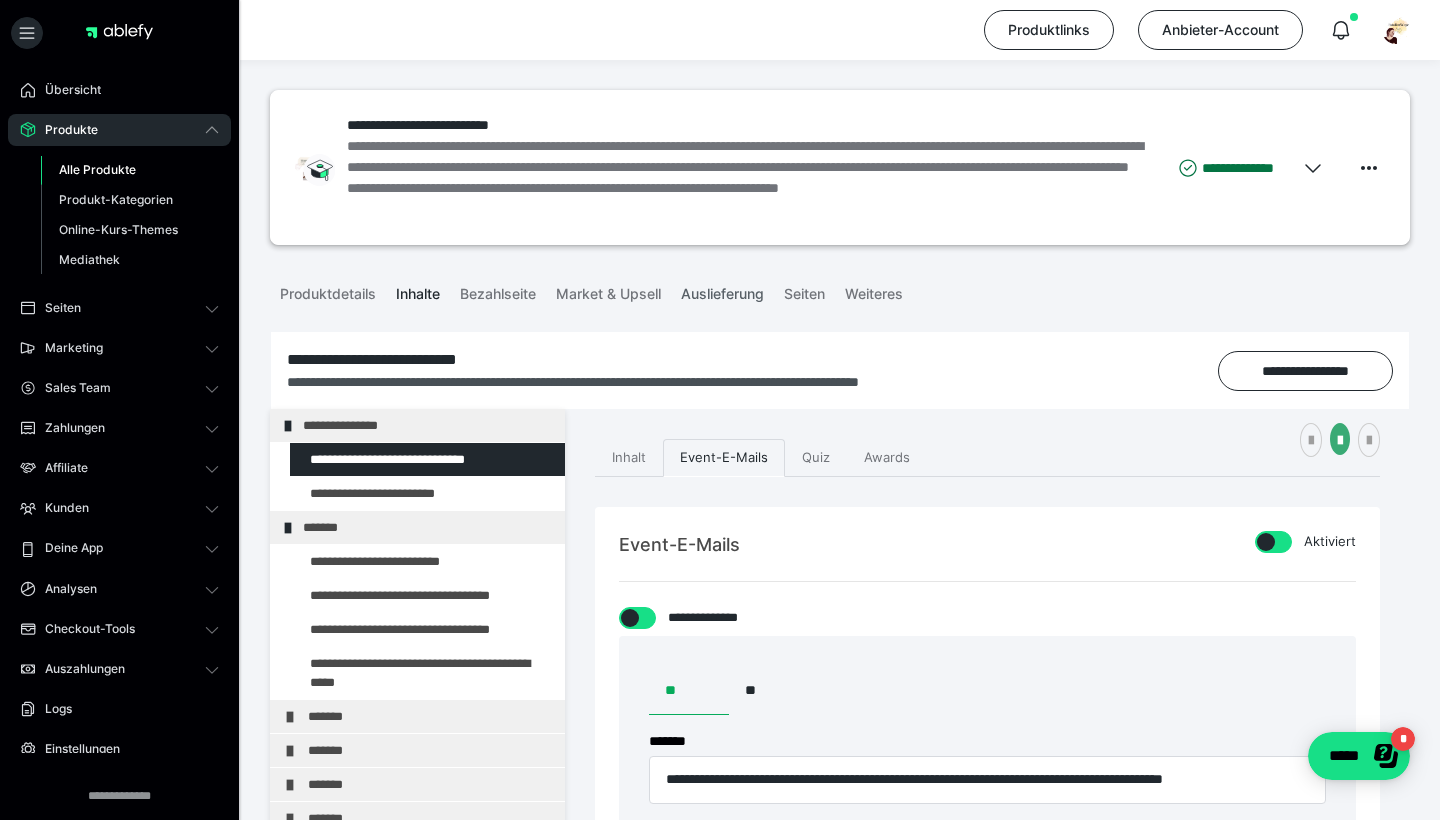 click on "Auslieferung" at bounding box center (722, 290) 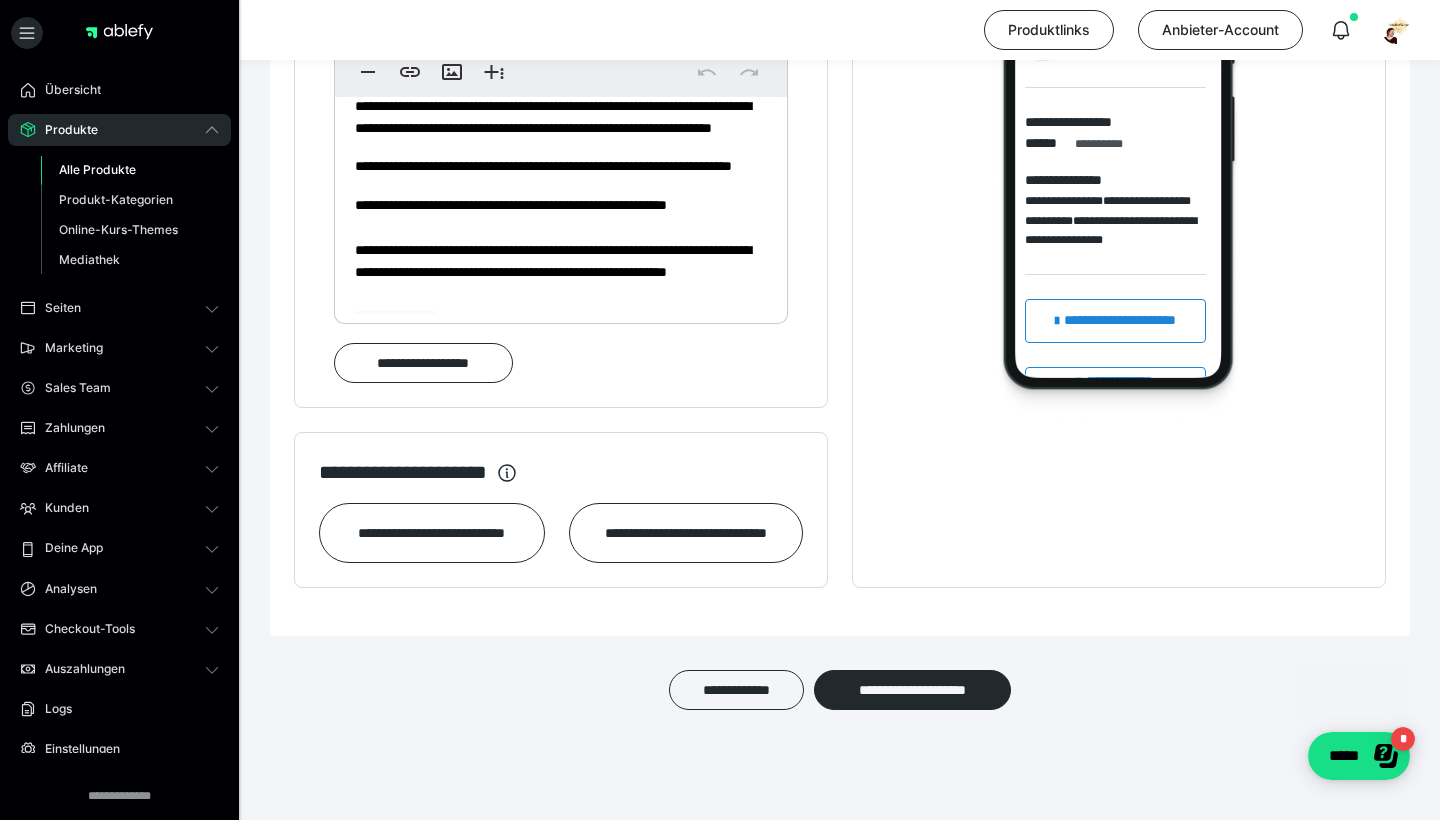 scroll, scrollTop: 1507, scrollLeft: 0, axis: vertical 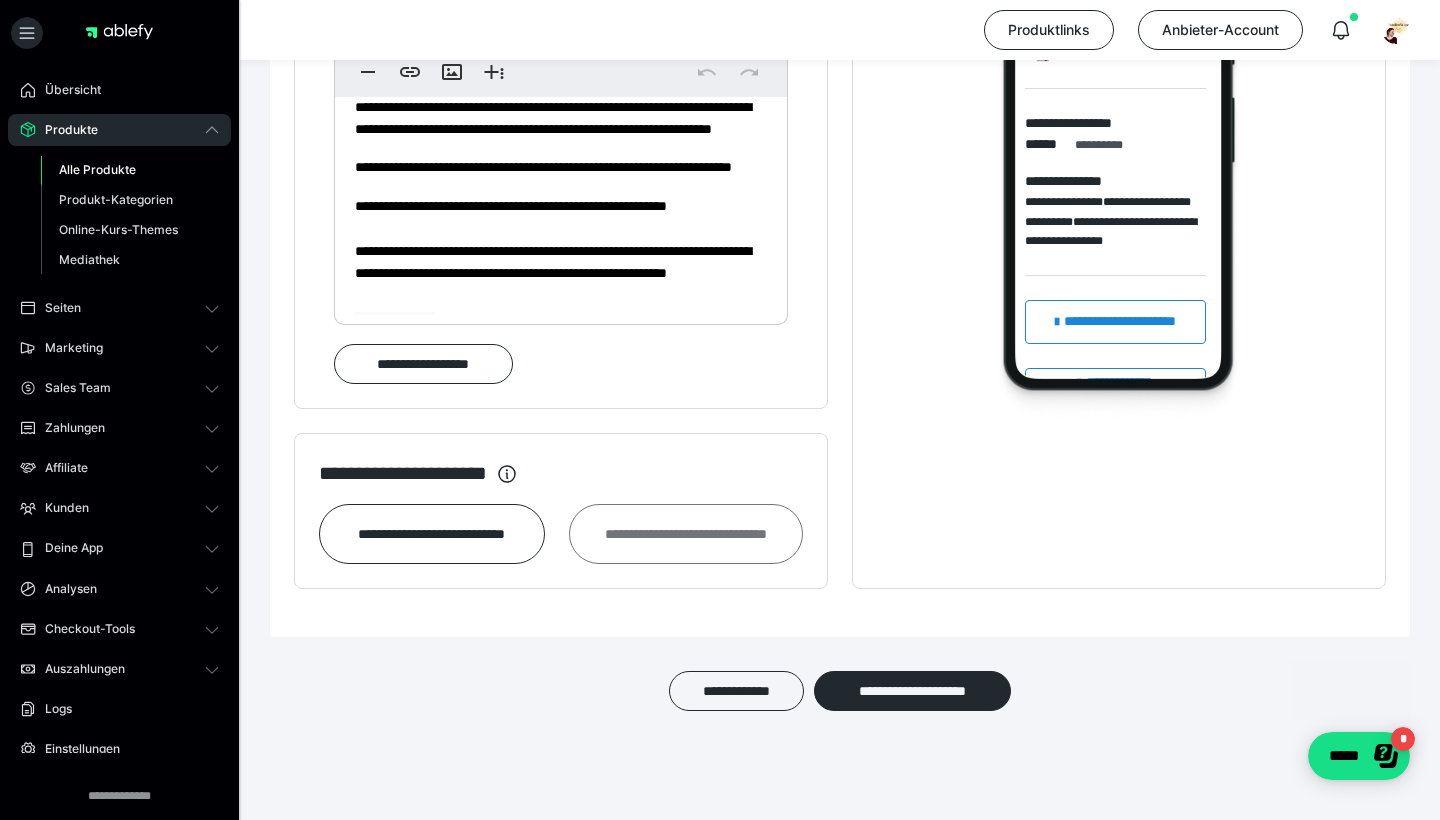 click on "**********" at bounding box center (686, 534) 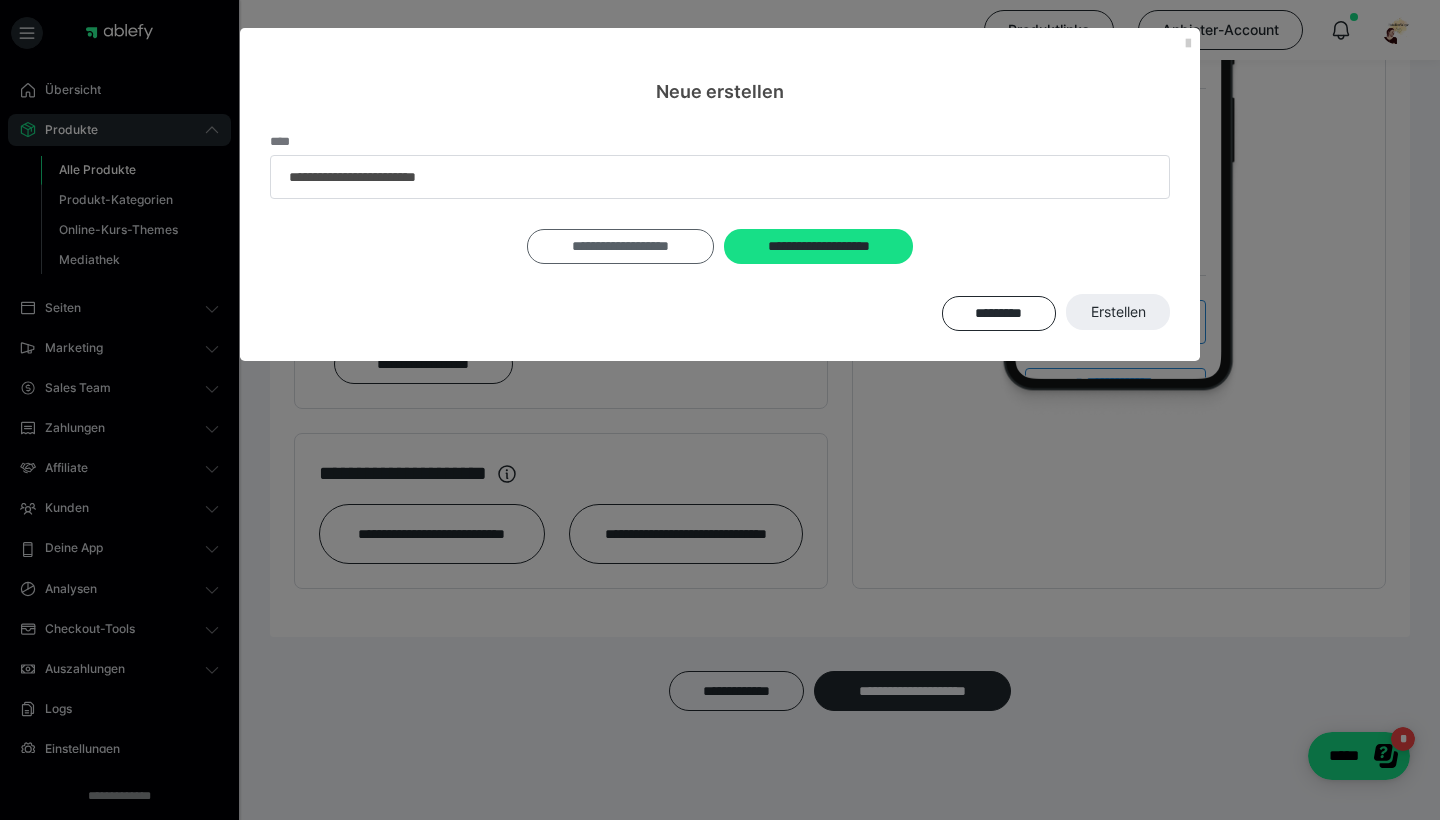 click on "**********" at bounding box center (621, 246) 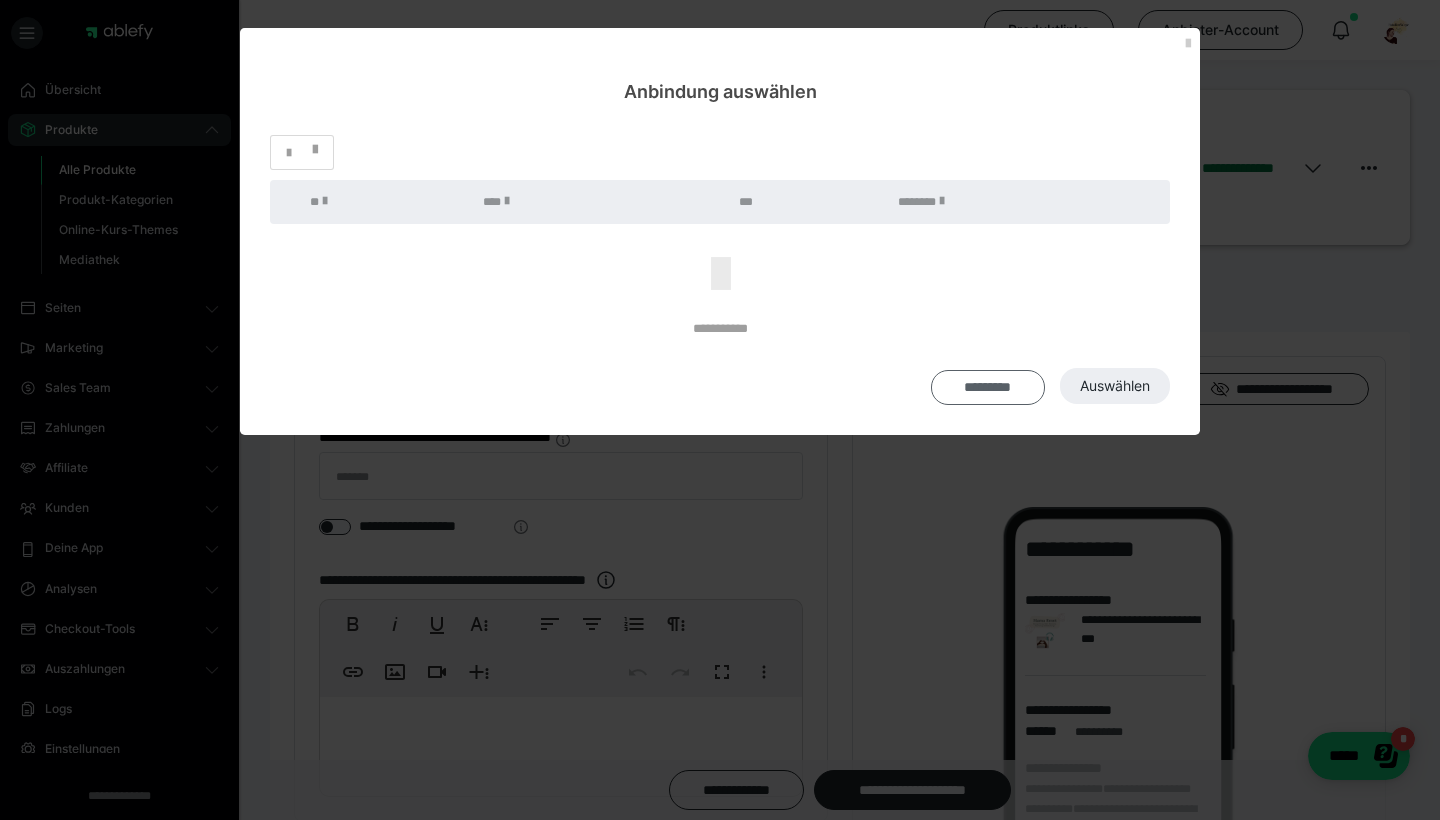 click on "*********" at bounding box center [988, 387] 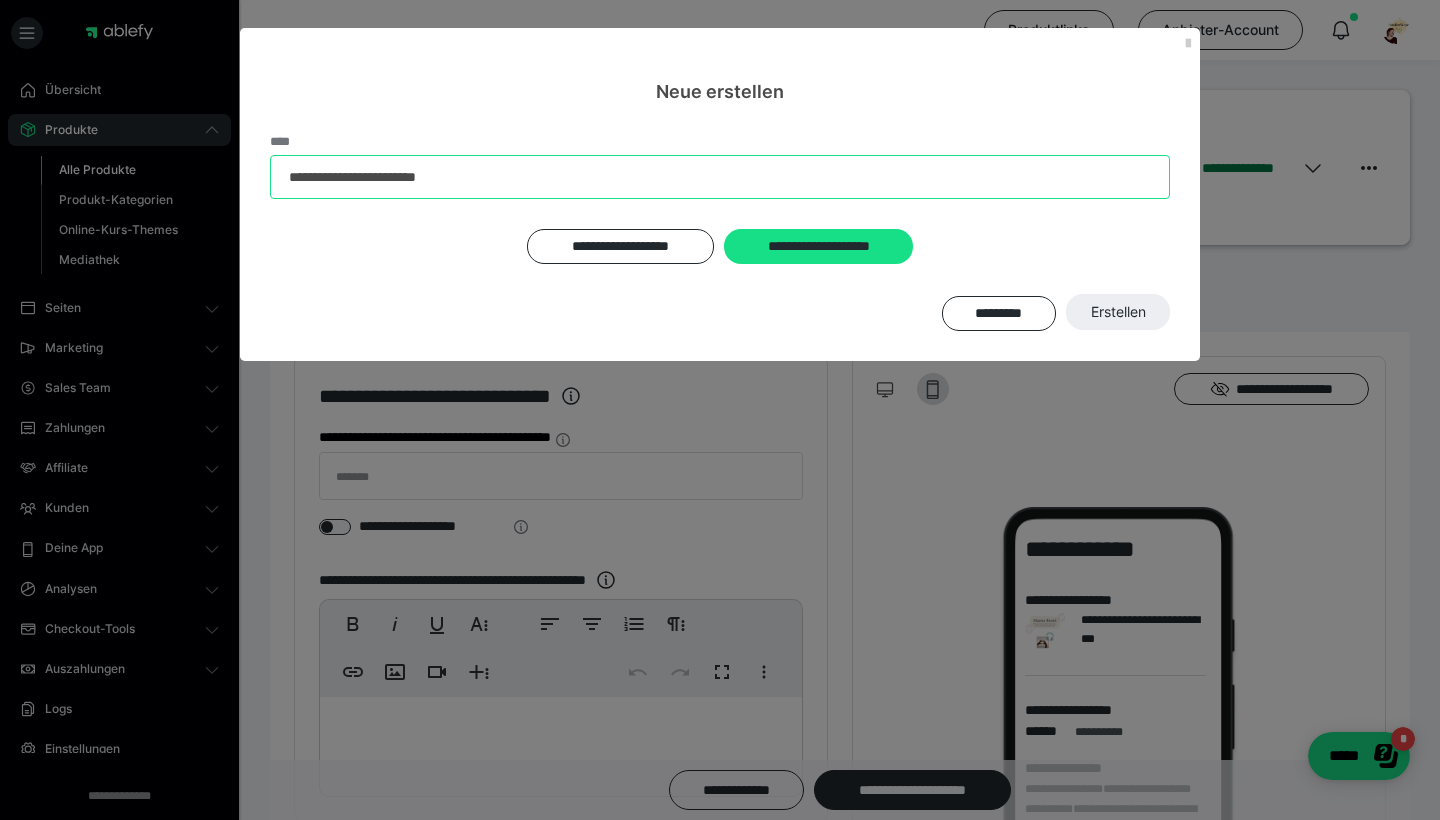 click on "**********" at bounding box center (720, 177) 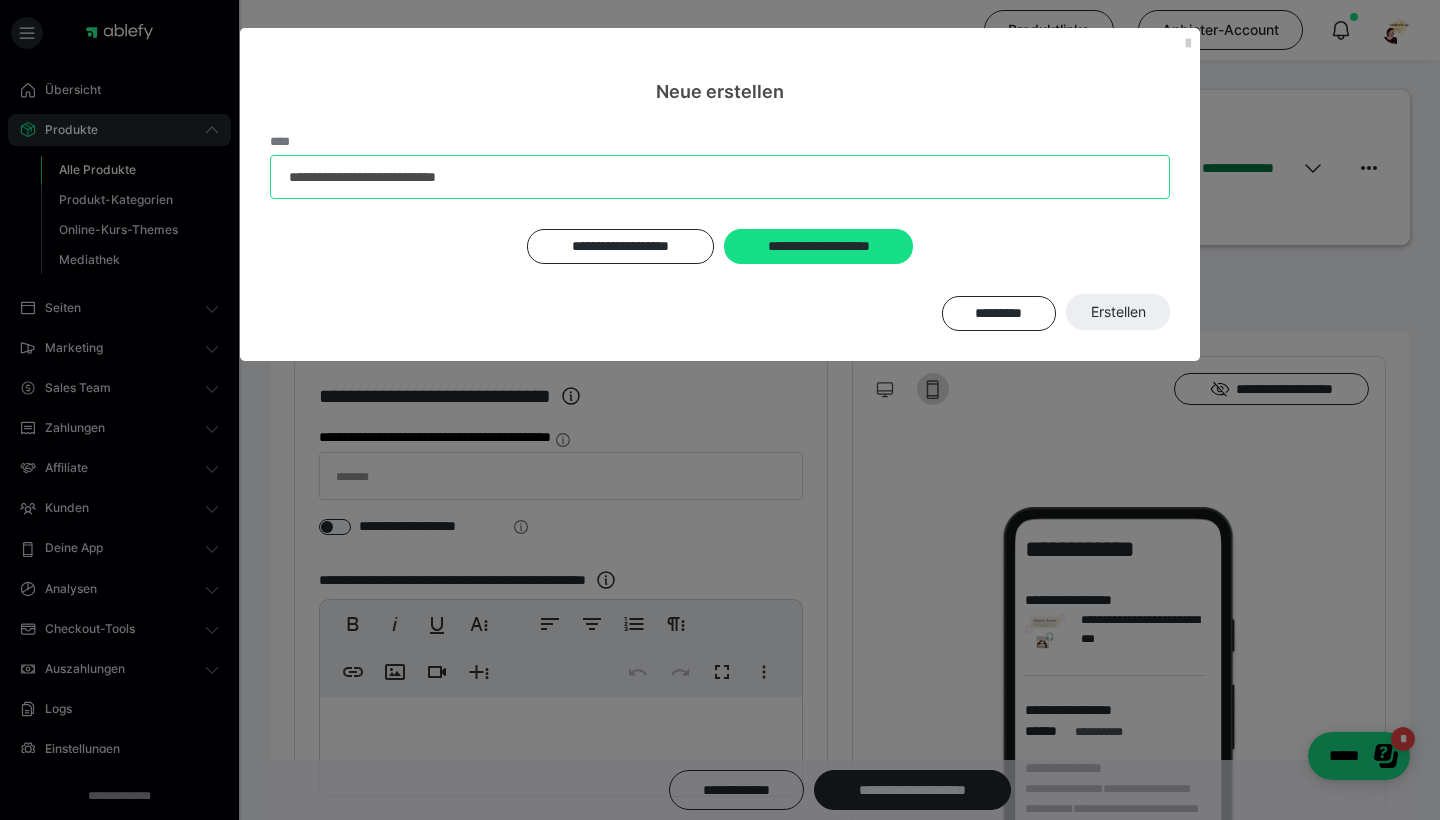 drag, startPoint x: 564, startPoint y: 180, endPoint x: 317, endPoint y: 181, distance: 247.00203 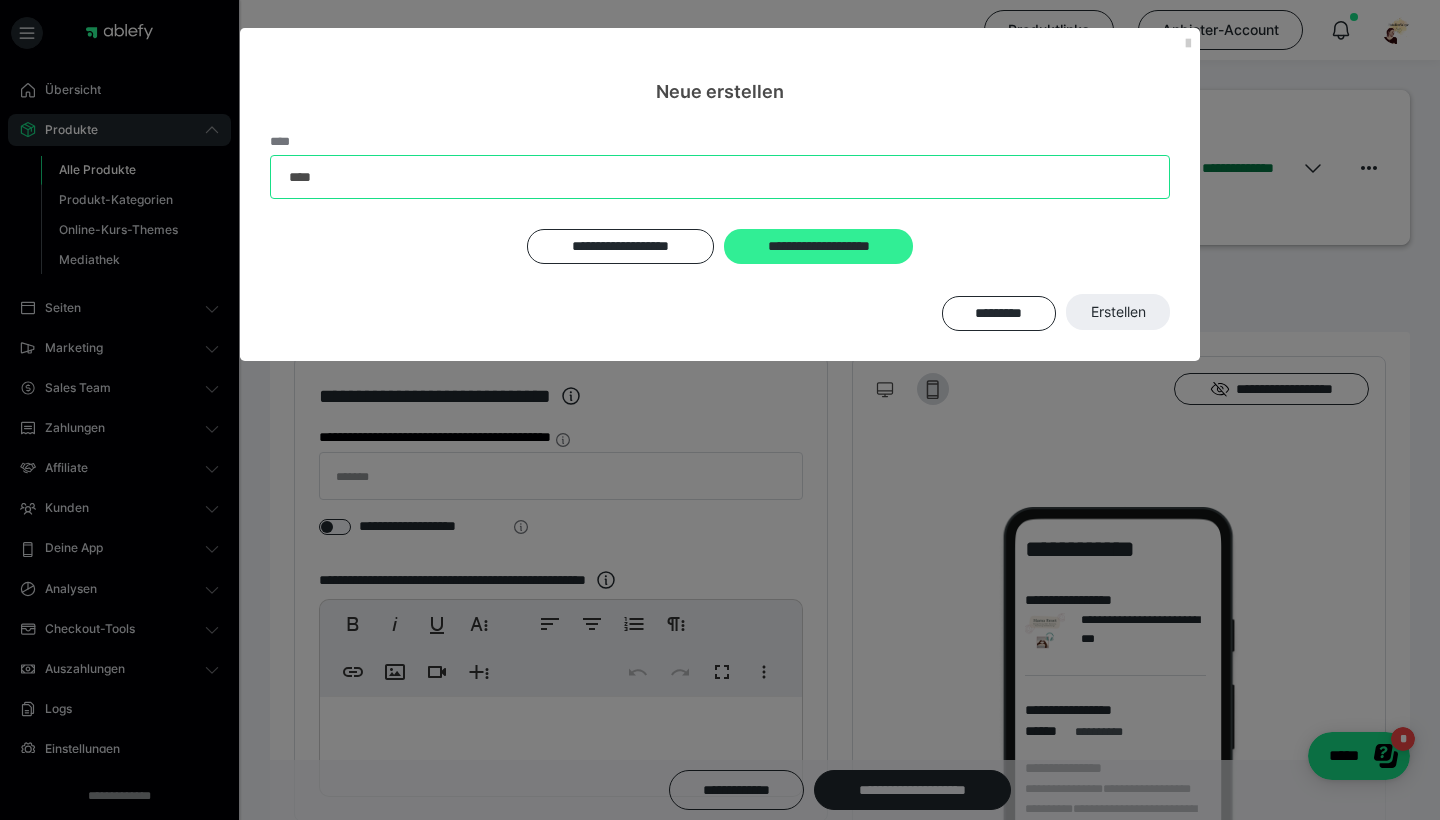 type on "****" 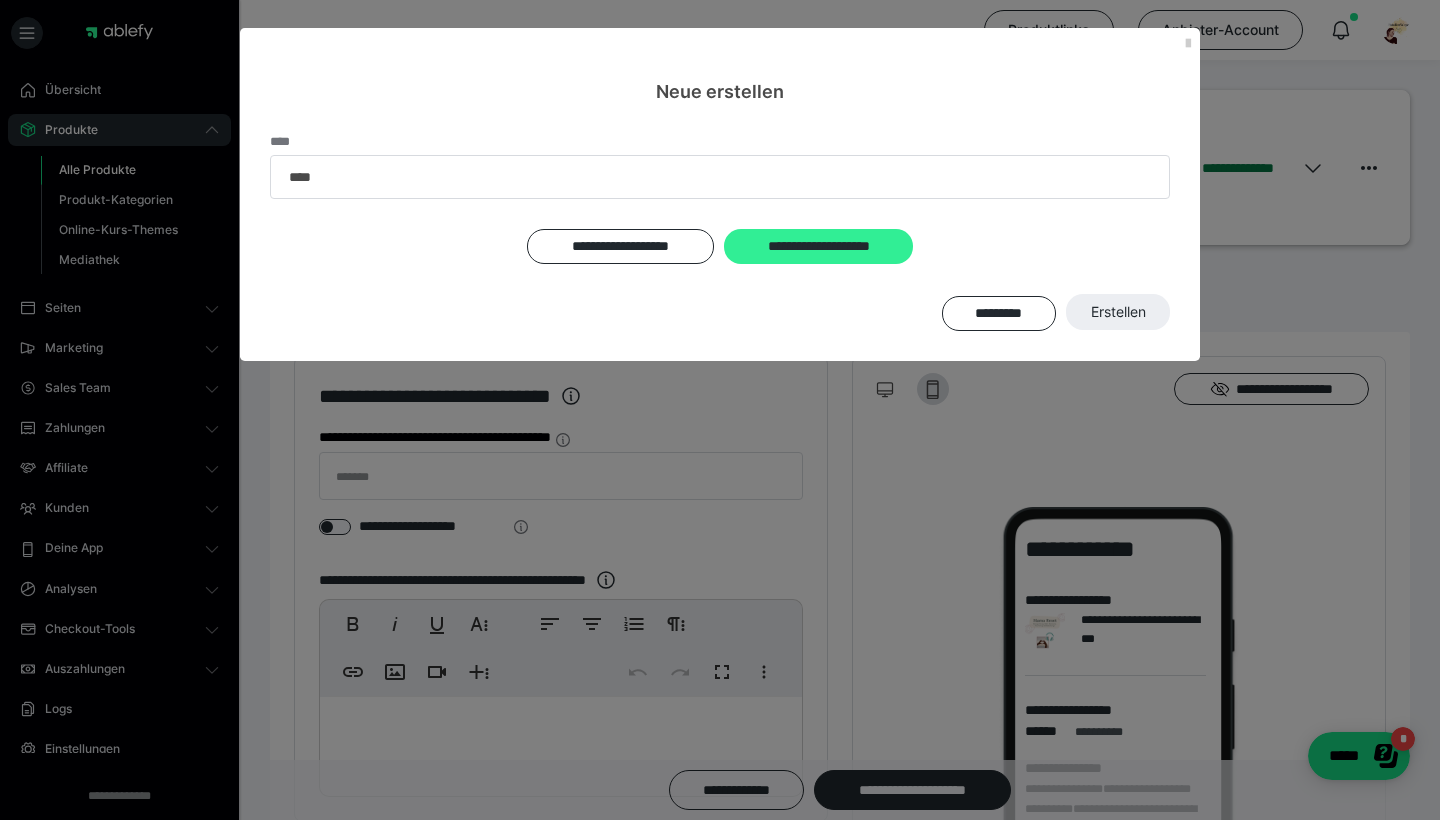click on "**********" at bounding box center [818, 246] 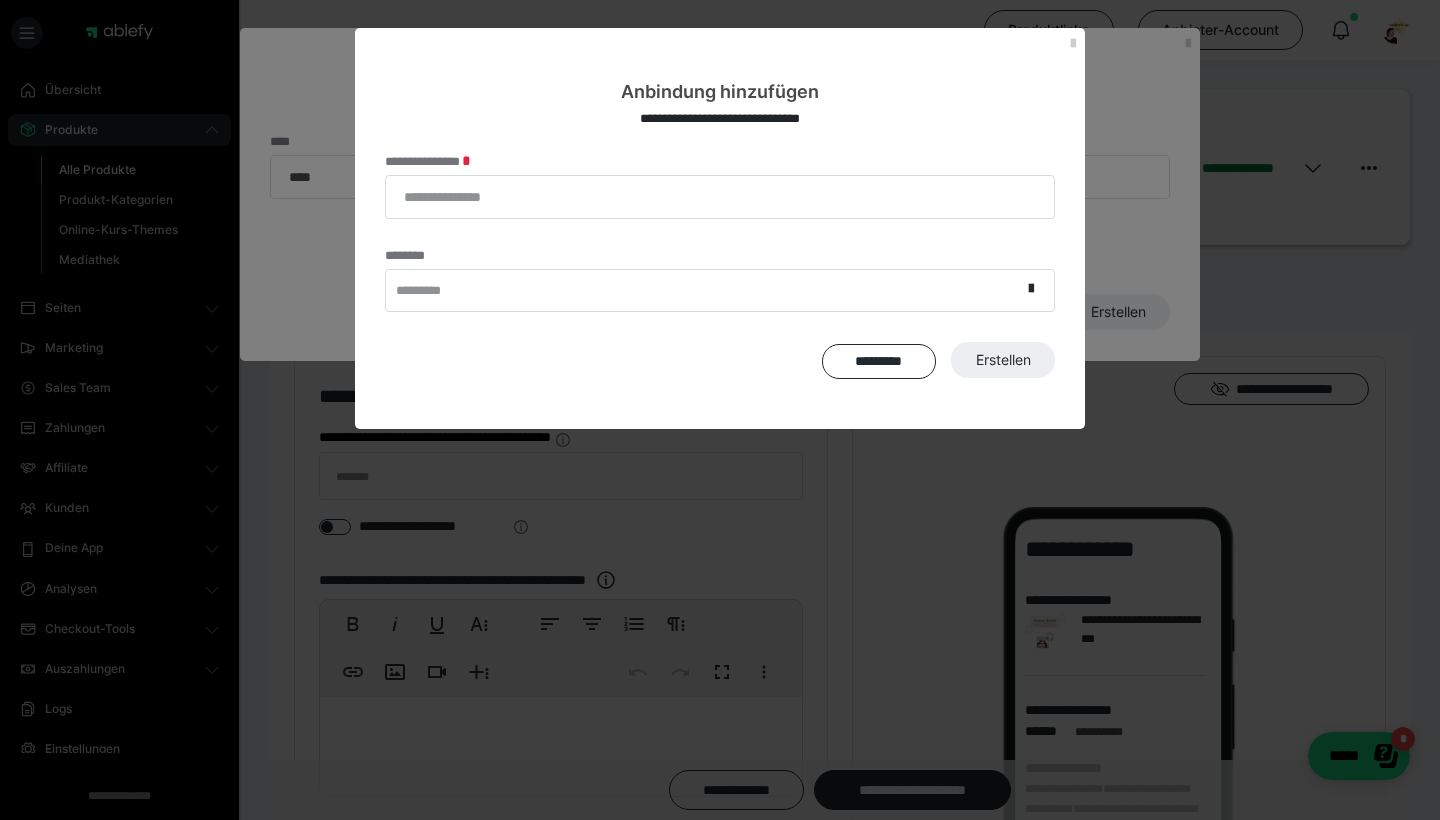 click on "*********" at bounding box center (703, 290) 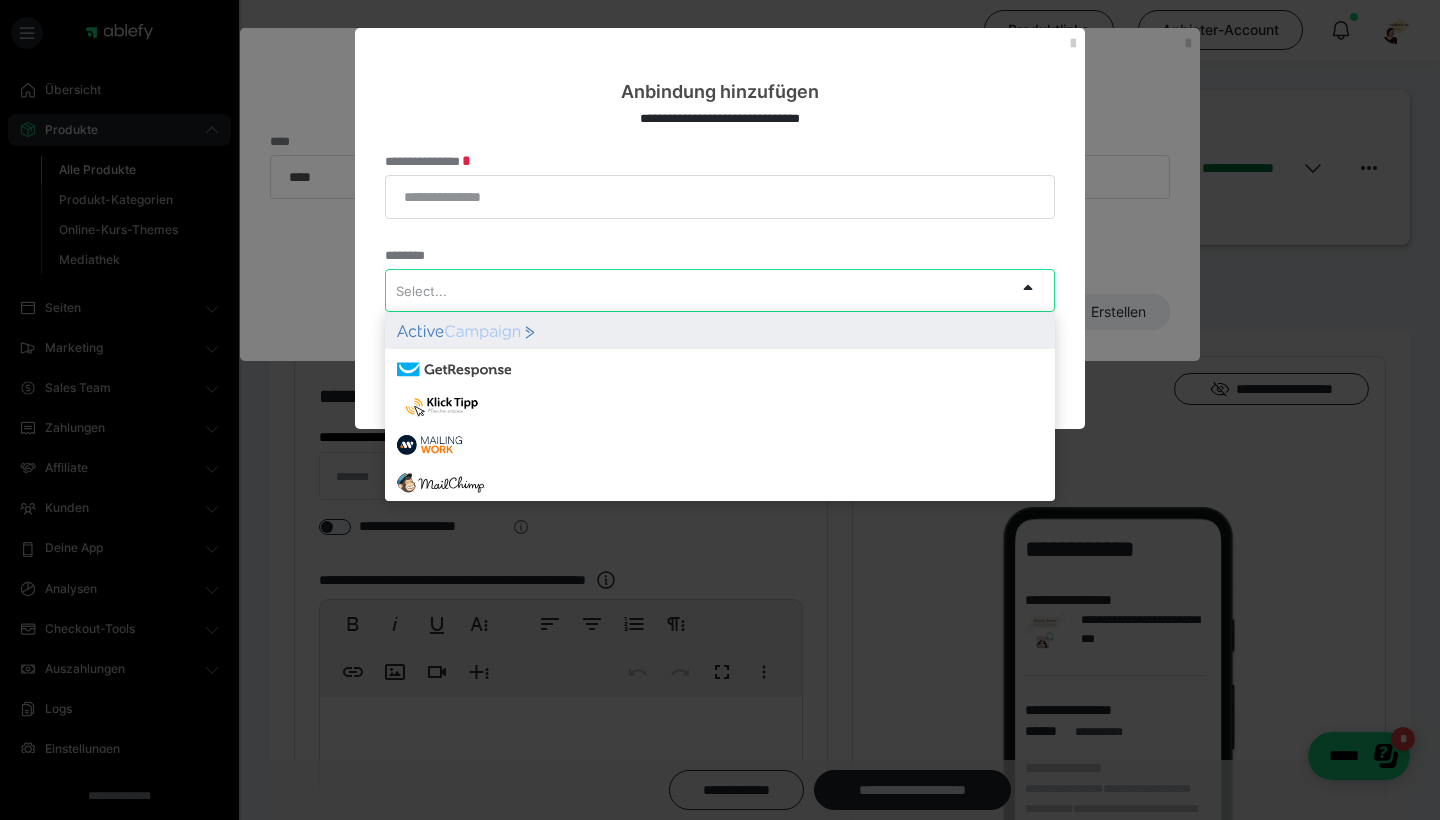 click on "**********" at bounding box center (720, 119) 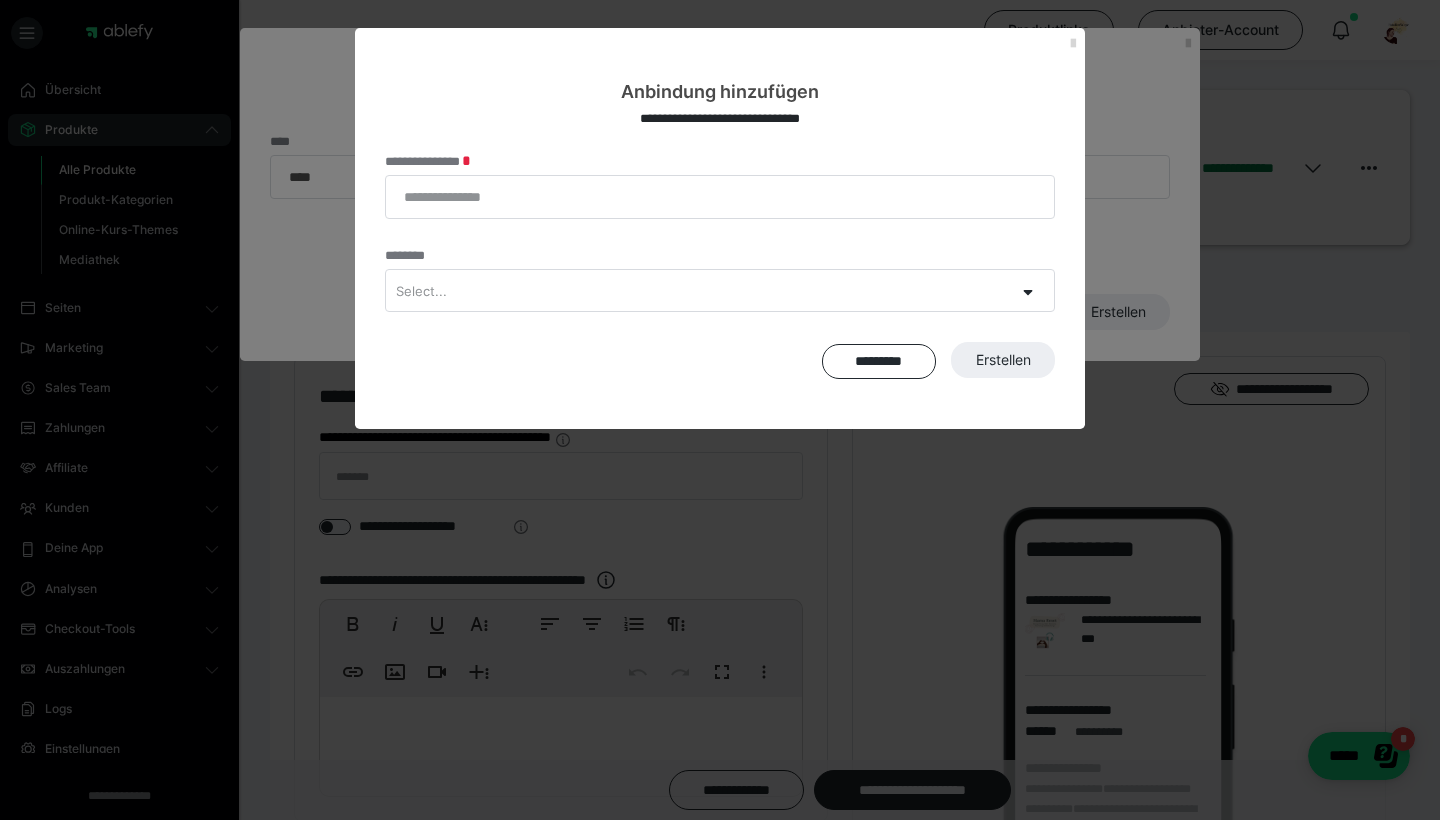 click at bounding box center [1073, 44] 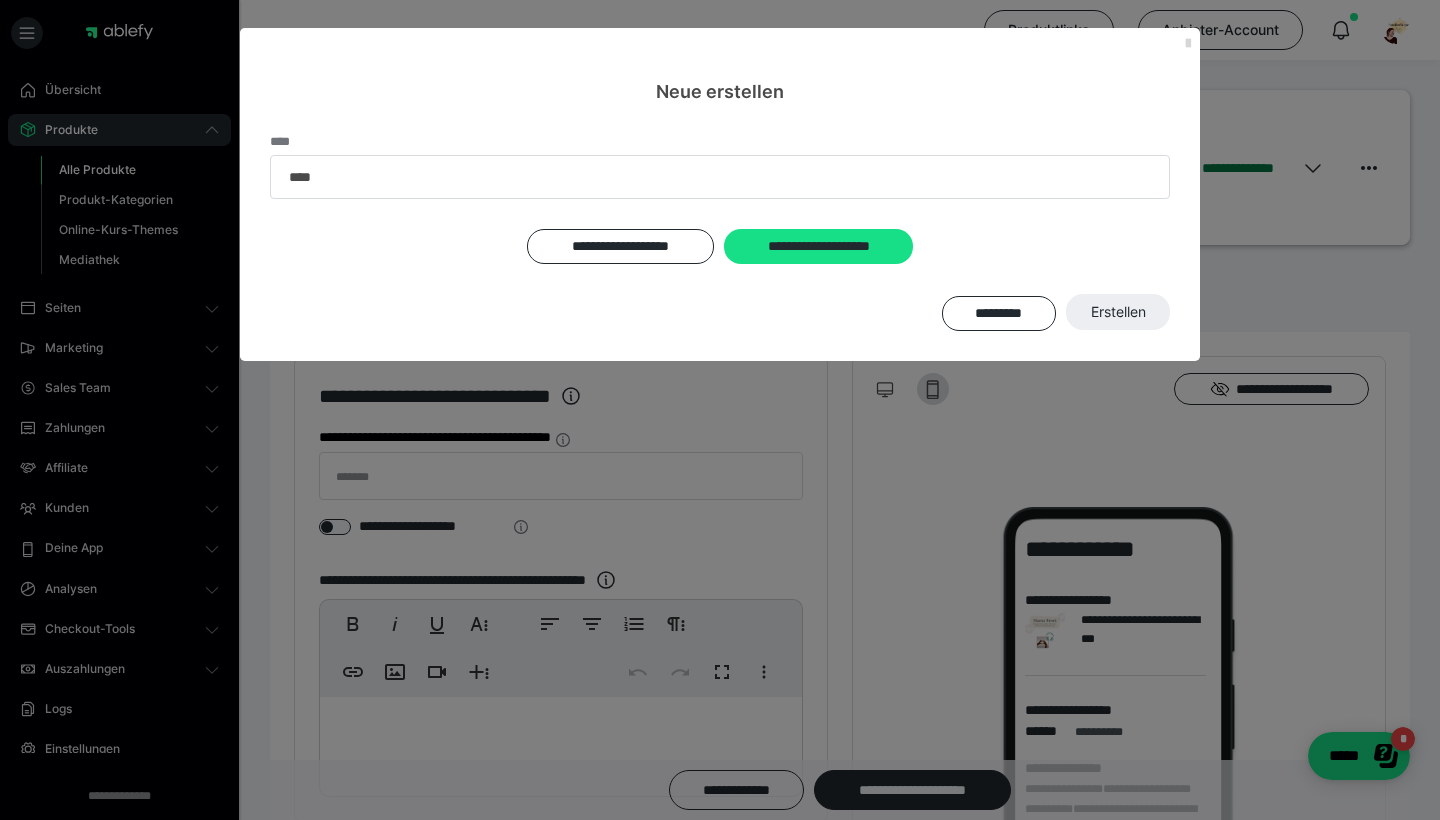 click at bounding box center [1188, 44] 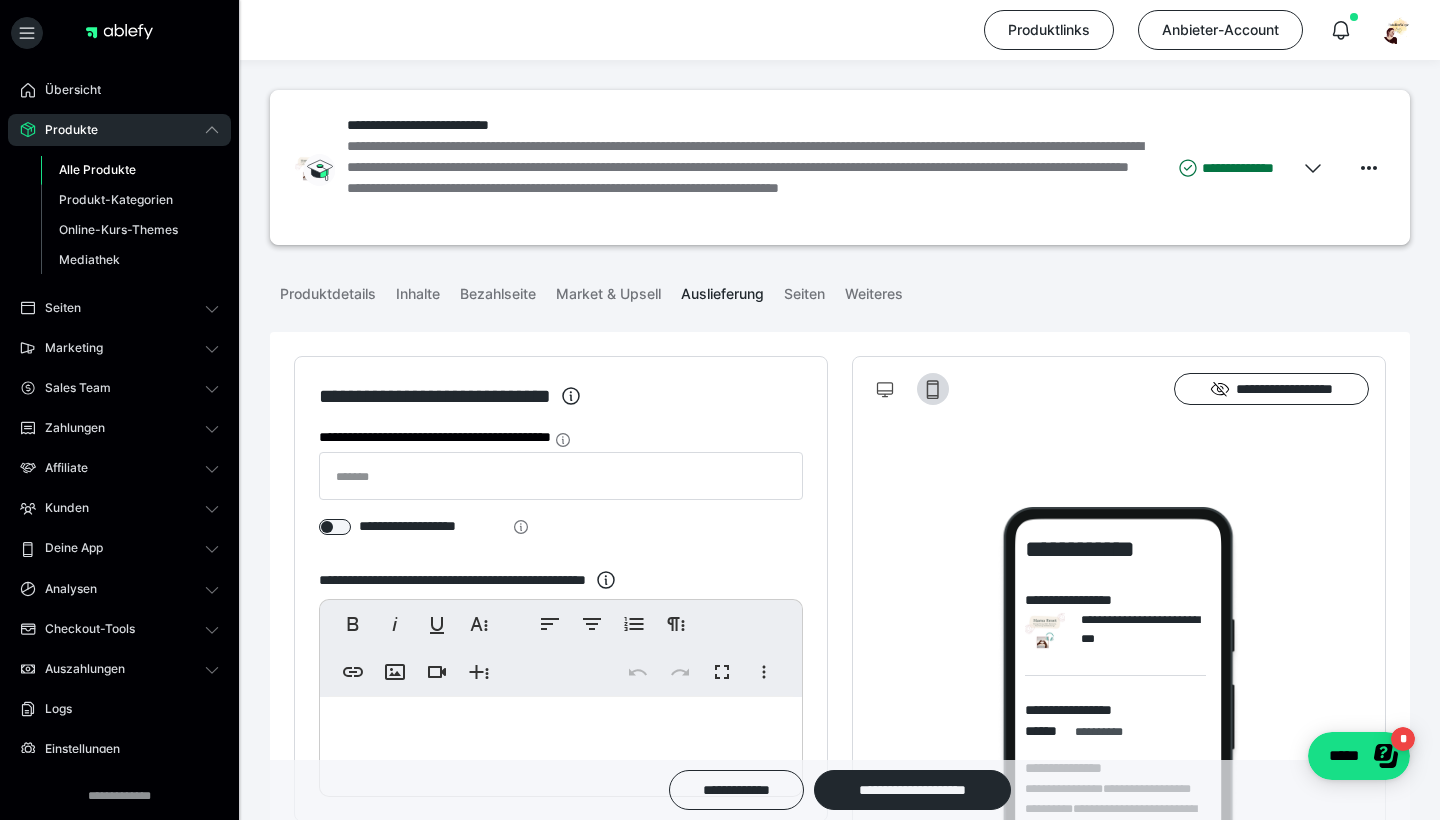 scroll, scrollTop: 1507, scrollLeft: 0, axis: vertical 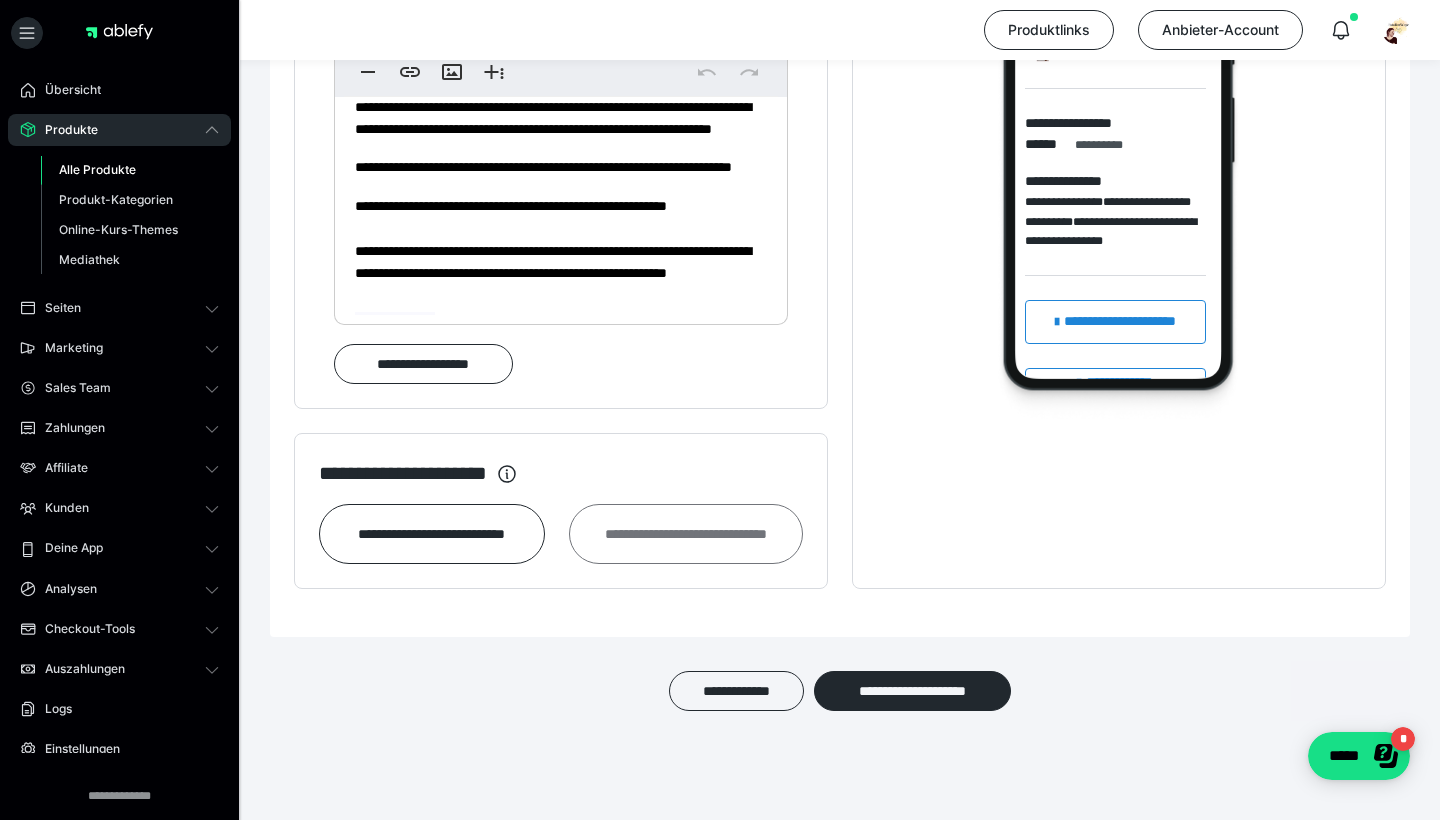 click on "**********" at bounding box center [686, 534] 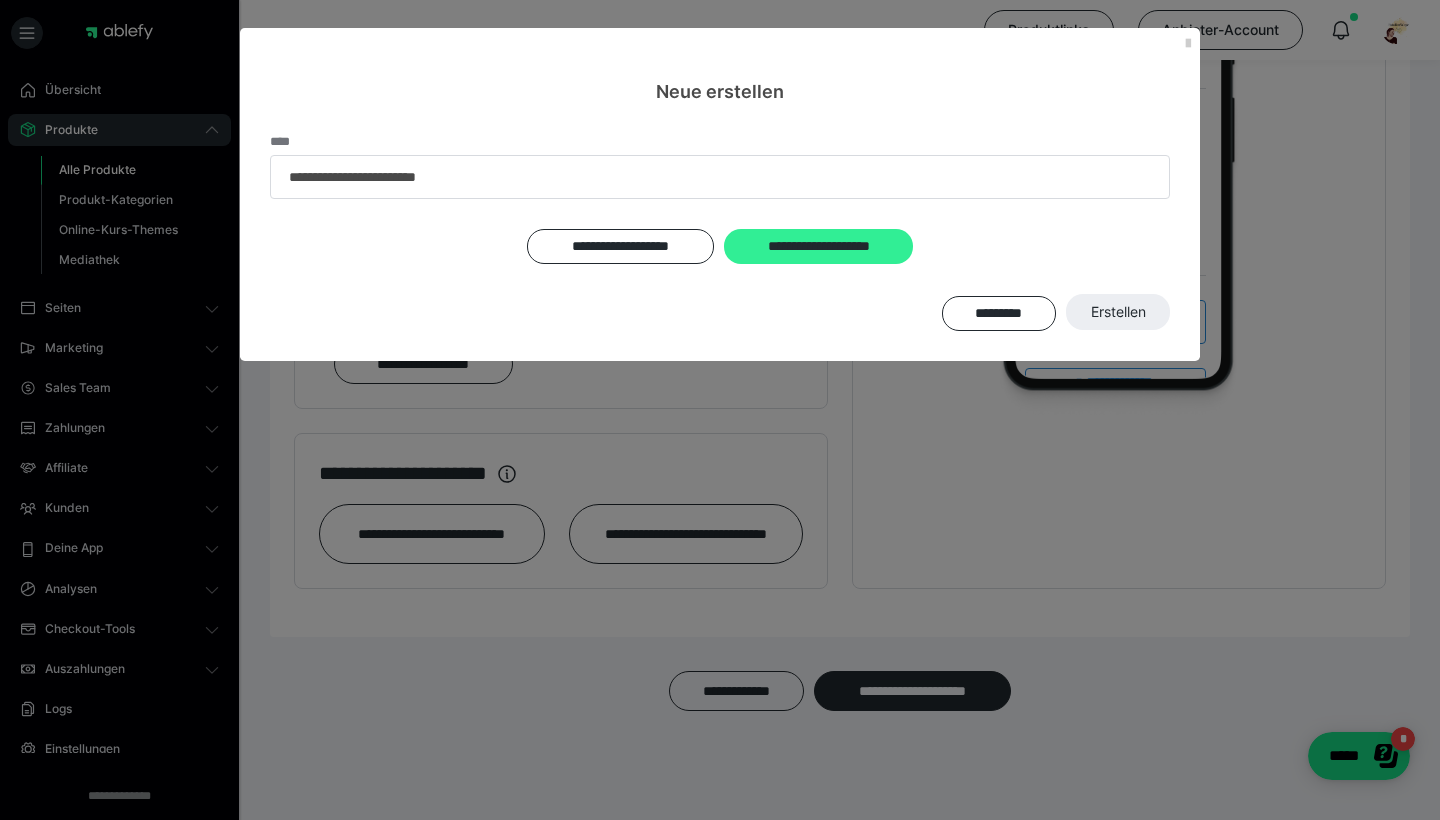 click on "**********" at bounding box center (818, 246) 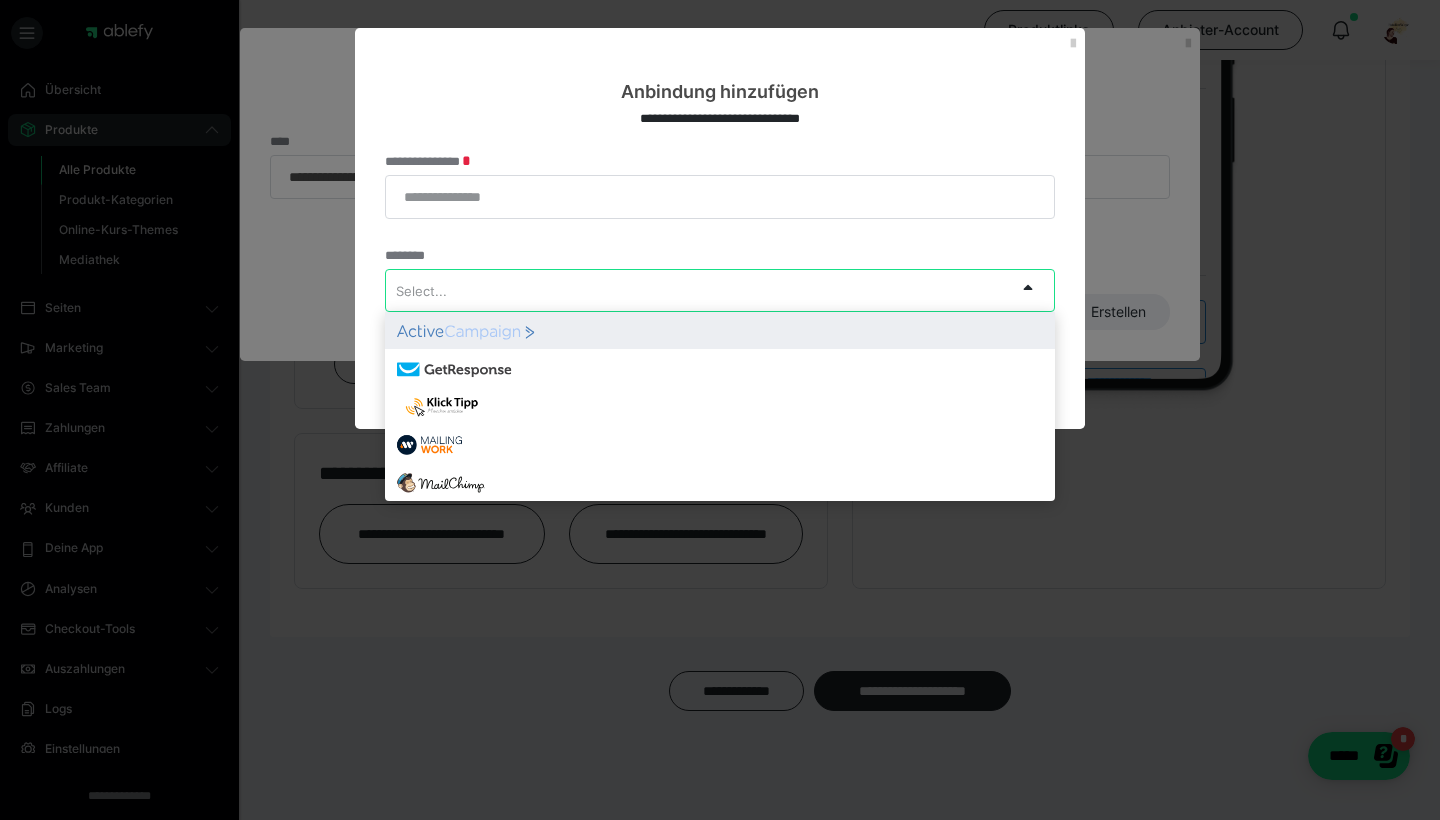 click on "Select..." at bounding box center [700, 290] 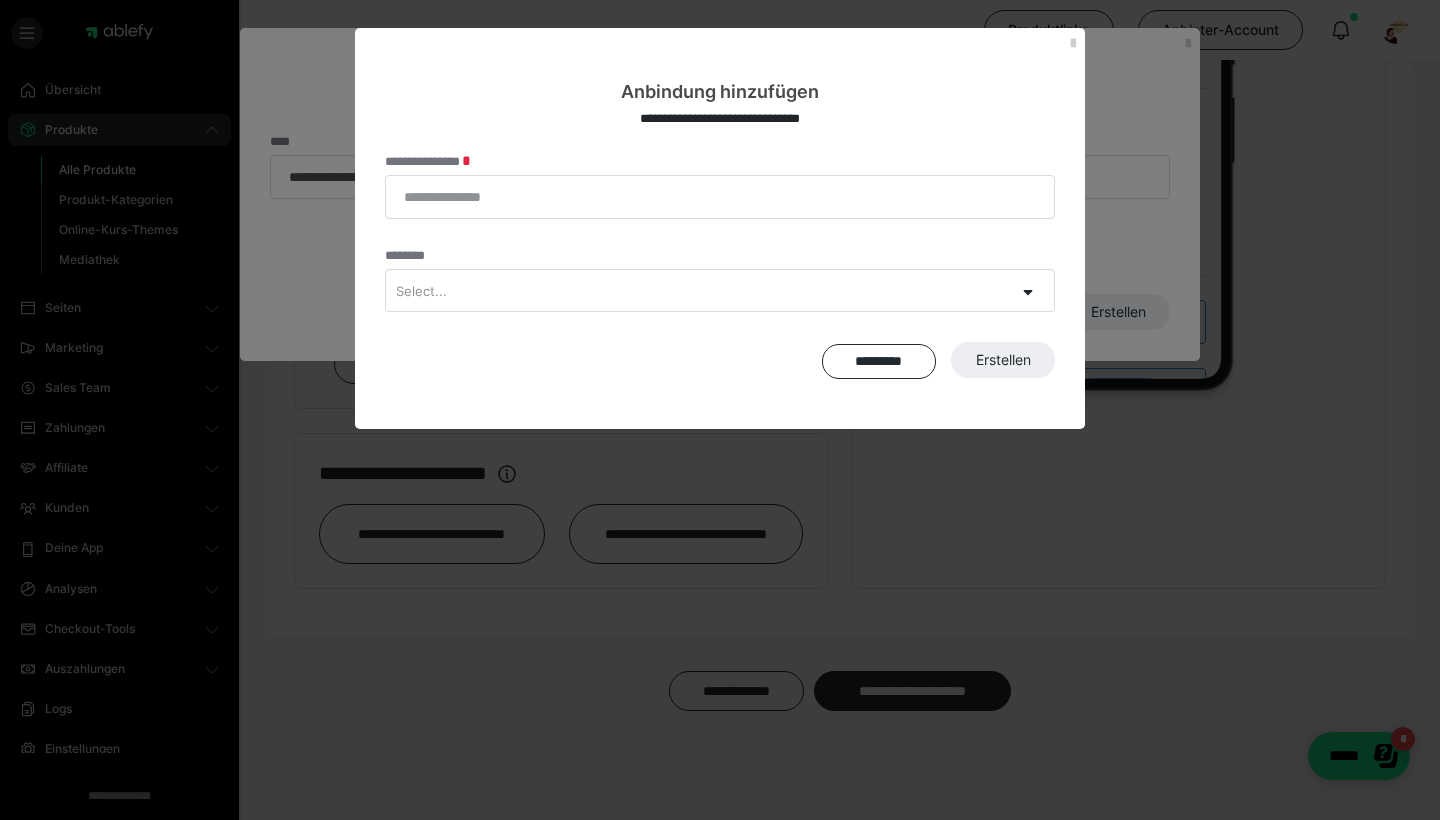 click on "Anbindung hinzufügen" at bounding box center (720, 66) 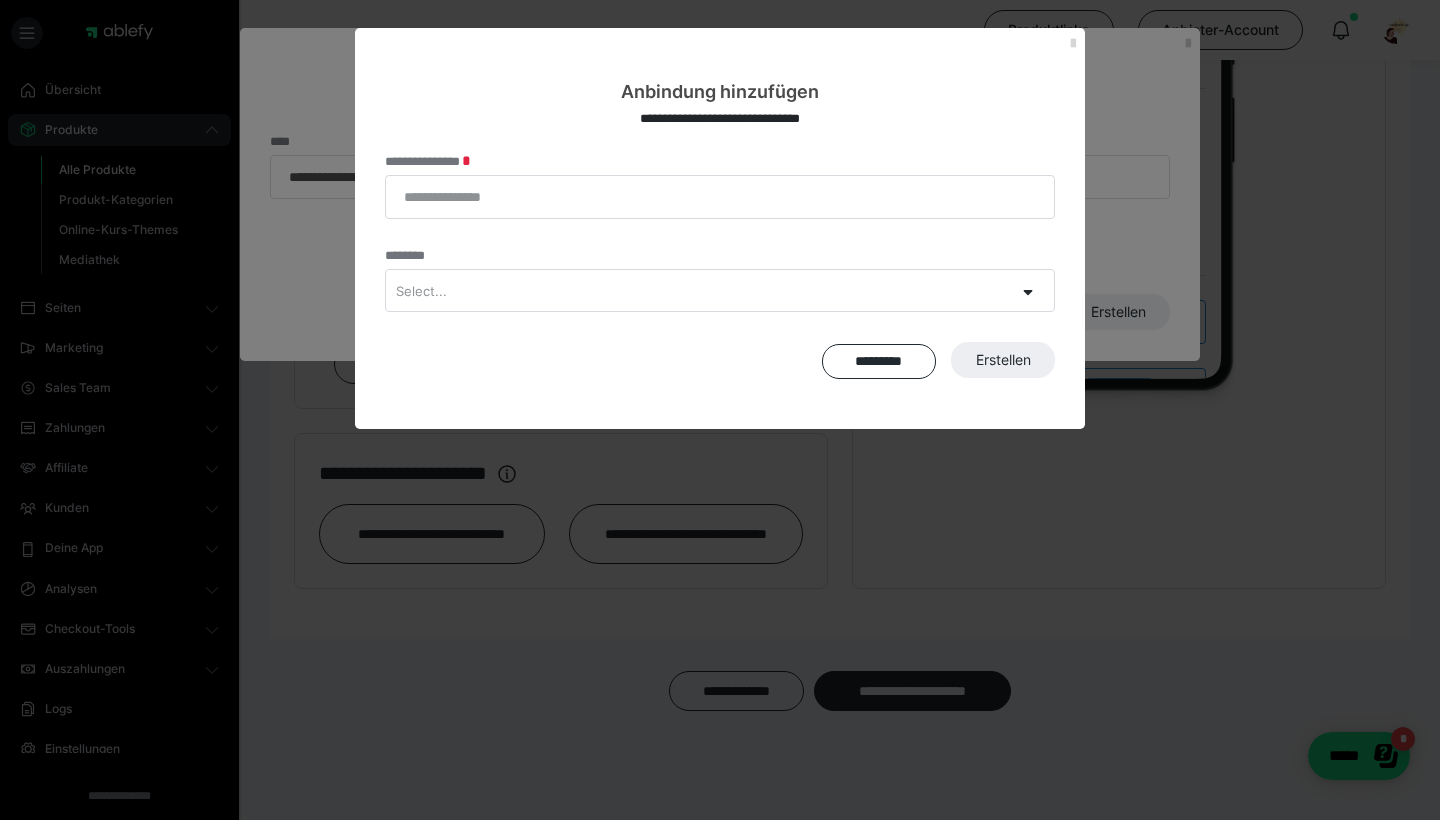 click at bounding box center (1073, 44) 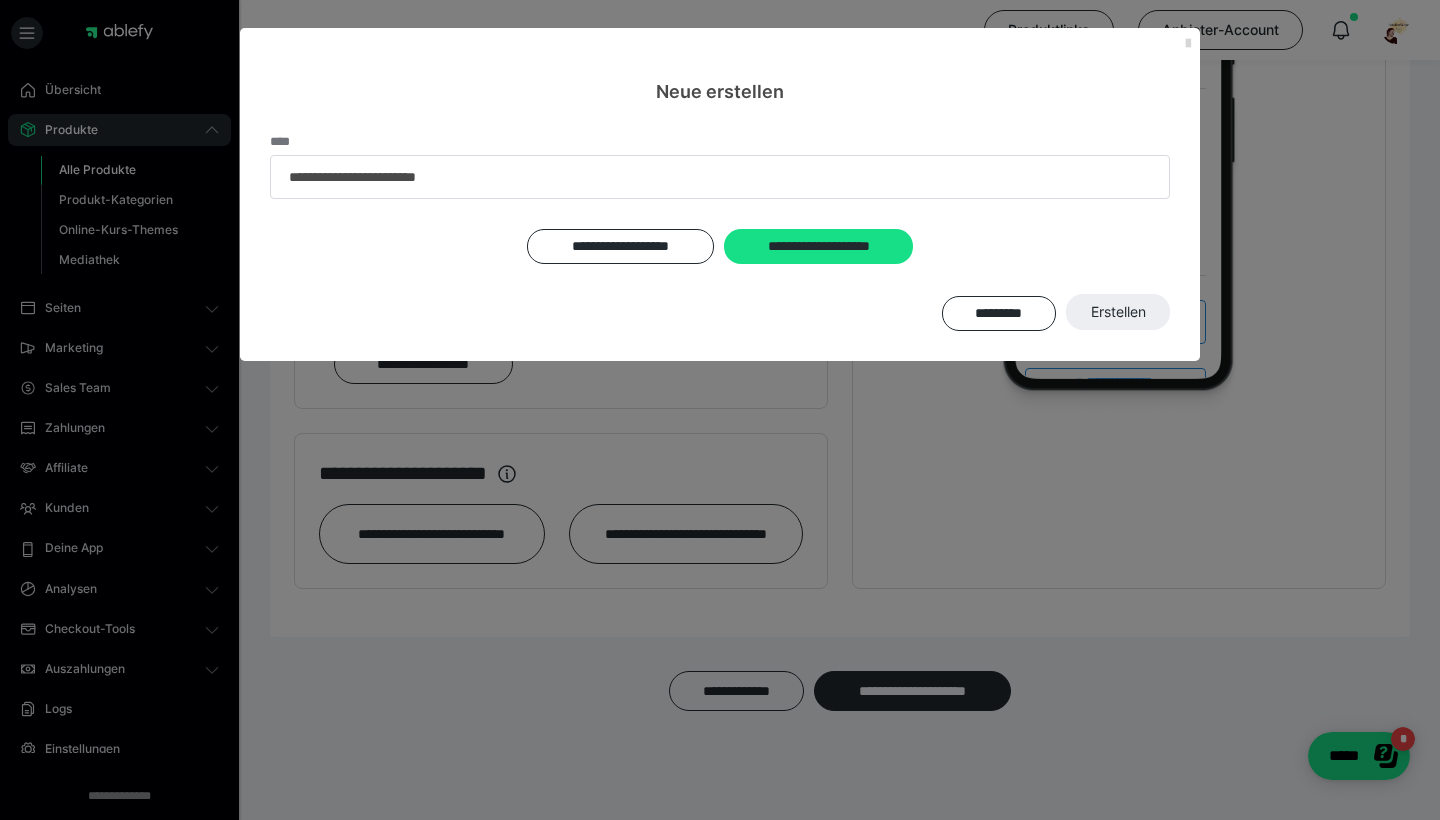 click at bounding box center [1188, 44] 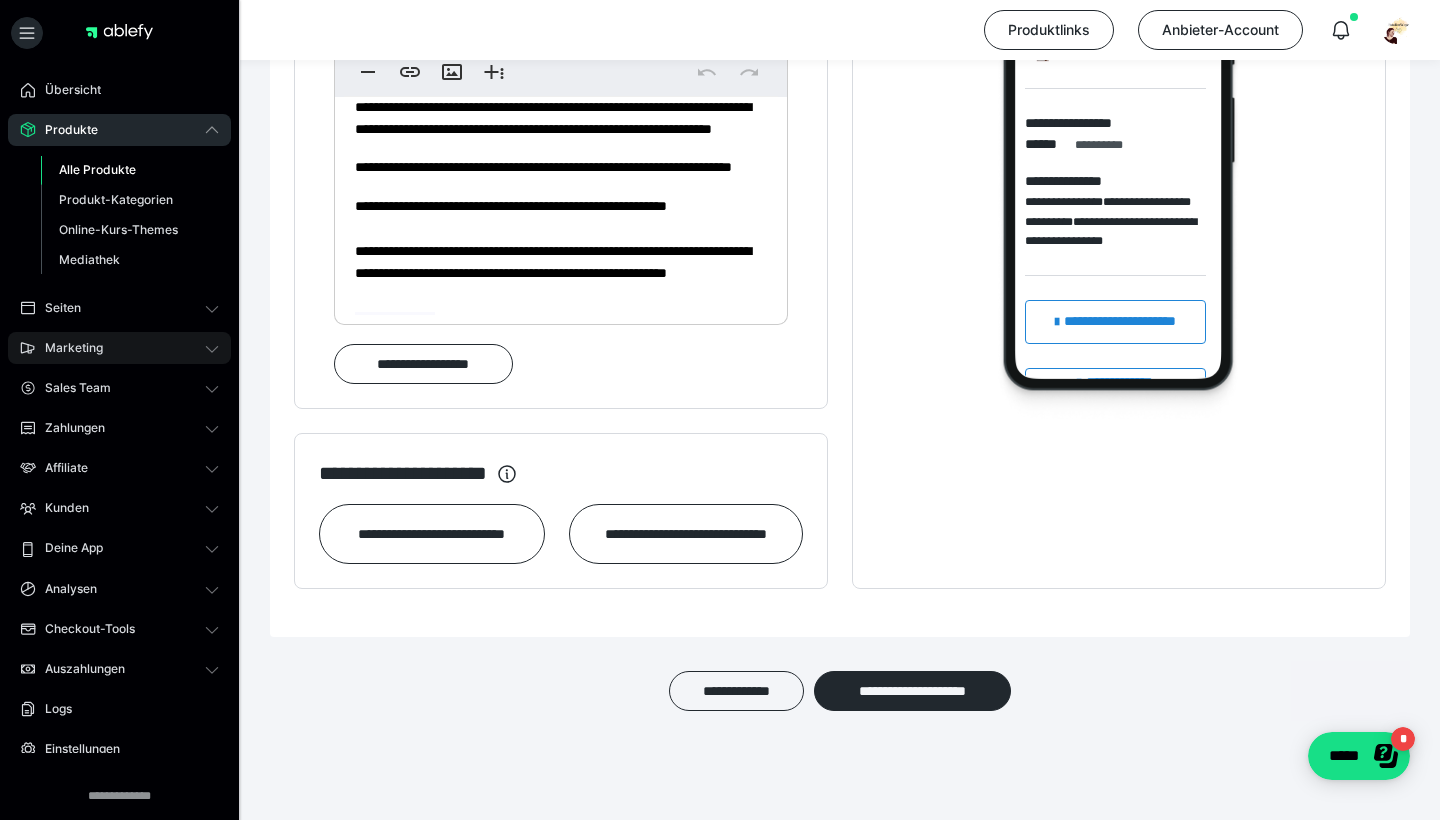 click on "Marketing" at bounding box center [119, 348] 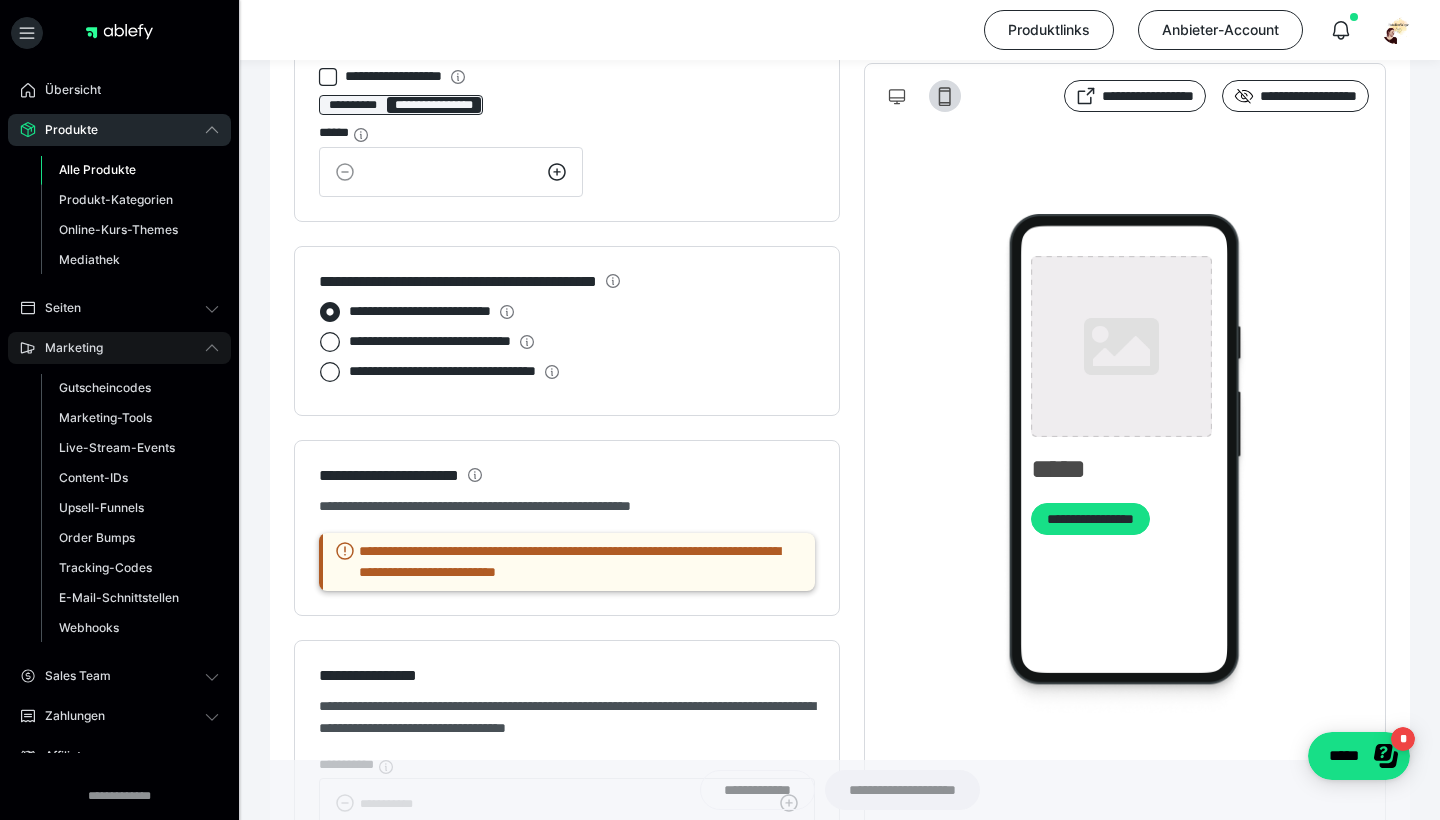 type on "**********" 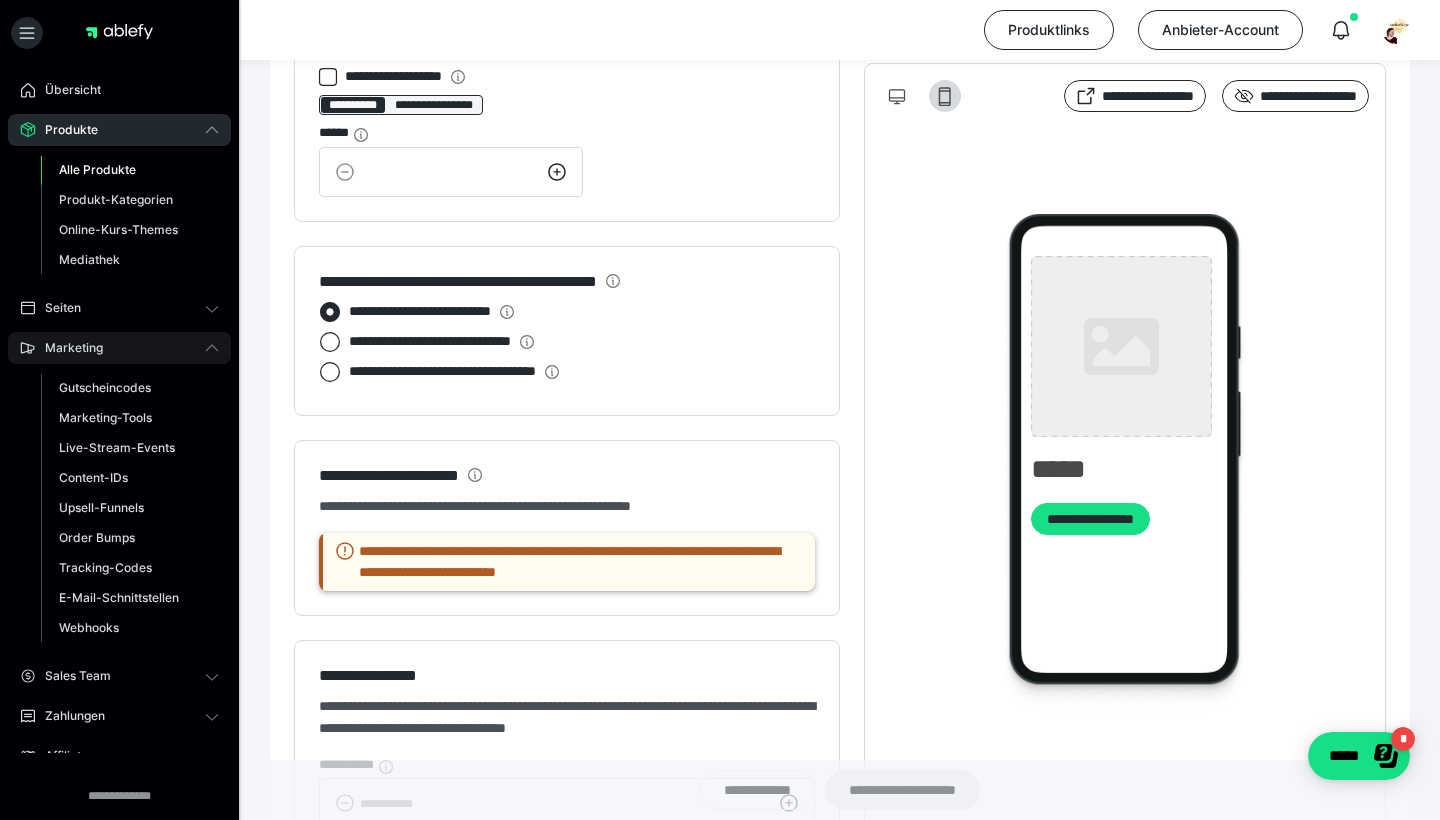 type on "*********" 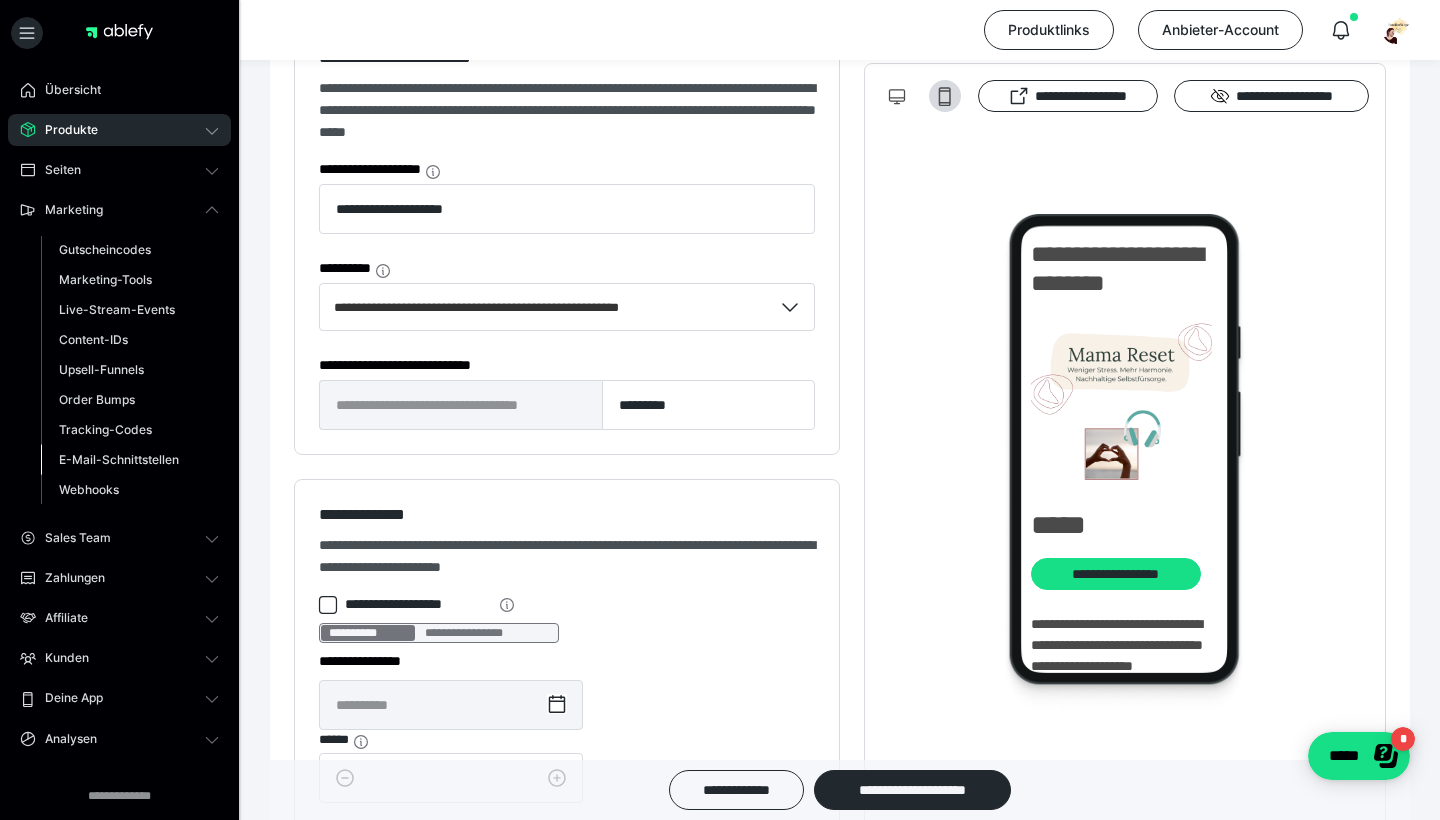 click on "E-Mail-Schnittstellen" at bounding box center [119, 459] 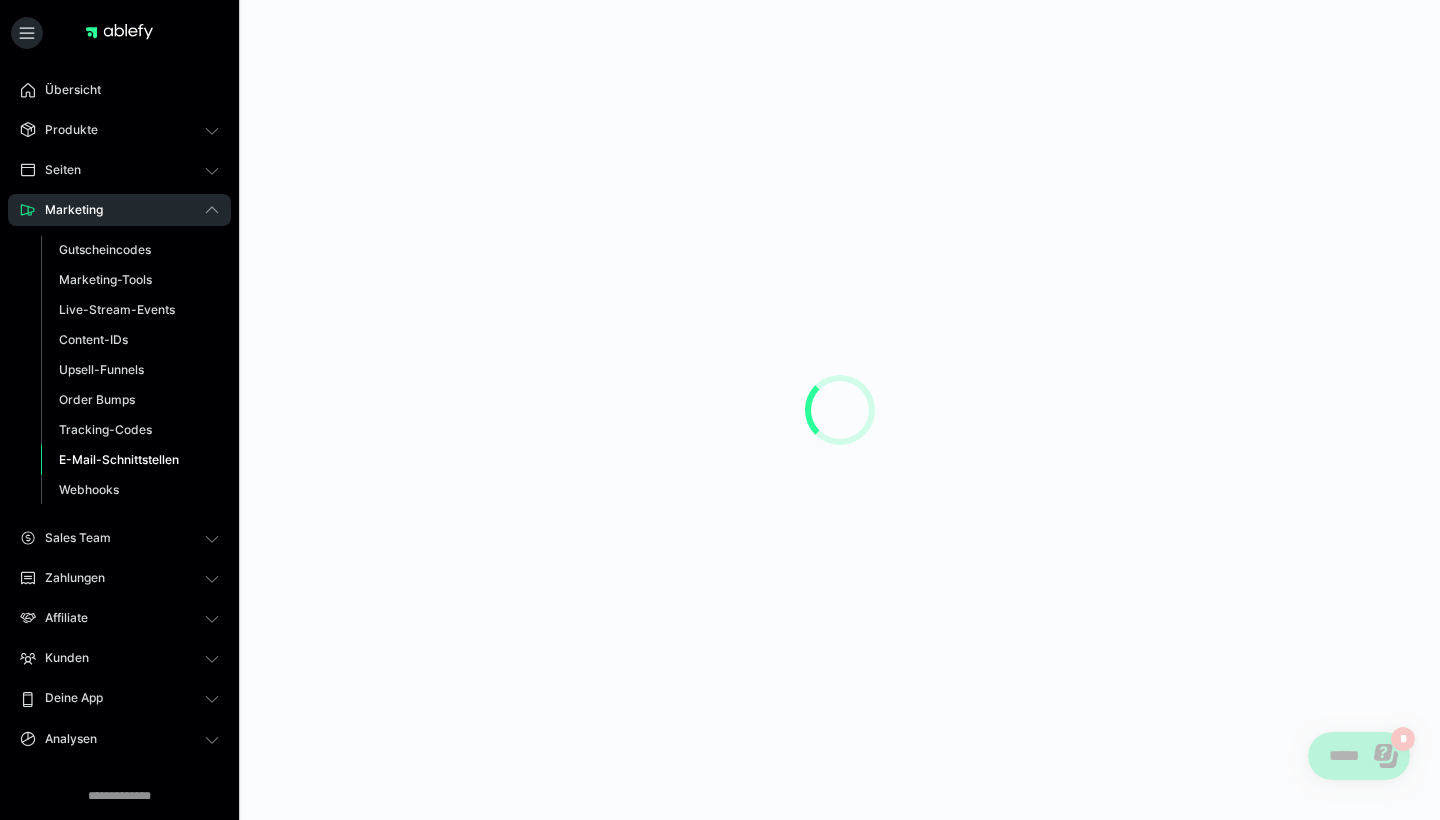 scroll, scrollTop: 0, scrollLeft: 0, axis: both 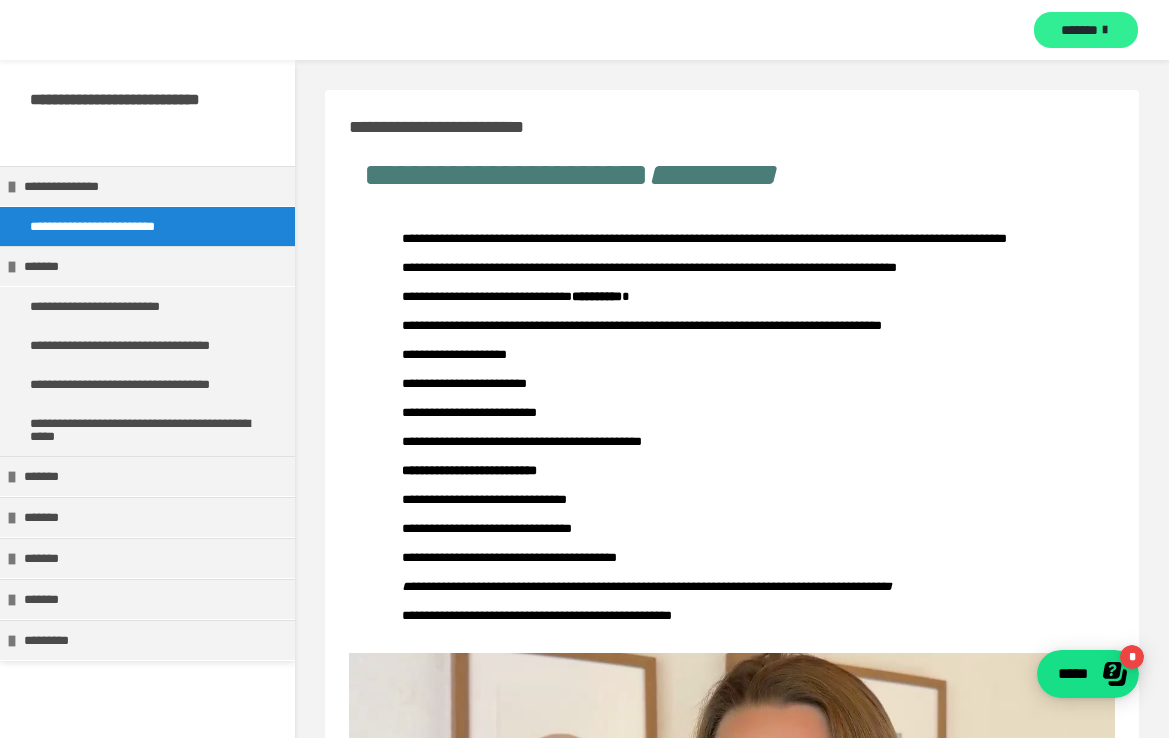 click on "*******" at bounding box center (1079, 30) 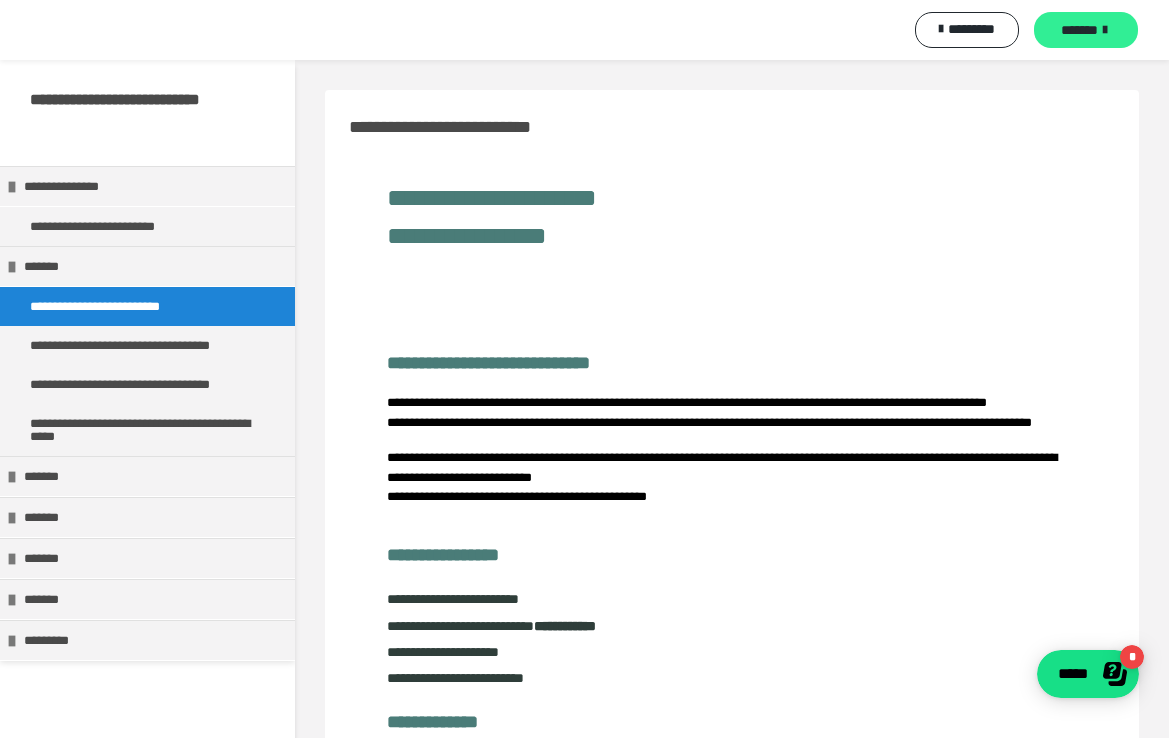 click on "*******" at bounding box center [1079, 30] 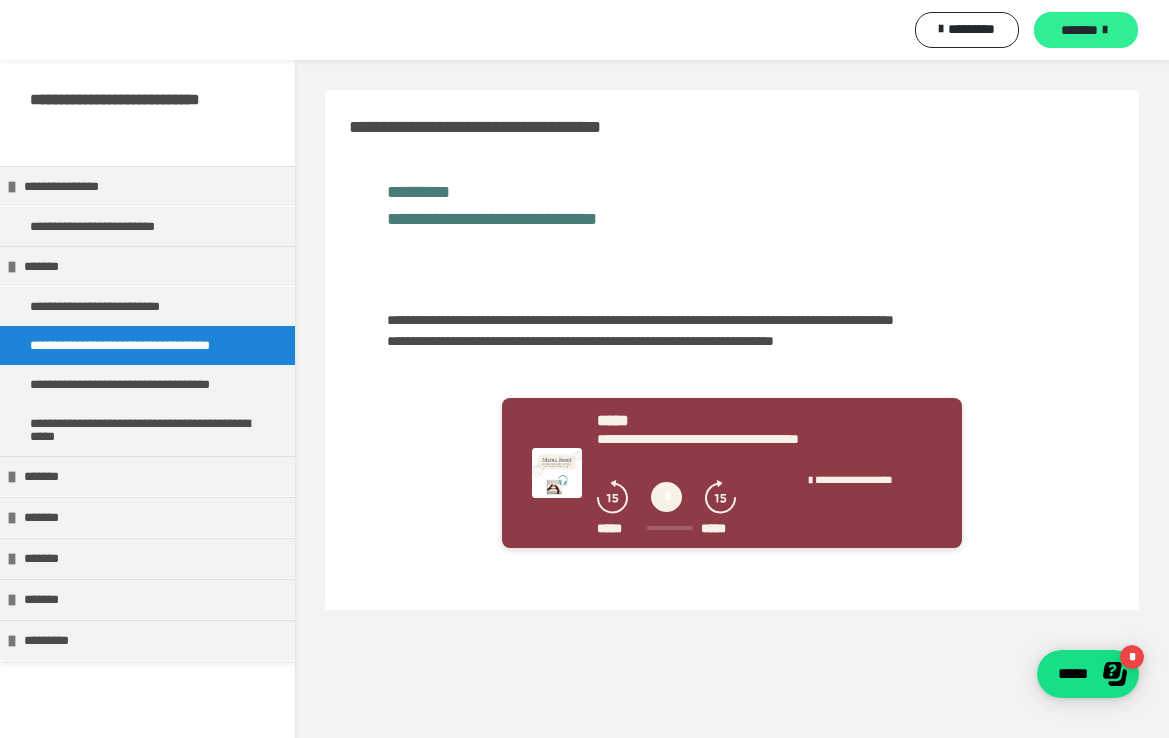 click on "*******" at bounding box center (1079, 30) 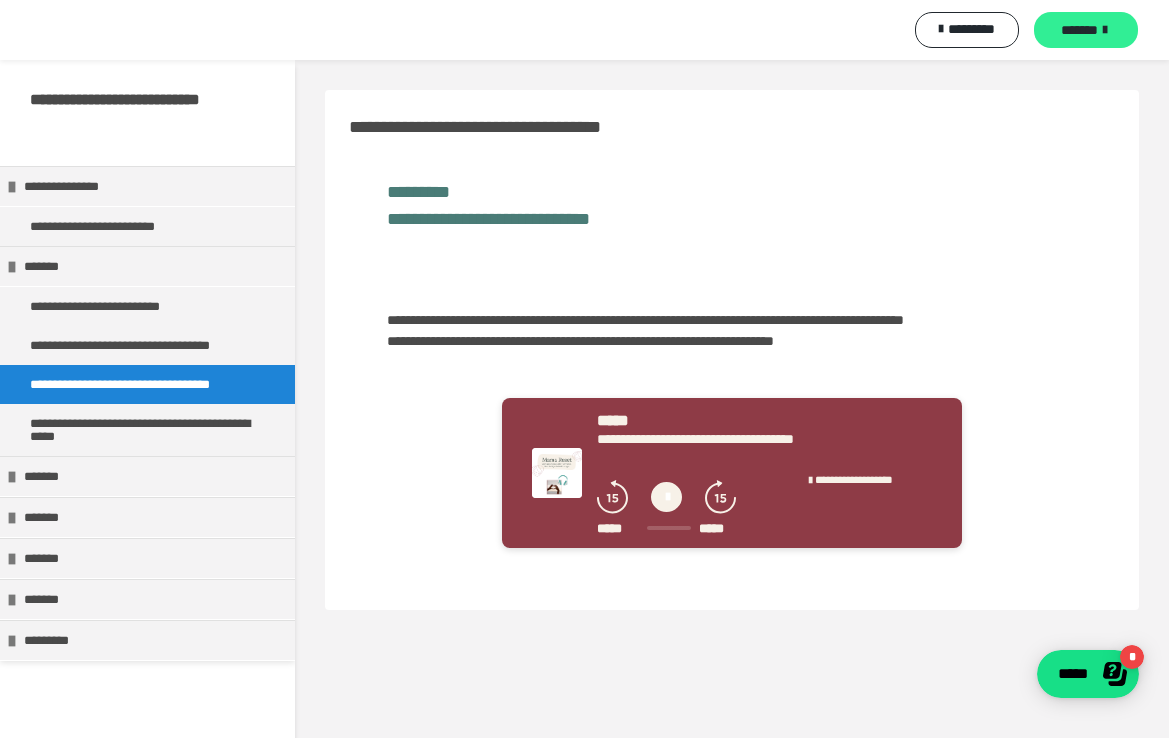 click on "*******" at bounding box center [1086, 30] 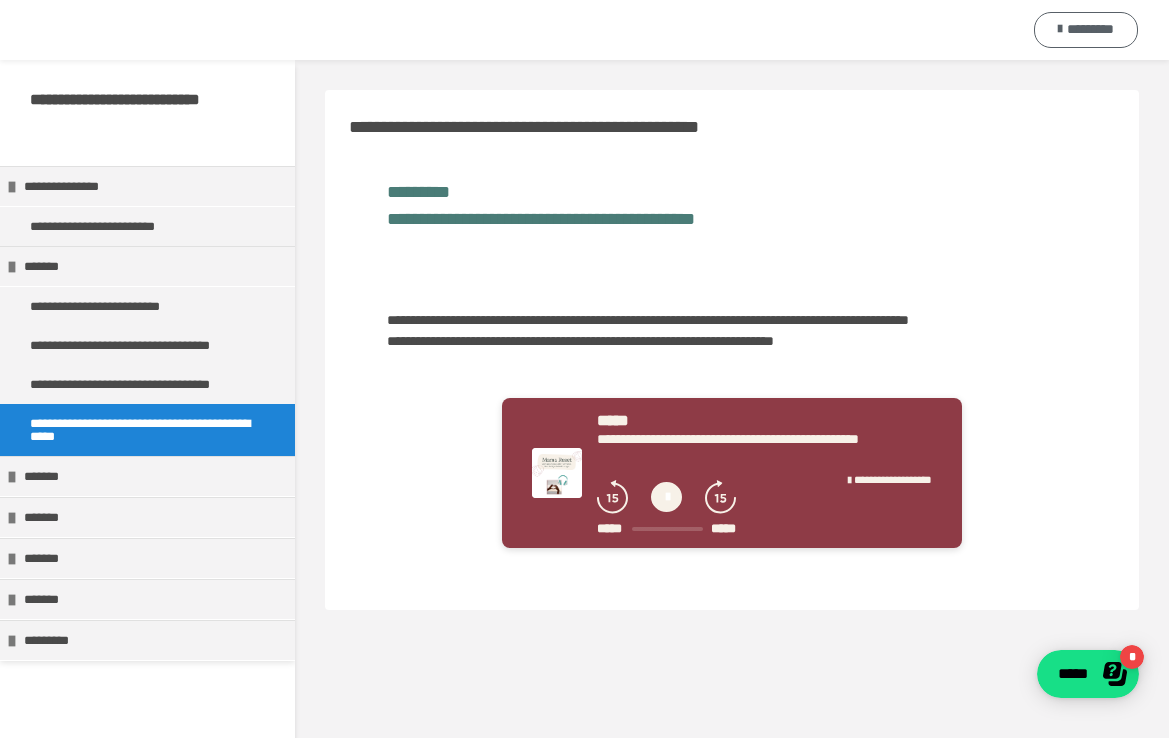 click on "*********" at bounding box center (1086, 30) 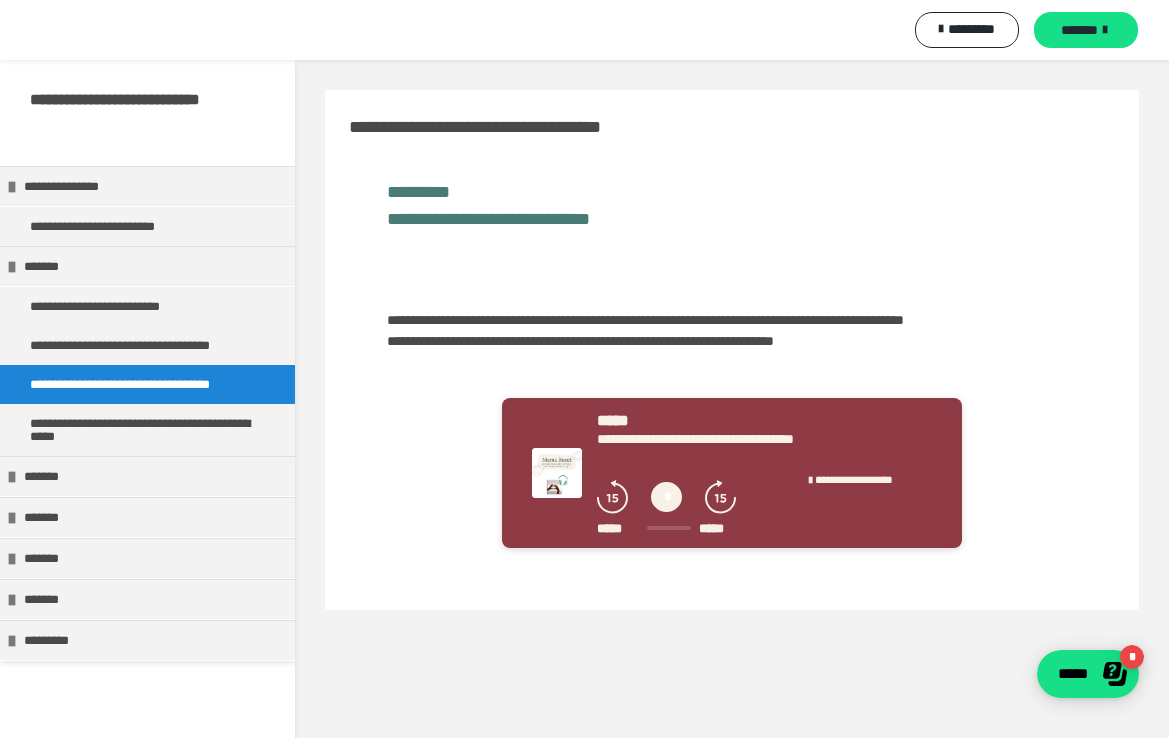 scroll, scrollTop: 0, scrollLeft: 0, axis: both 